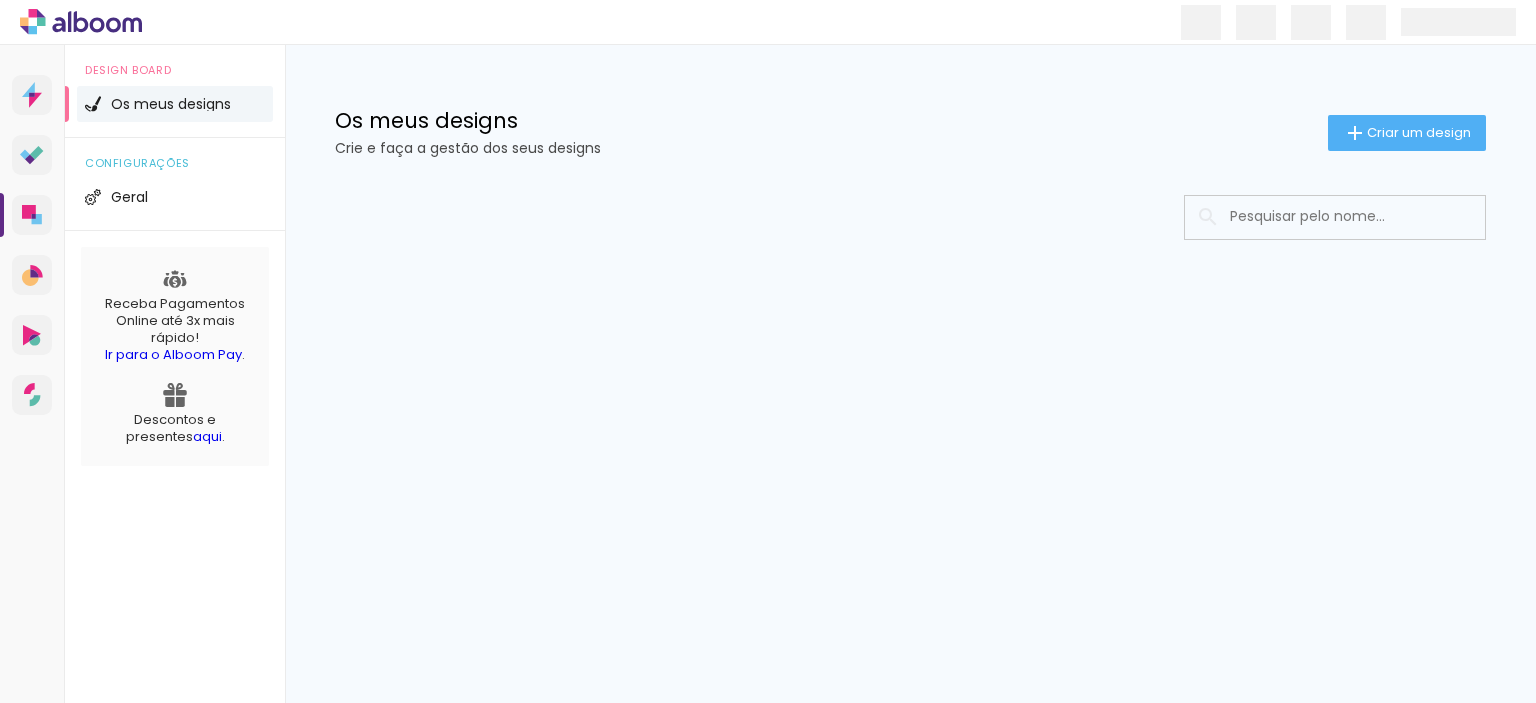 scroll, scrollTop: 0, scrollLeft: 0, axis: both 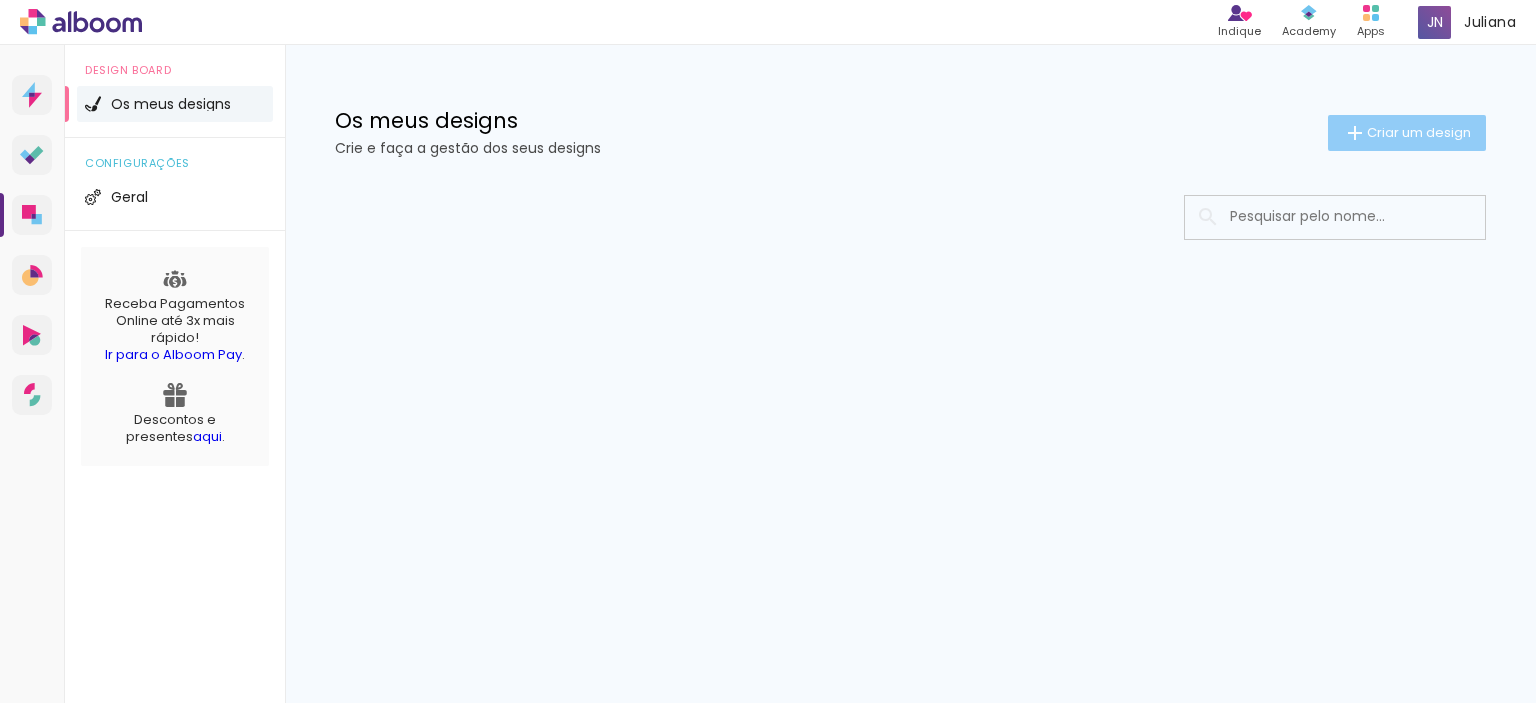 click on "Criar um design" 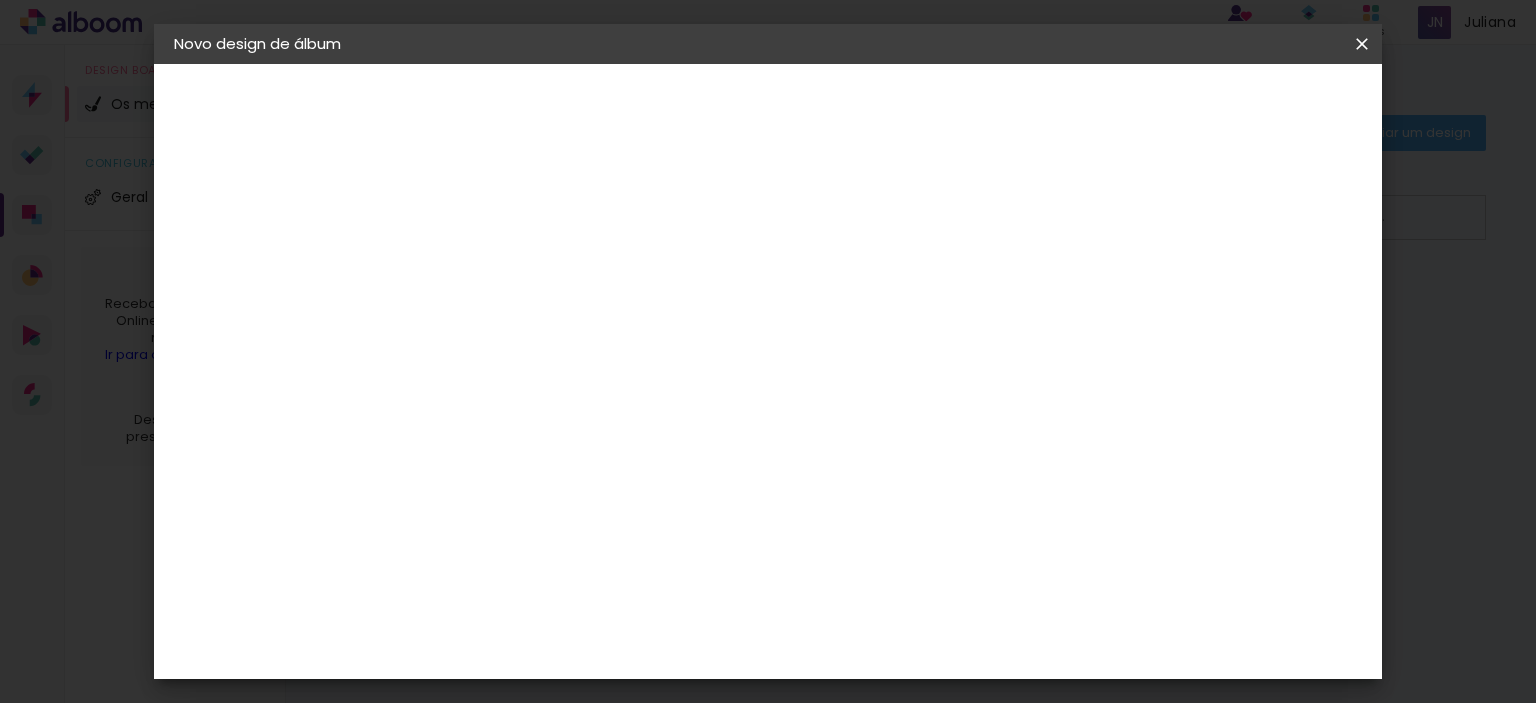 click at bounding box center (501, 268) 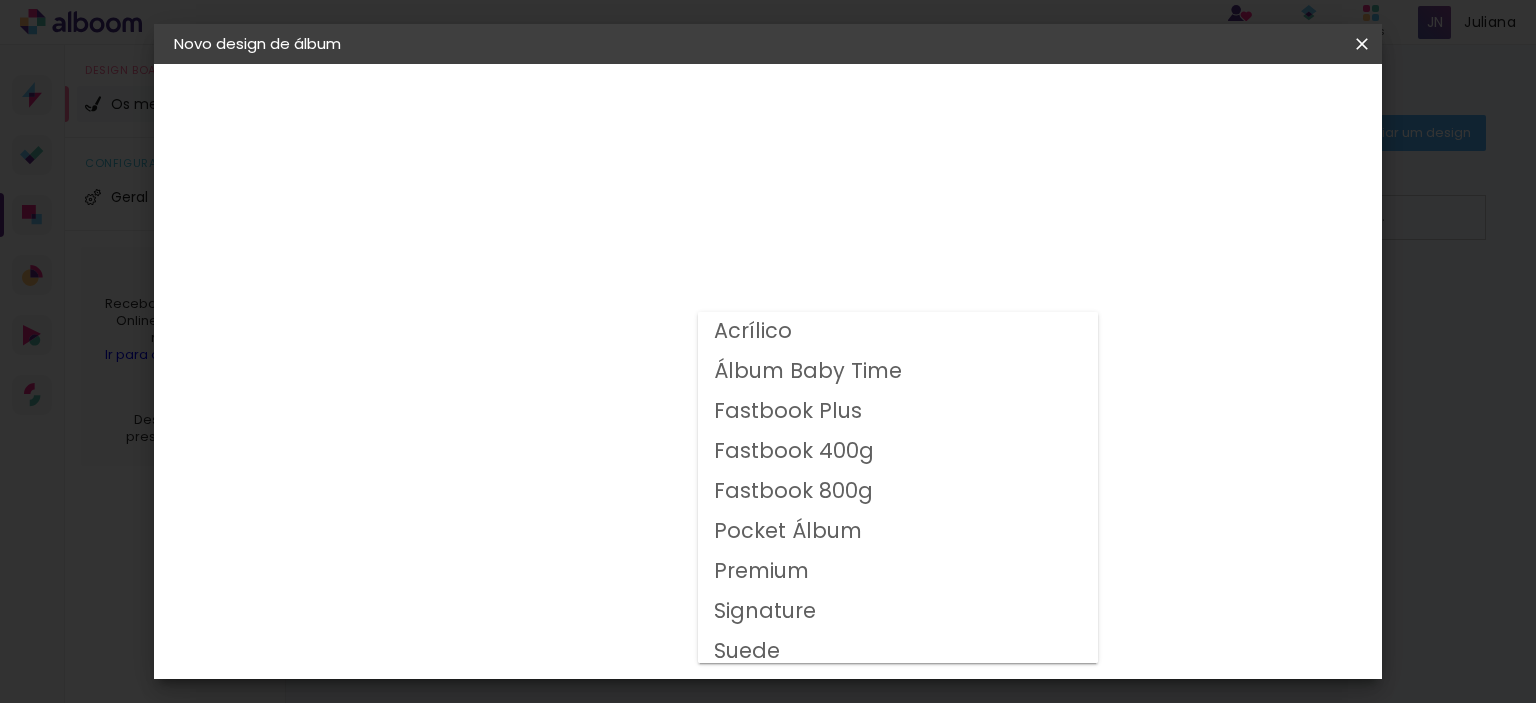 scroll, scrollTop: 8, scrollLeft: 0, axis: vertical 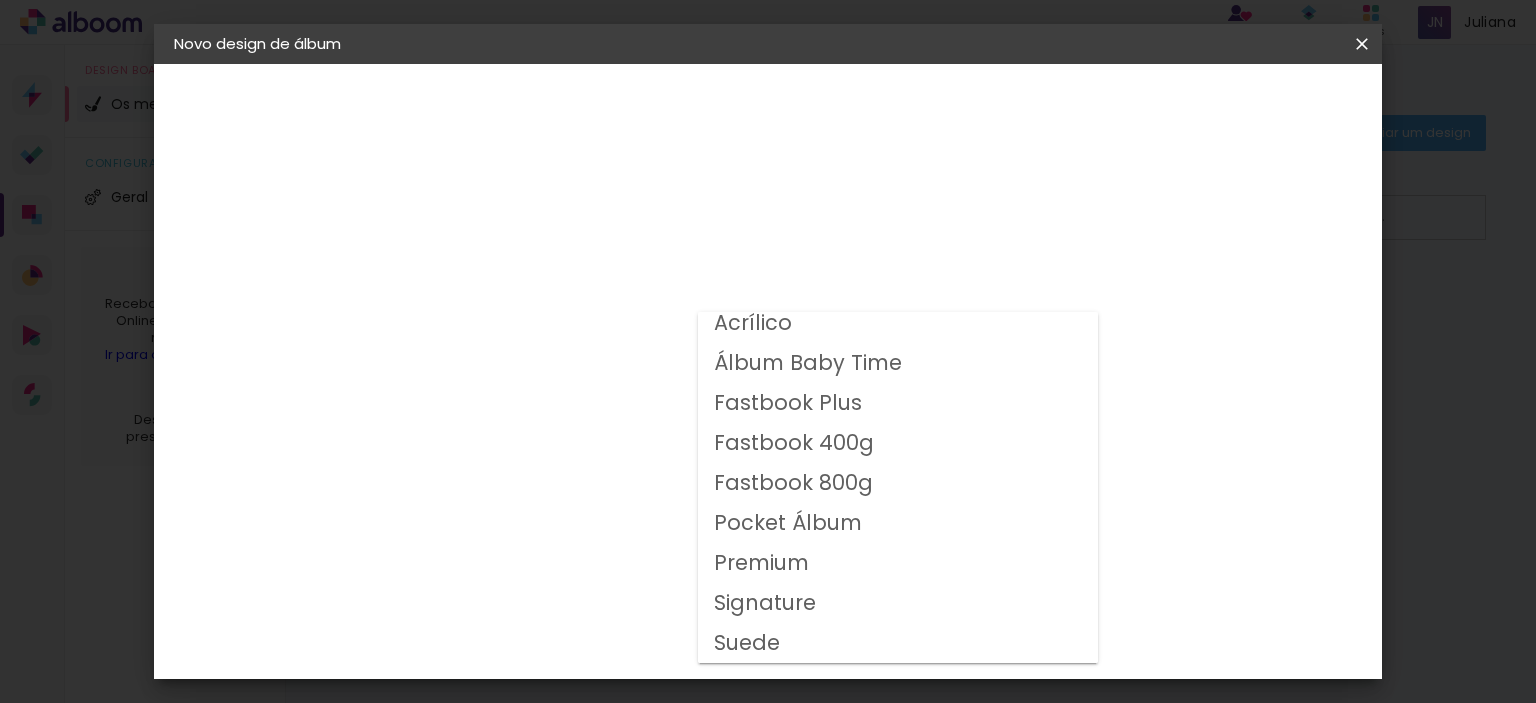 click on "Pocket Álbum" at bounding box center (0, 0) 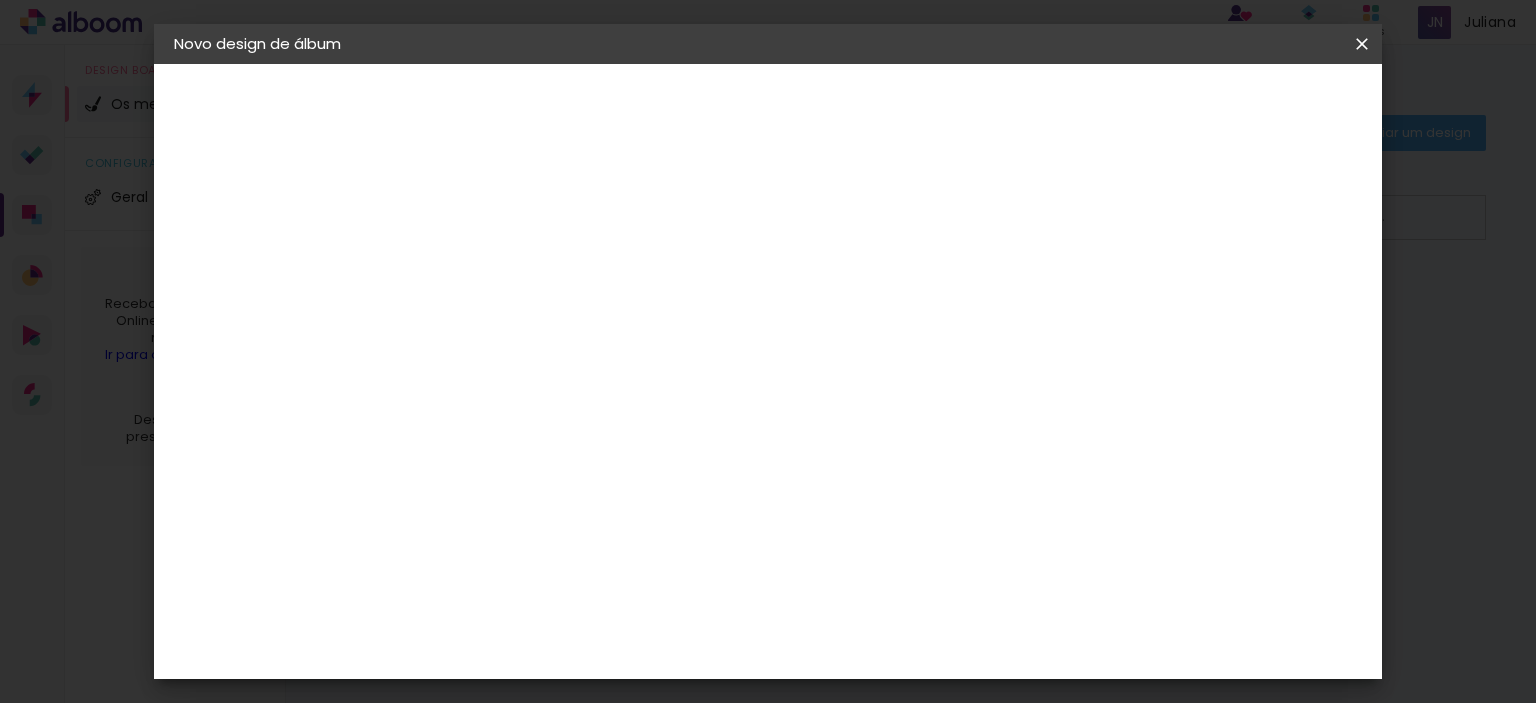 scroll, scrollTop: 74, scrollLeft: 0, axis: vertical 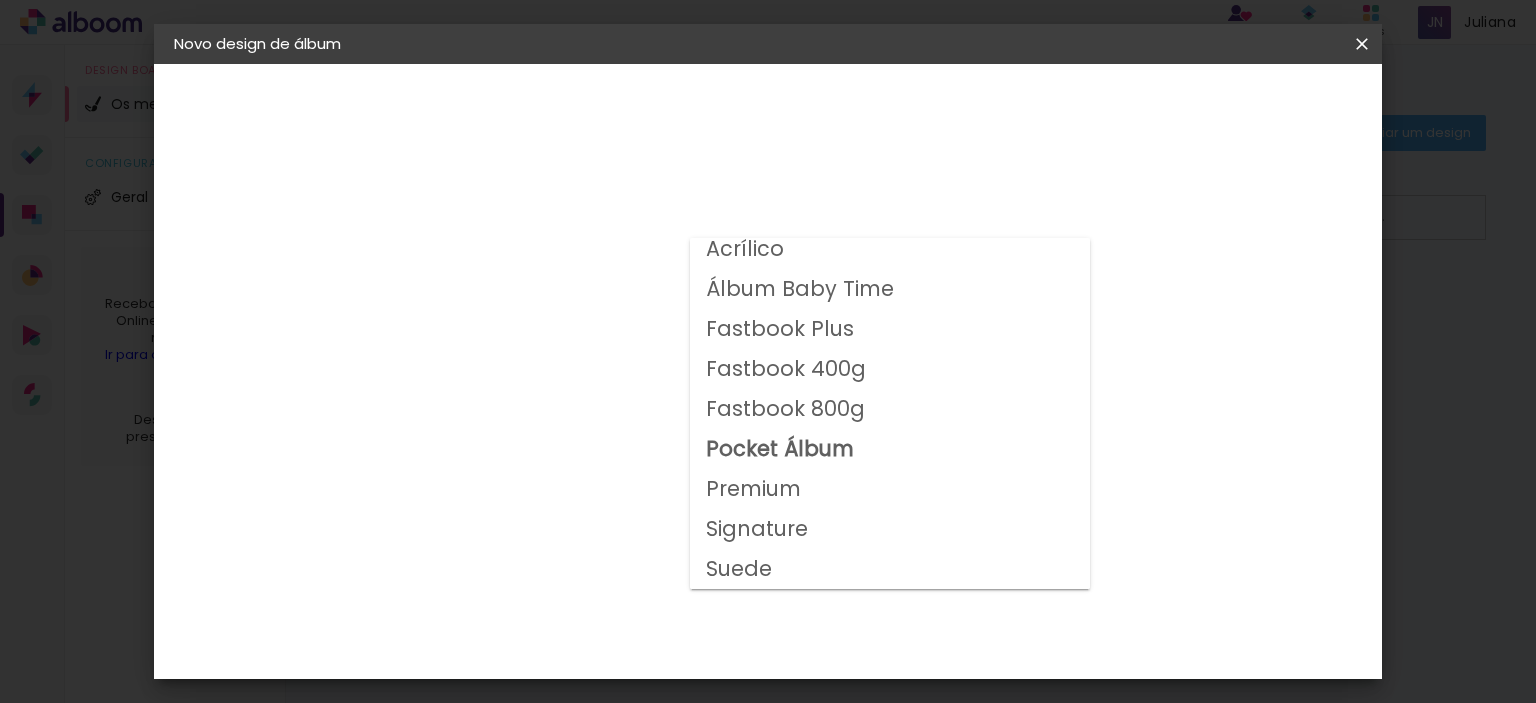 click on "Premium" at bounding box center [890, 490] 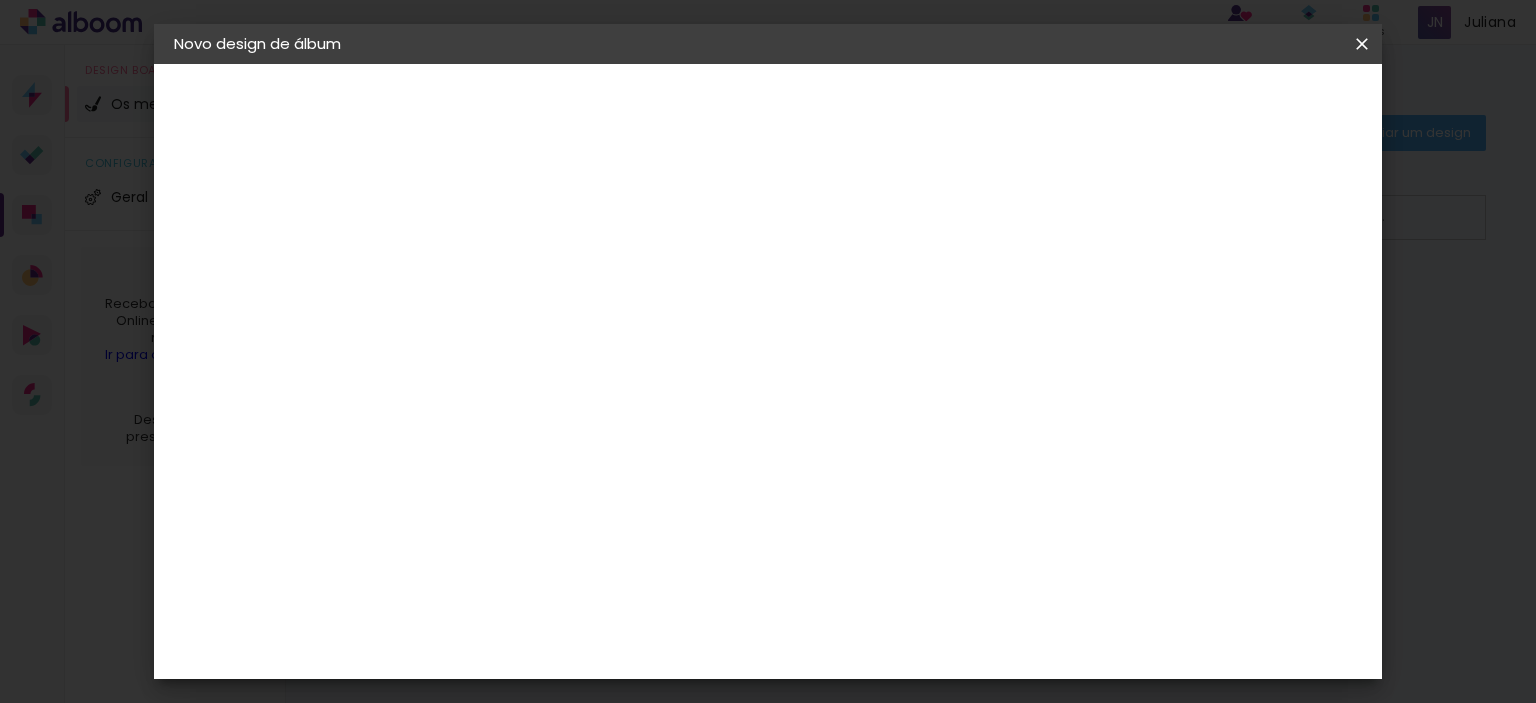 scroll, scrollTop: 274, scrollLeft: 0, axis: vertical 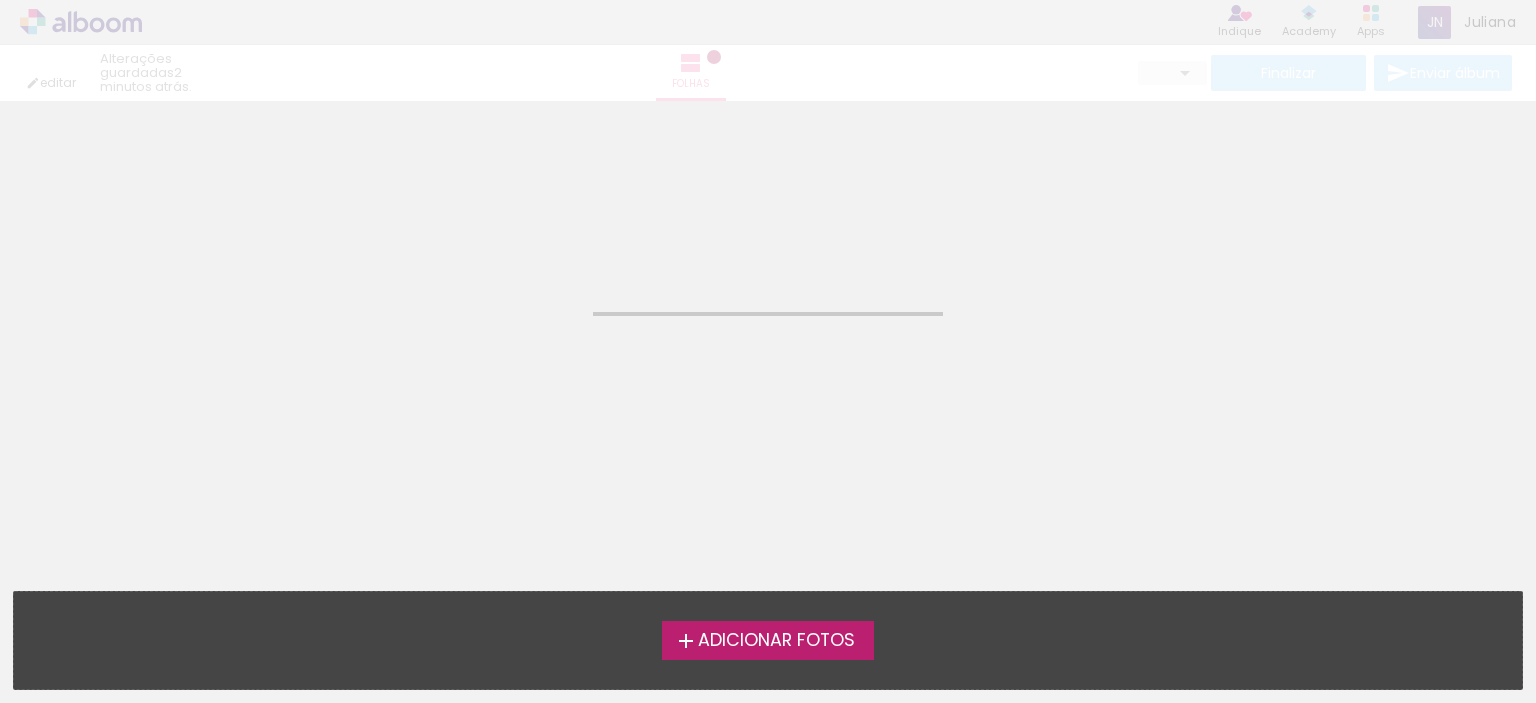 click on "Adicionar Fotos" at bounding box center [776, 641] 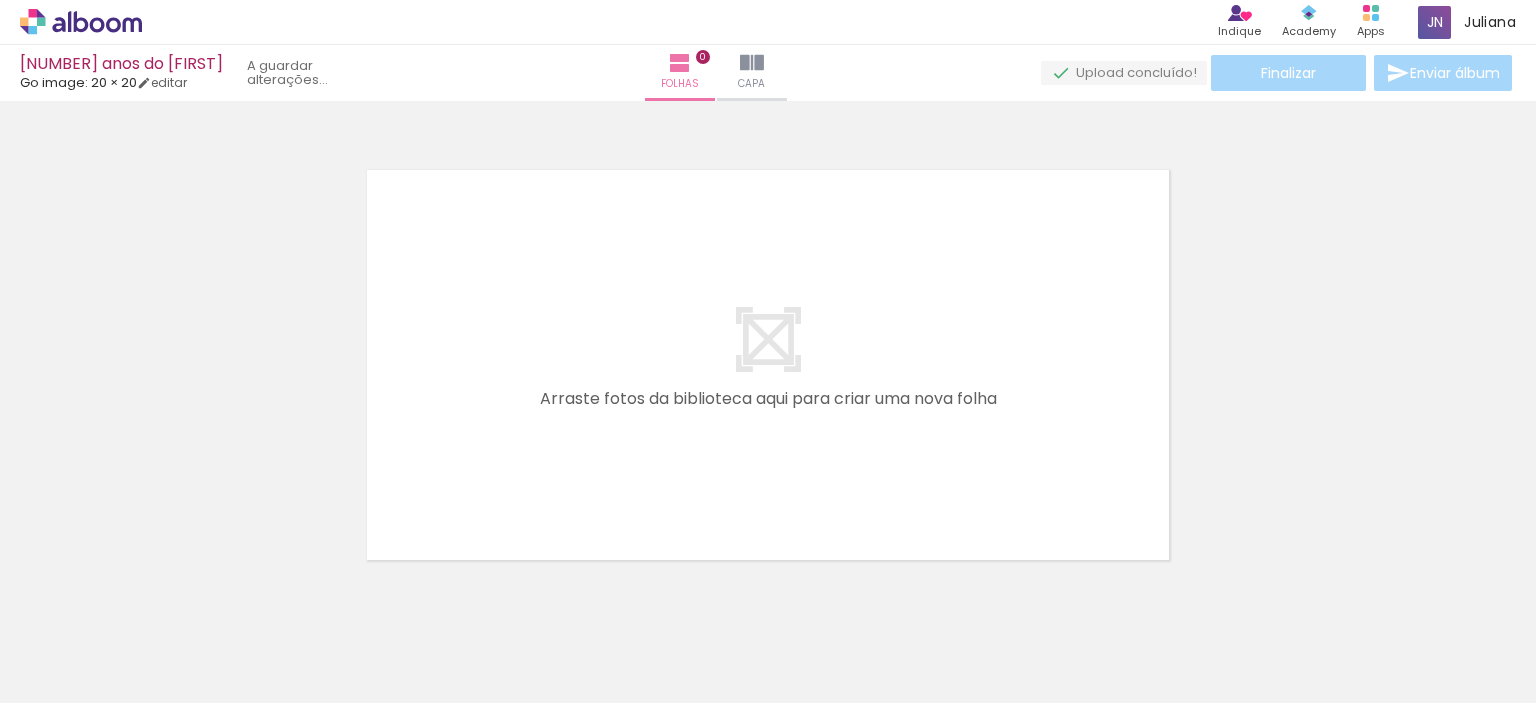 scroll, scrollTop: 25, scrollLeft: 0, axis: vertical 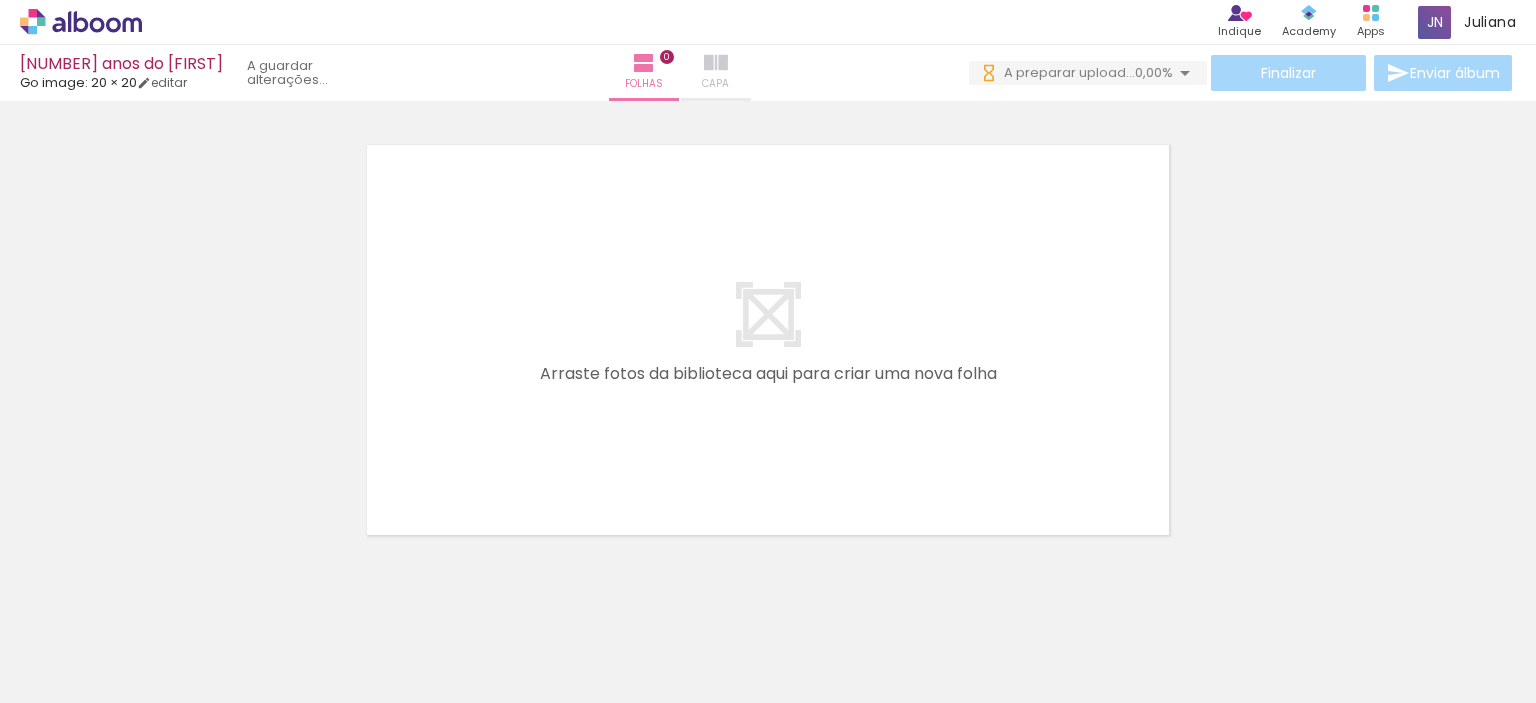 click at bounding box center (716, 63) 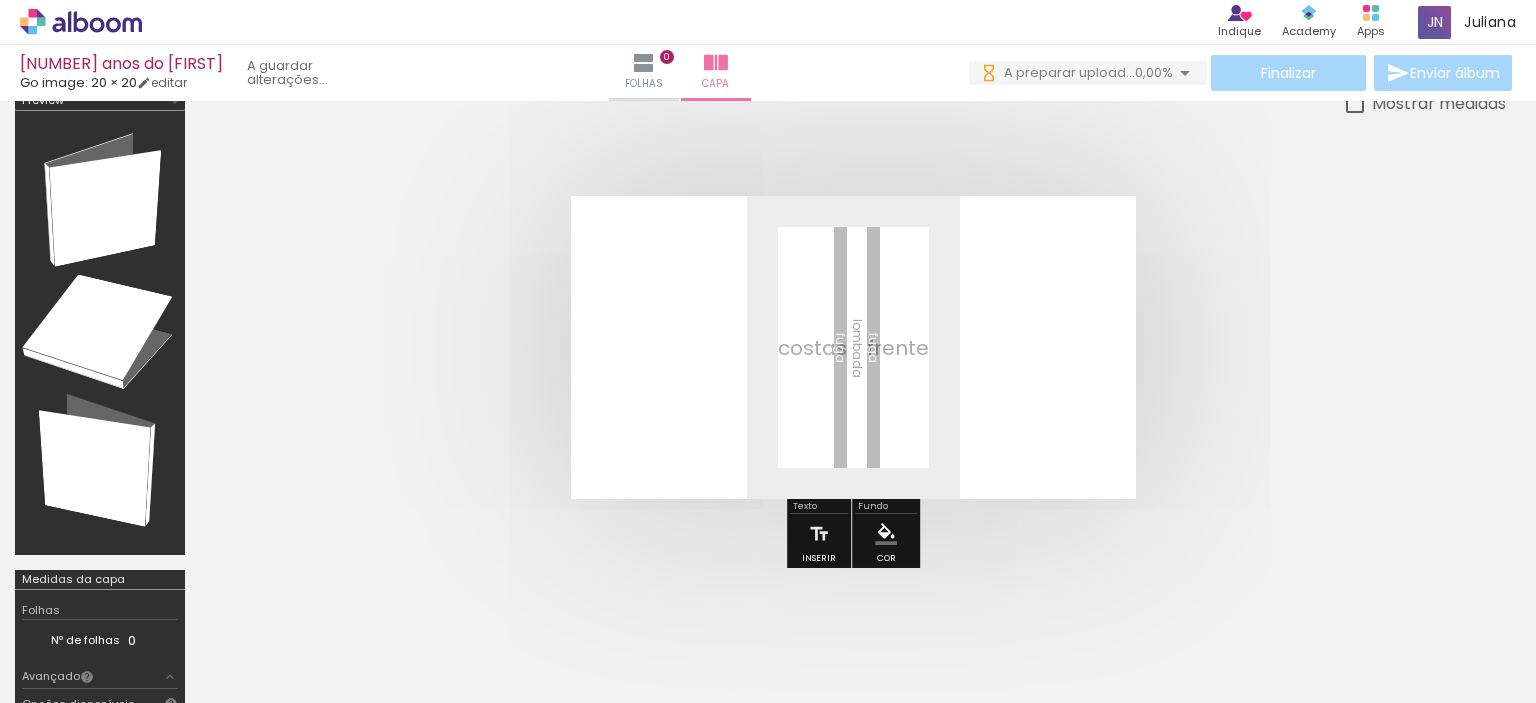 click at bounding box center [853, 347] 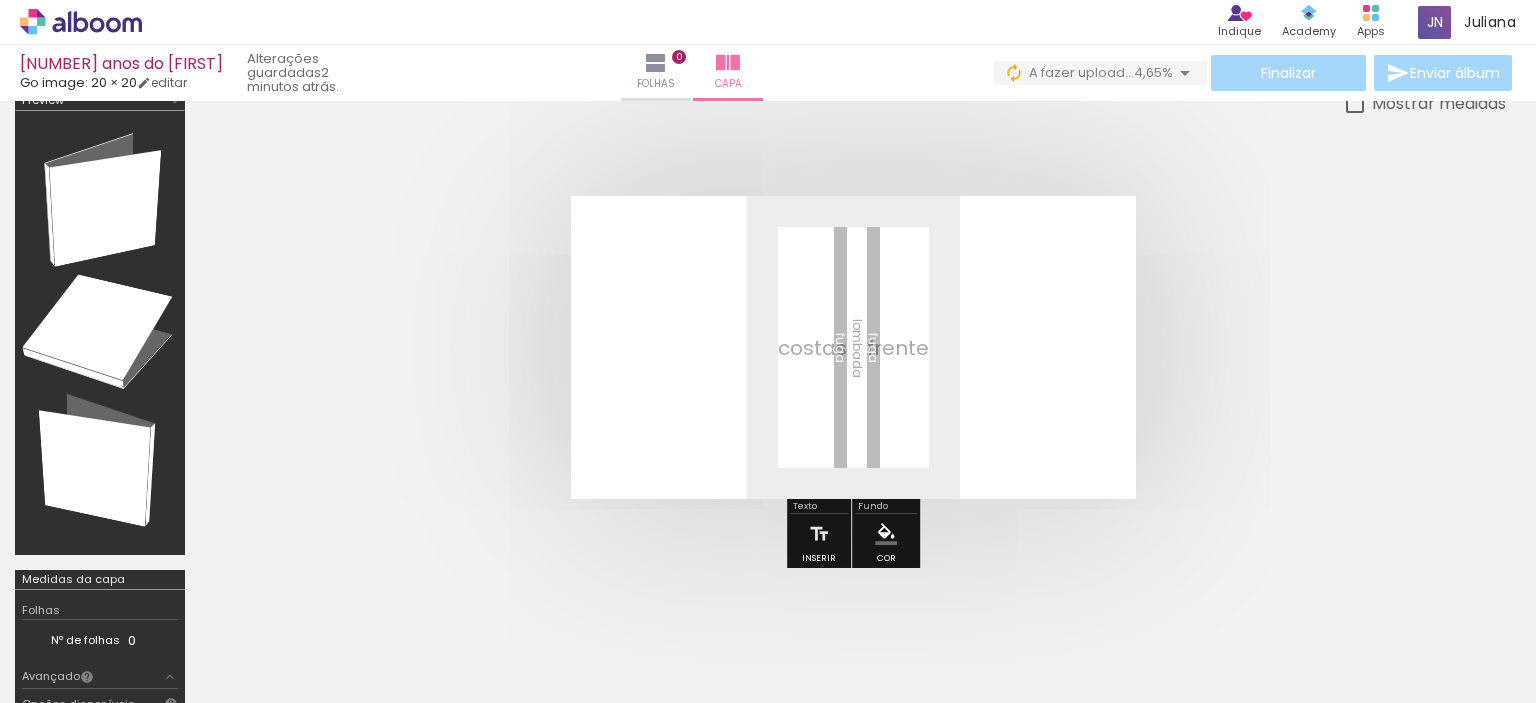 click at bounding box center (312, 636) 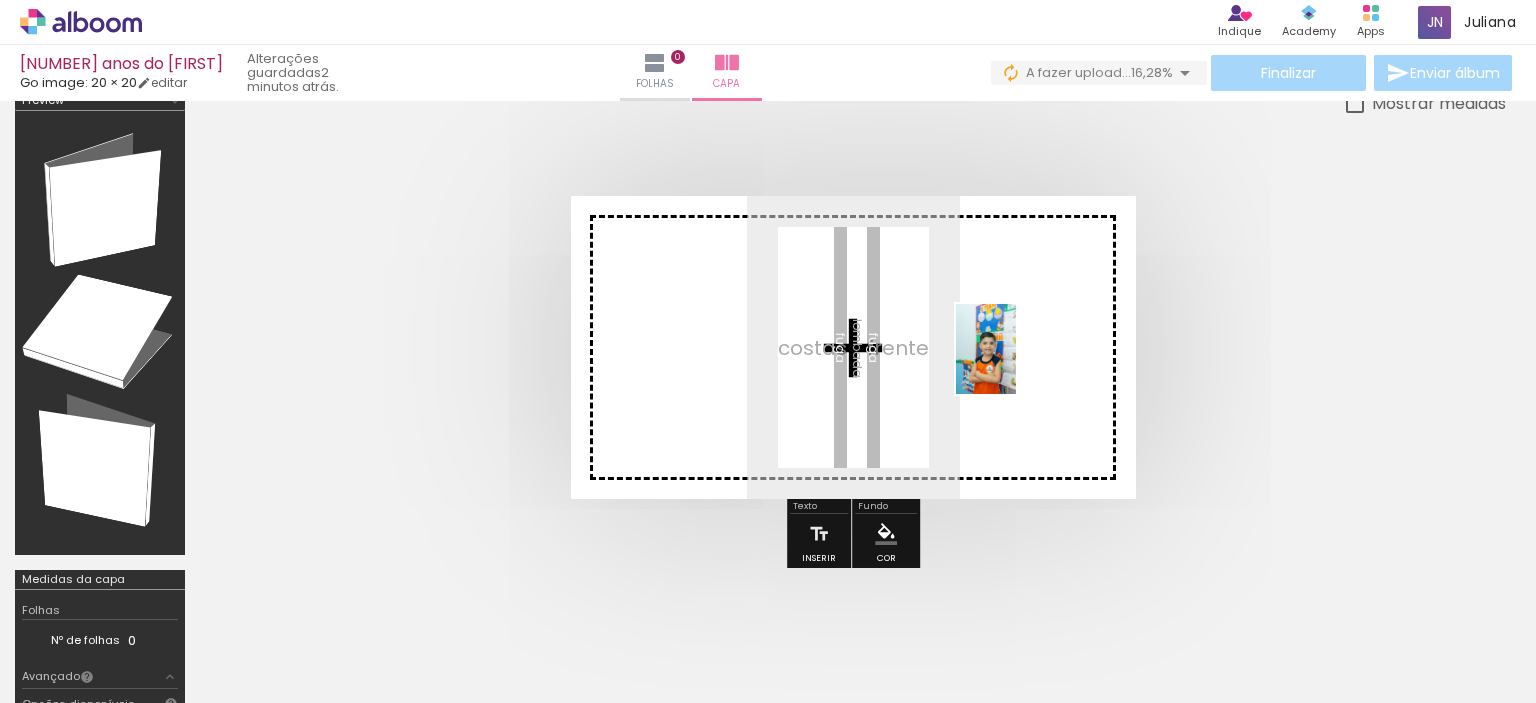 drag, startPoint x: 667, startPoint y: 661, endPoint x: 1016, endPoint y: 364, distance: 458.2685 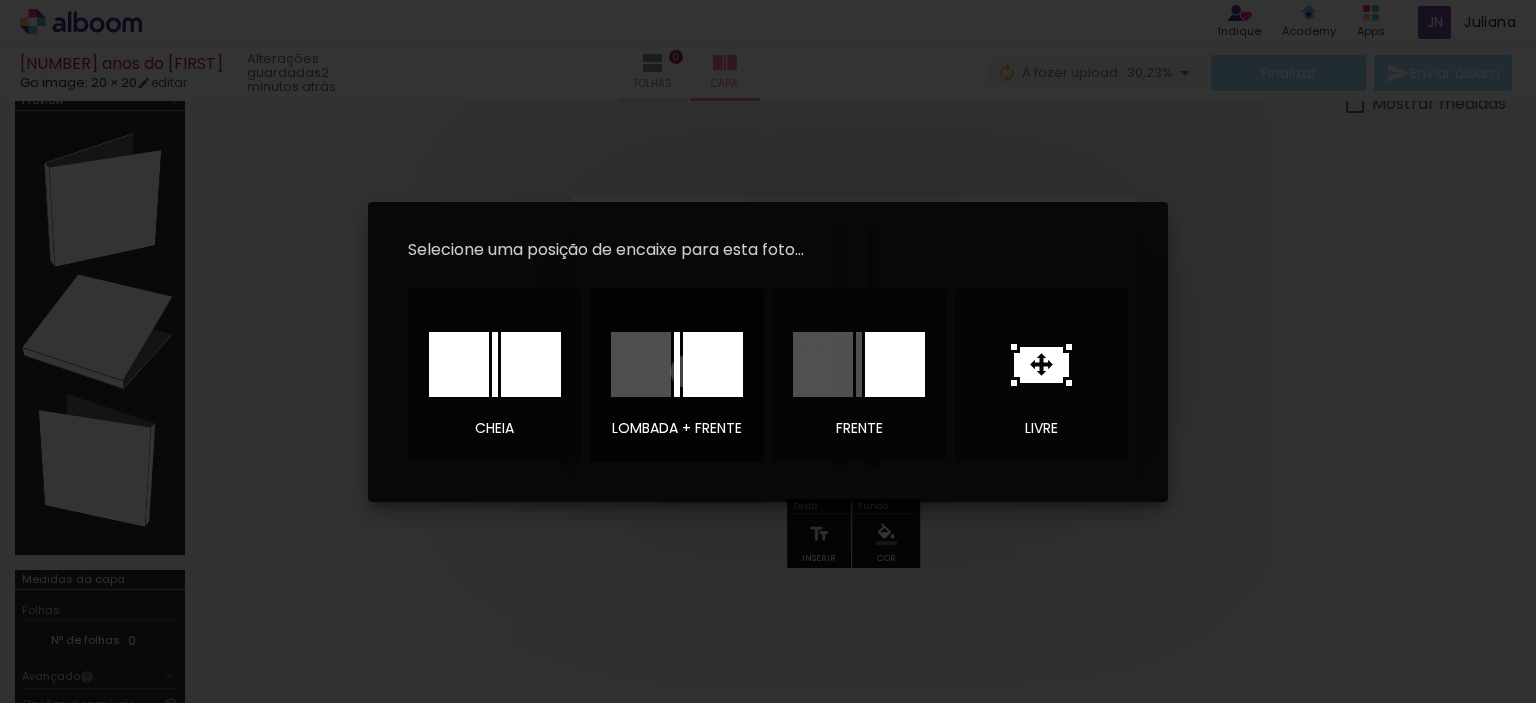 click at bounding box center (713, 364) 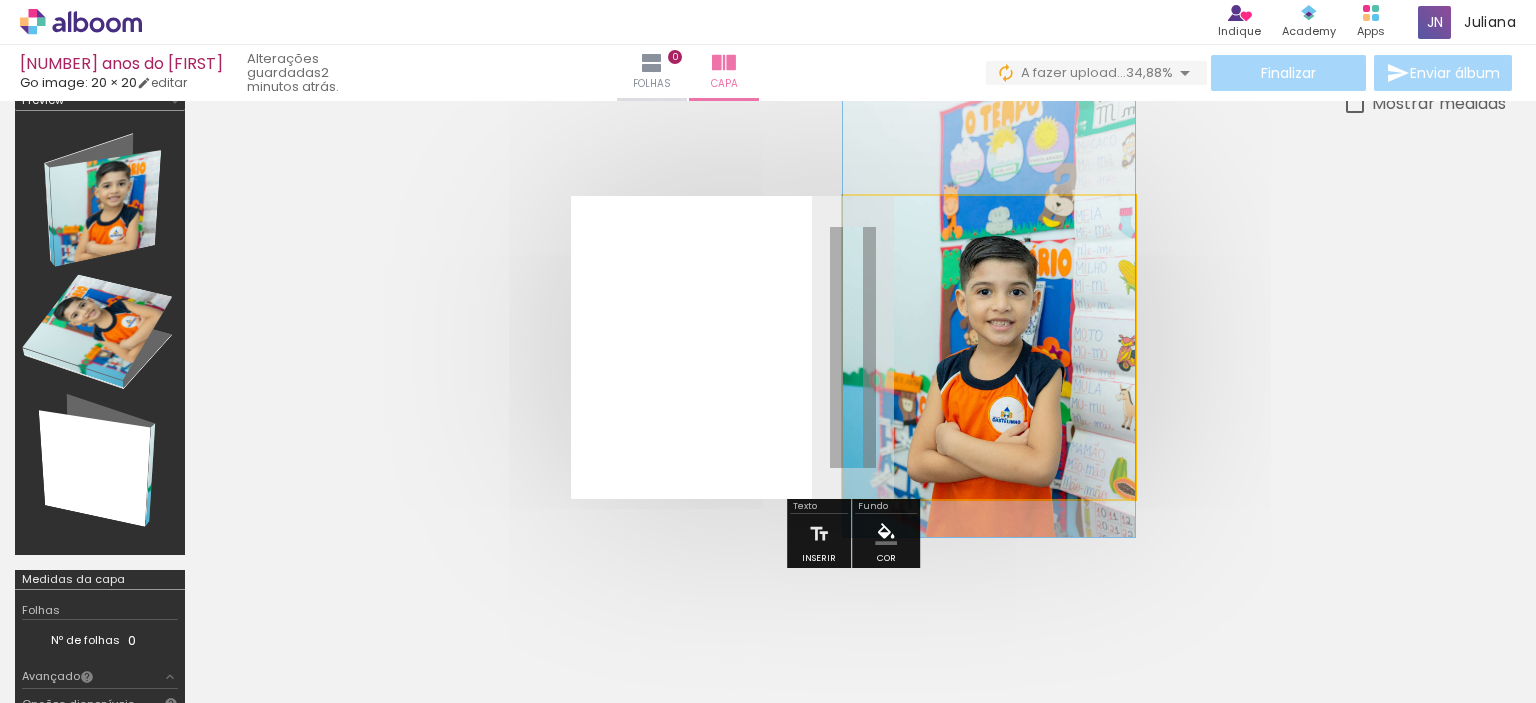 drag, startPoint x: 991, startPoint y: 368, endPoint x: 968, endPoint y: 339, distance: 37.01351 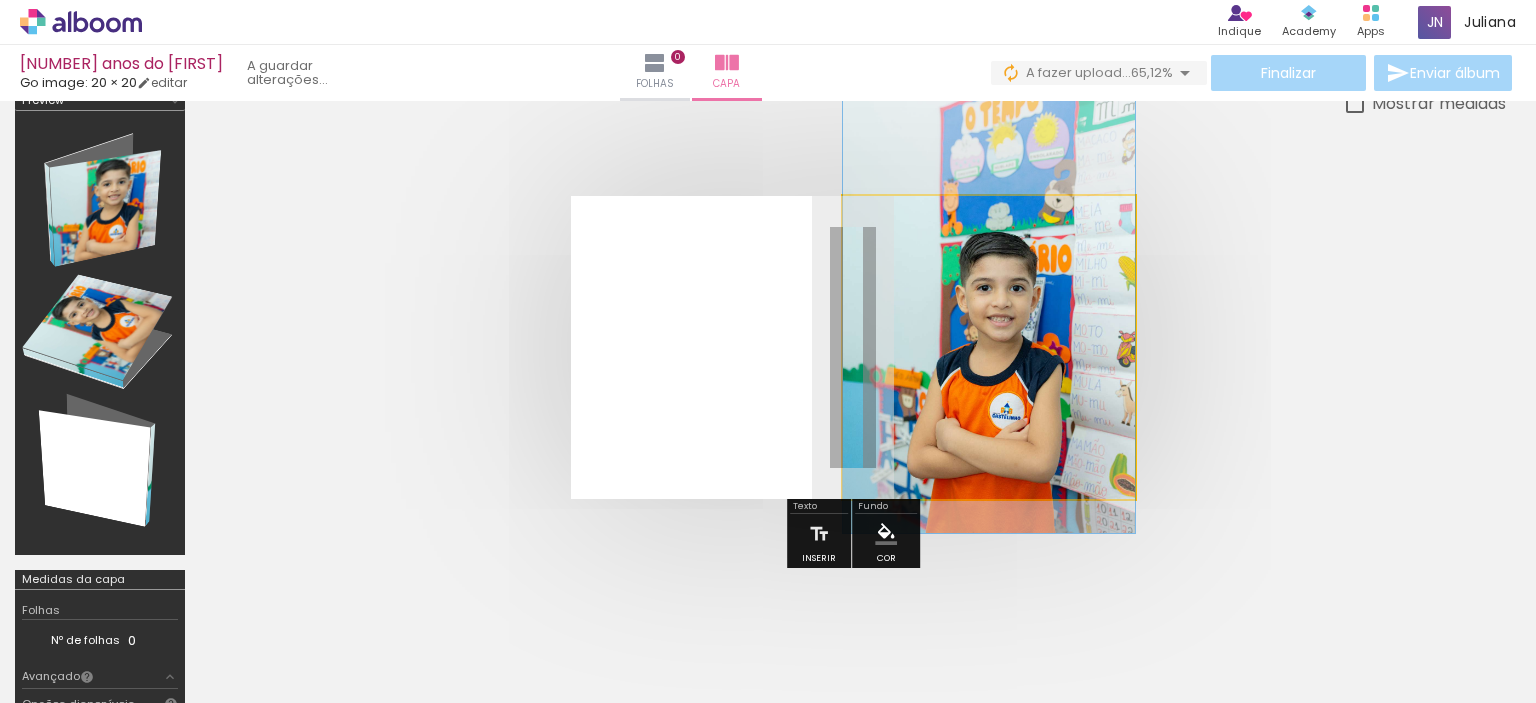 drag, startPoint x: 1000, startPoint y: 370, endPoint x: 1012, endPoint y: 366, distance: 12.649111 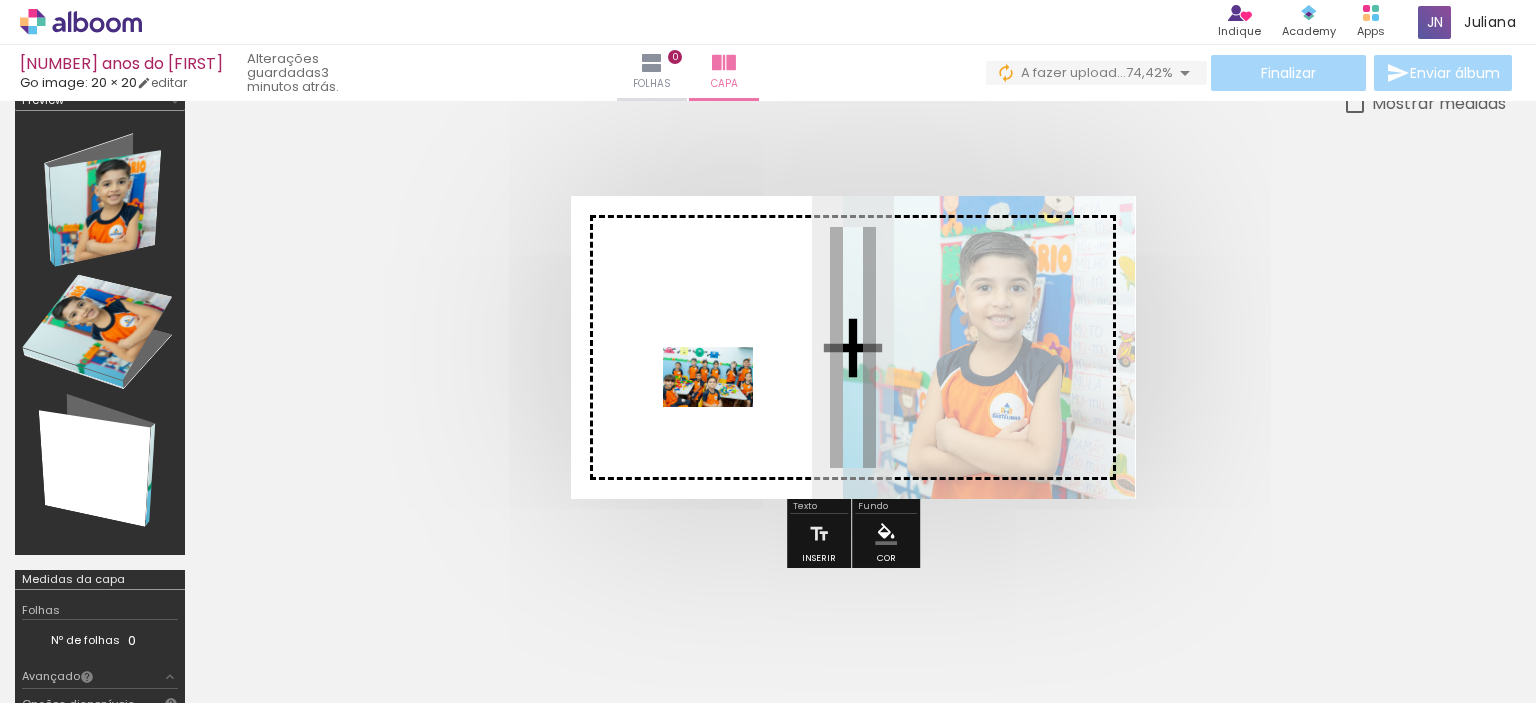drag, startPoint x: 226, startPoint y: 644, endPoint x: 723, endPoint y: 407, distance: 550.616 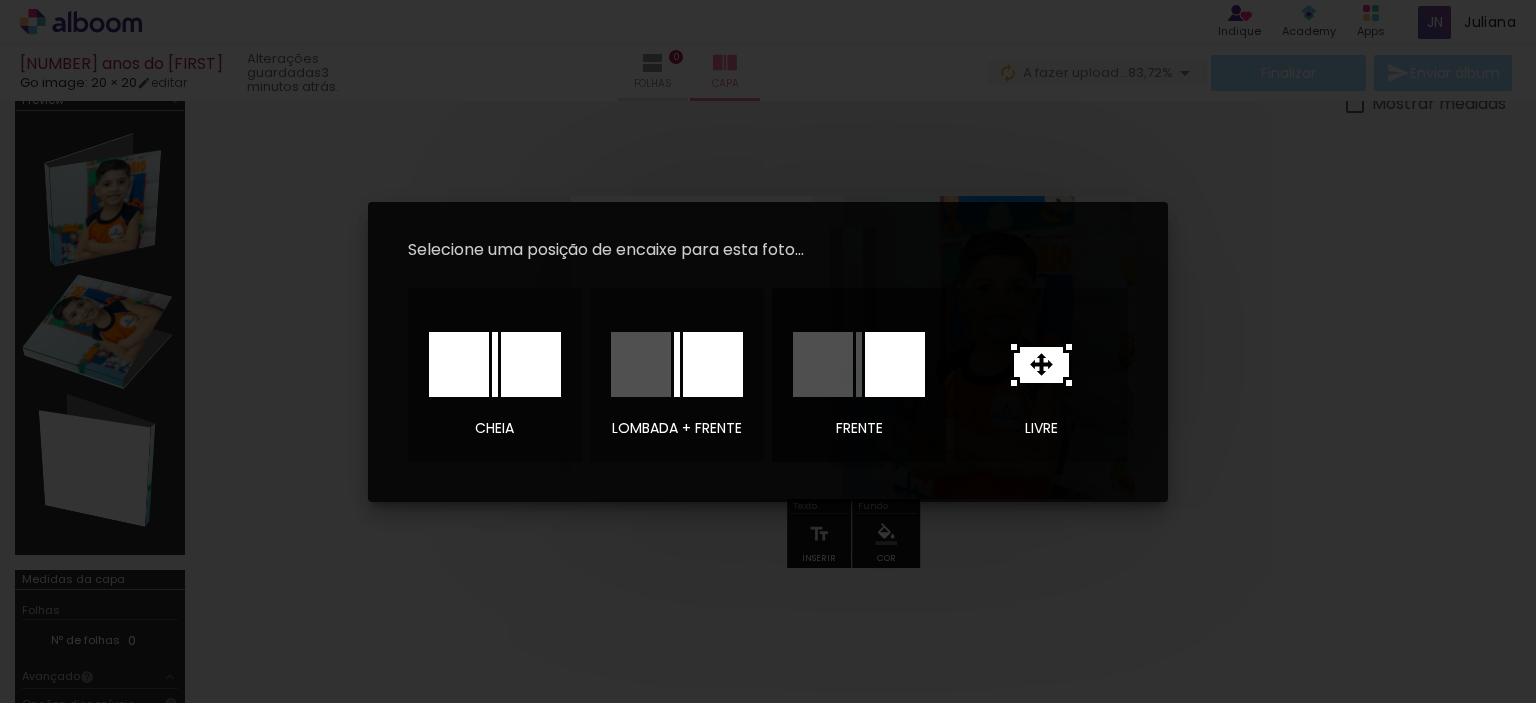 click at bounding box center [895, 364] 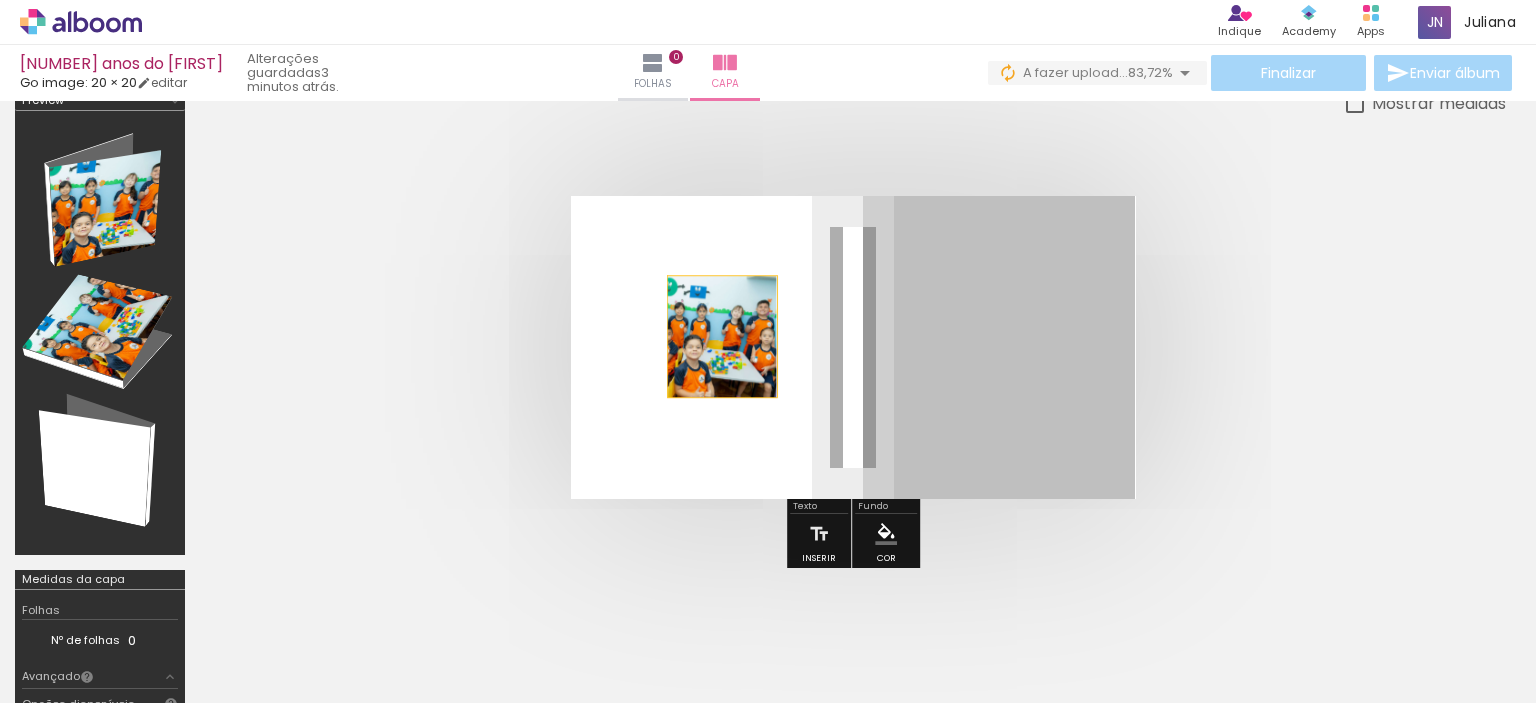 drag, startPoint x: 1038, startPoint y: 392, endPoint x: 722, endPoint y: 335, distance: 321.09967 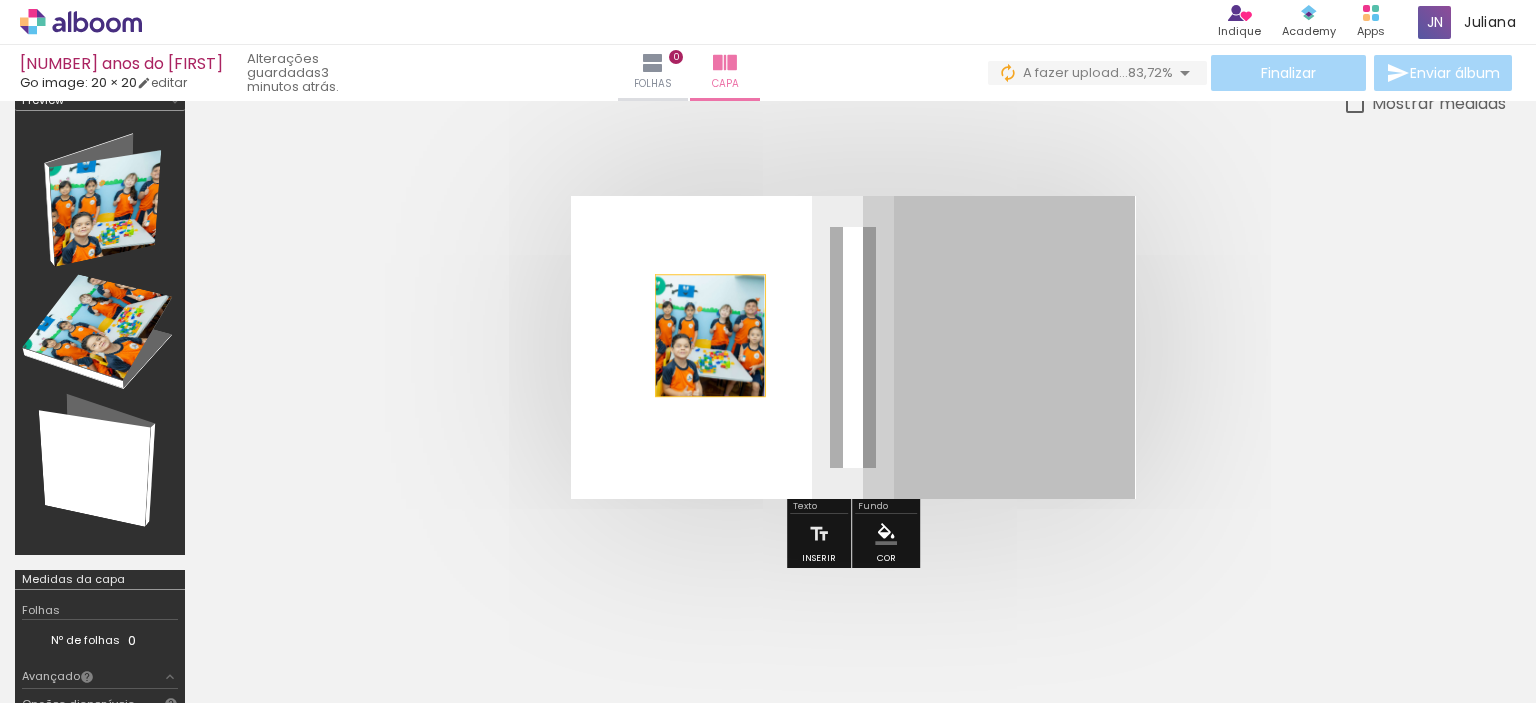 drag, startPoint x: 998, startPoint y: 331, endPoint x: 710, endPoint y: 334, distance: 288.01562 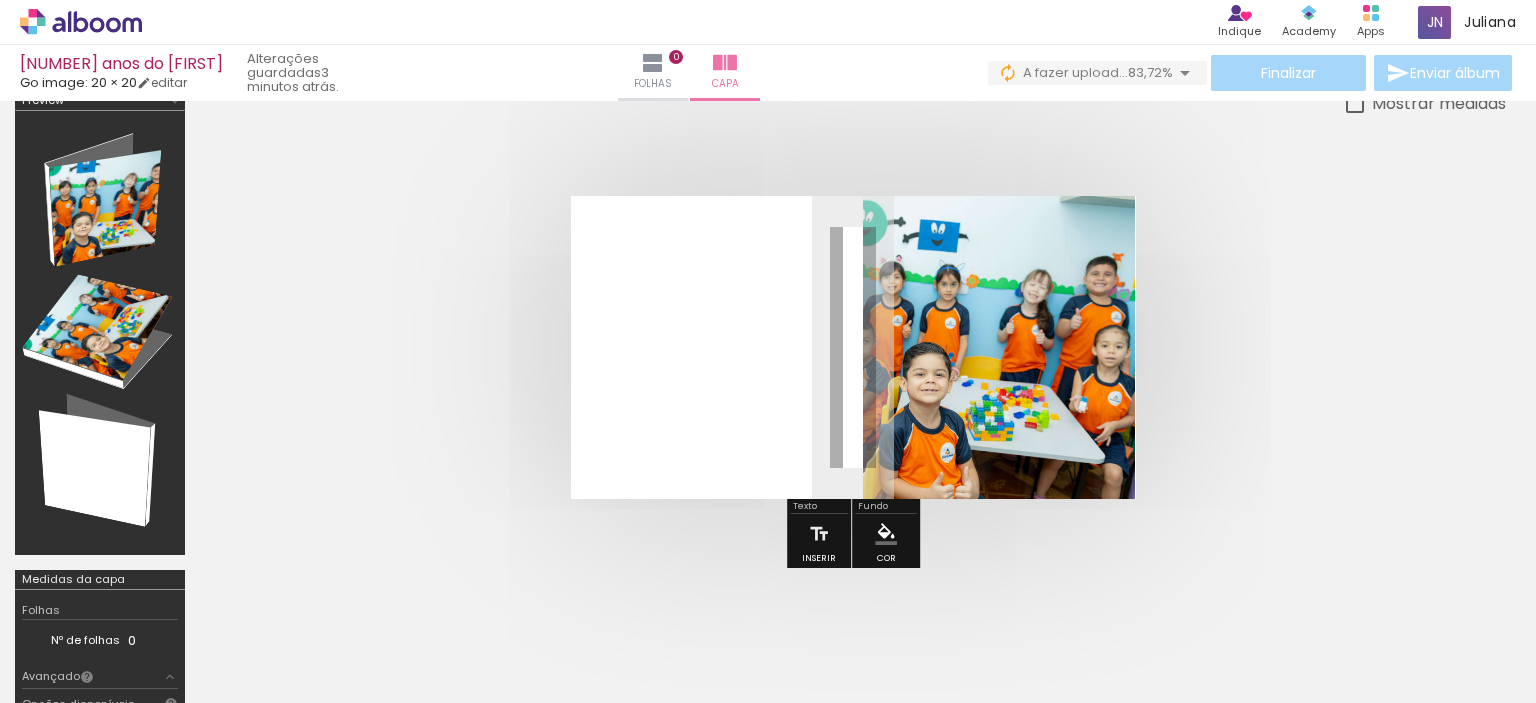click at bounding box center [999, 347] 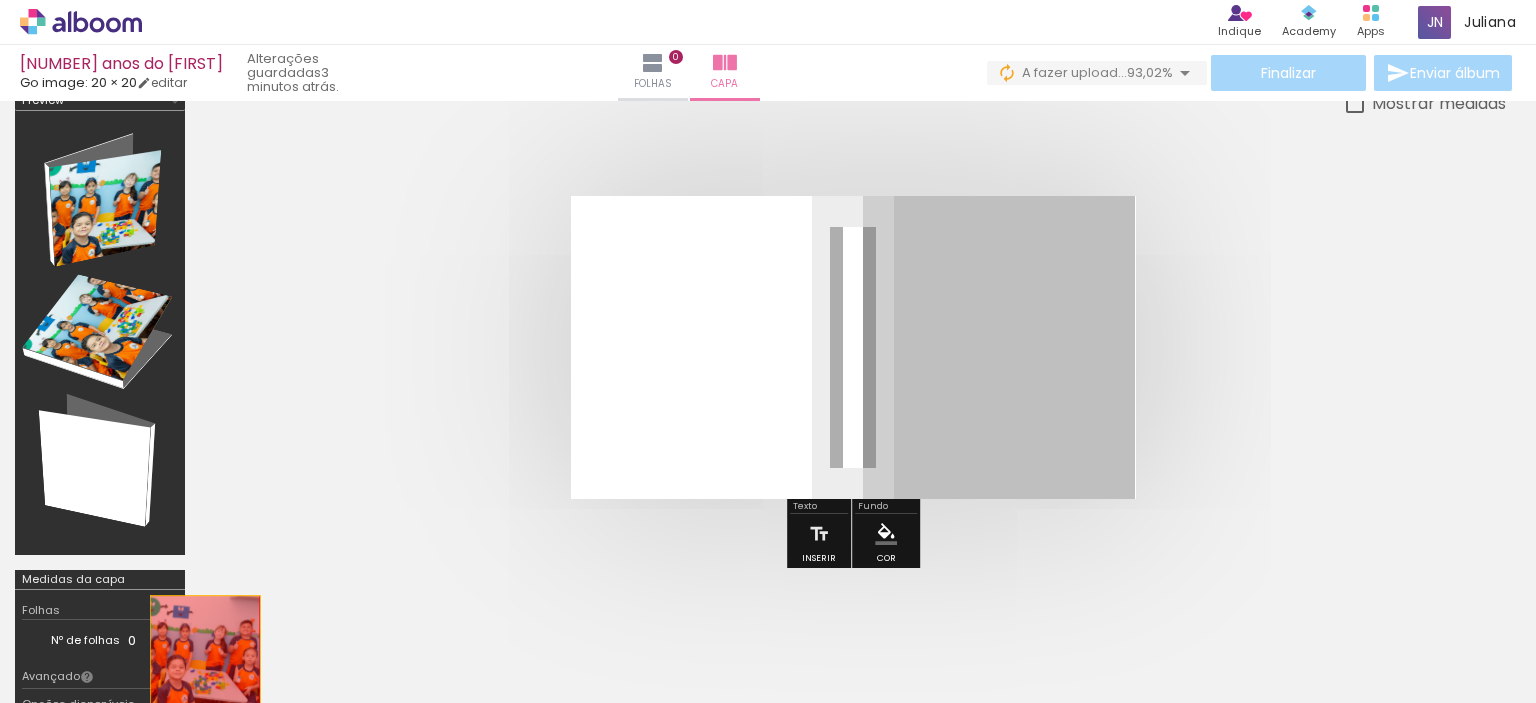 drag, startPoint x: 1037, startPoint y: 371, endPoint x: 207, endPoint y: 655, distance: 877.2434 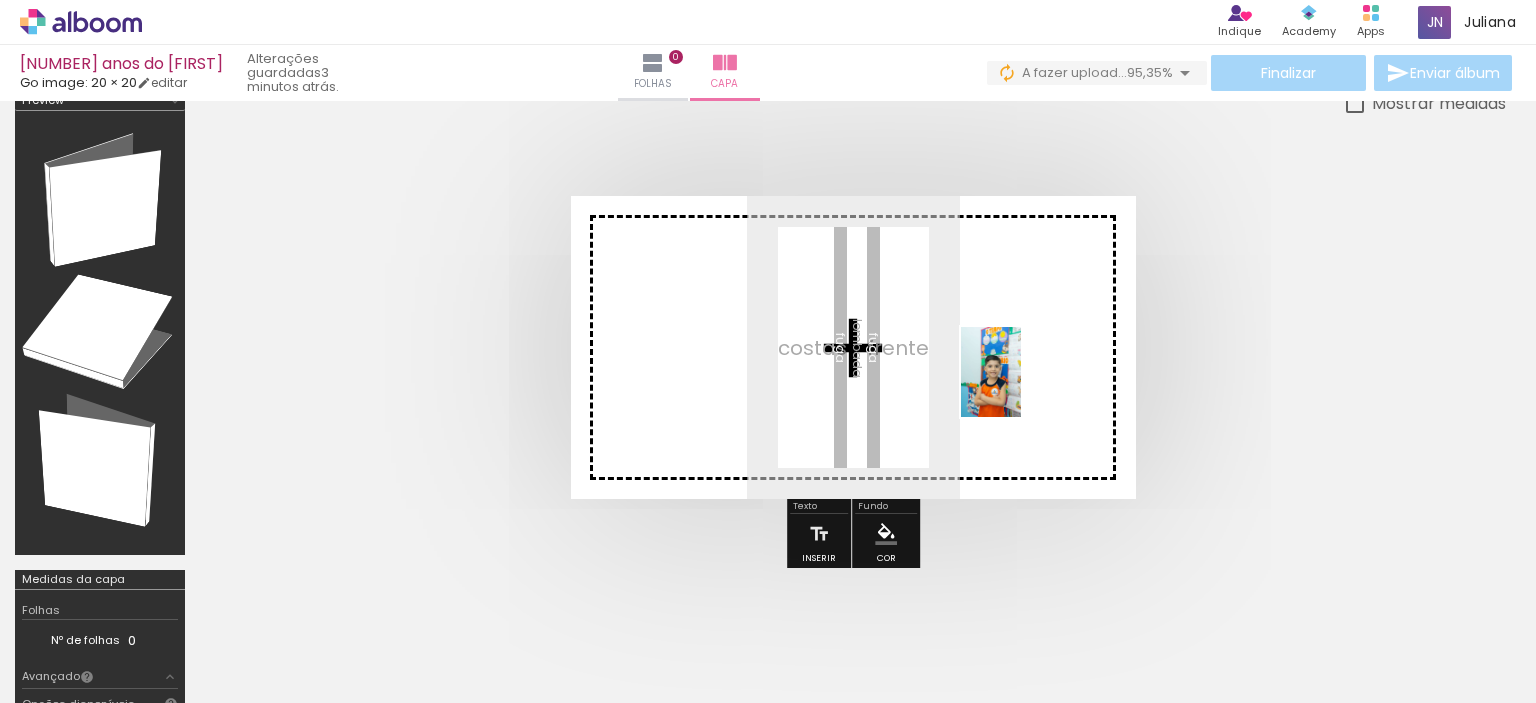 drag, startPoint x: 654, startPoint y: 655, endPoint x: 1021, endPoint y: 387, distance: 454.437 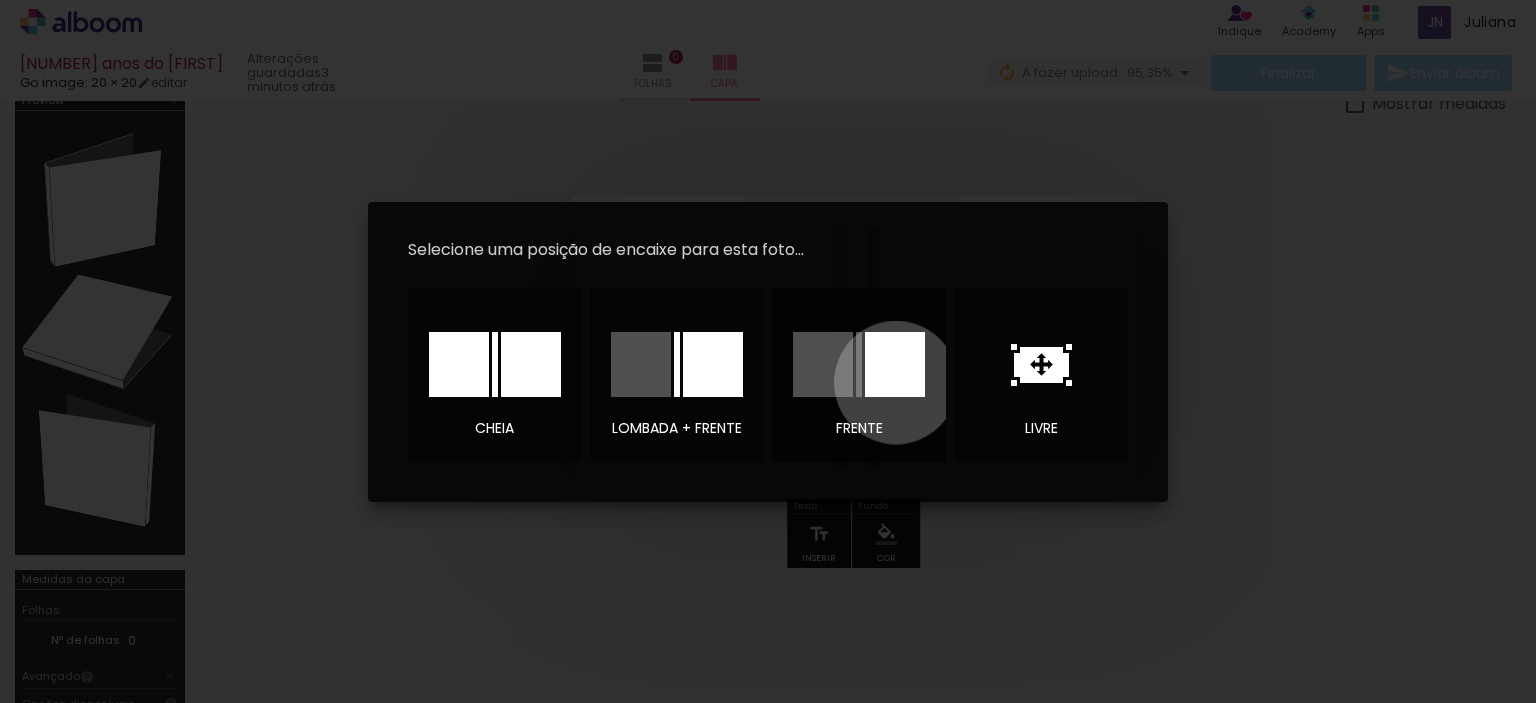click at bounding box center [895, 364] 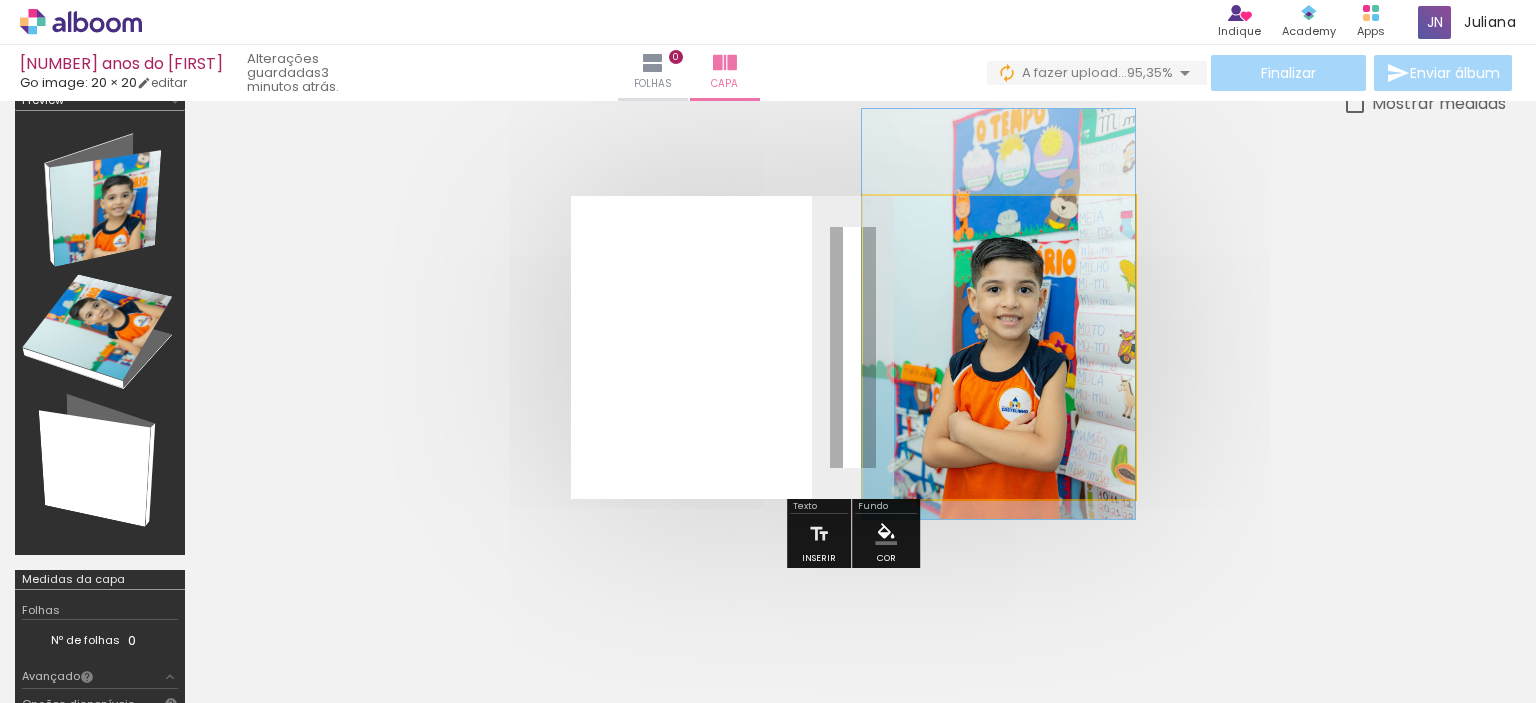 drag, startPoint x: 1017, startPoint y: 392, endPoint x: 979, endPoint y: 359, distance: 50.32892 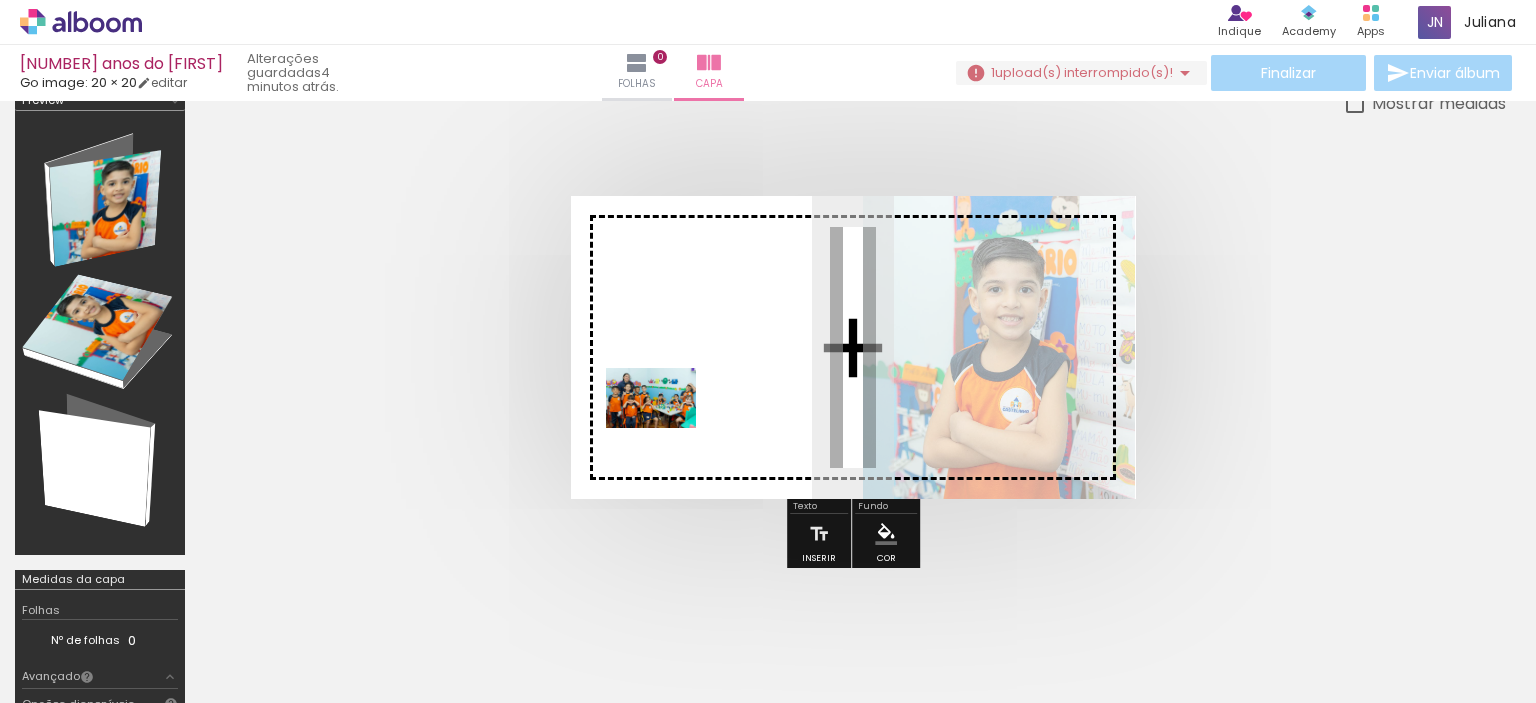 drag, startPoint x: 337, startPoint y: 651, endPoint x: 666, endPoint y: 428, distance: 397.4544 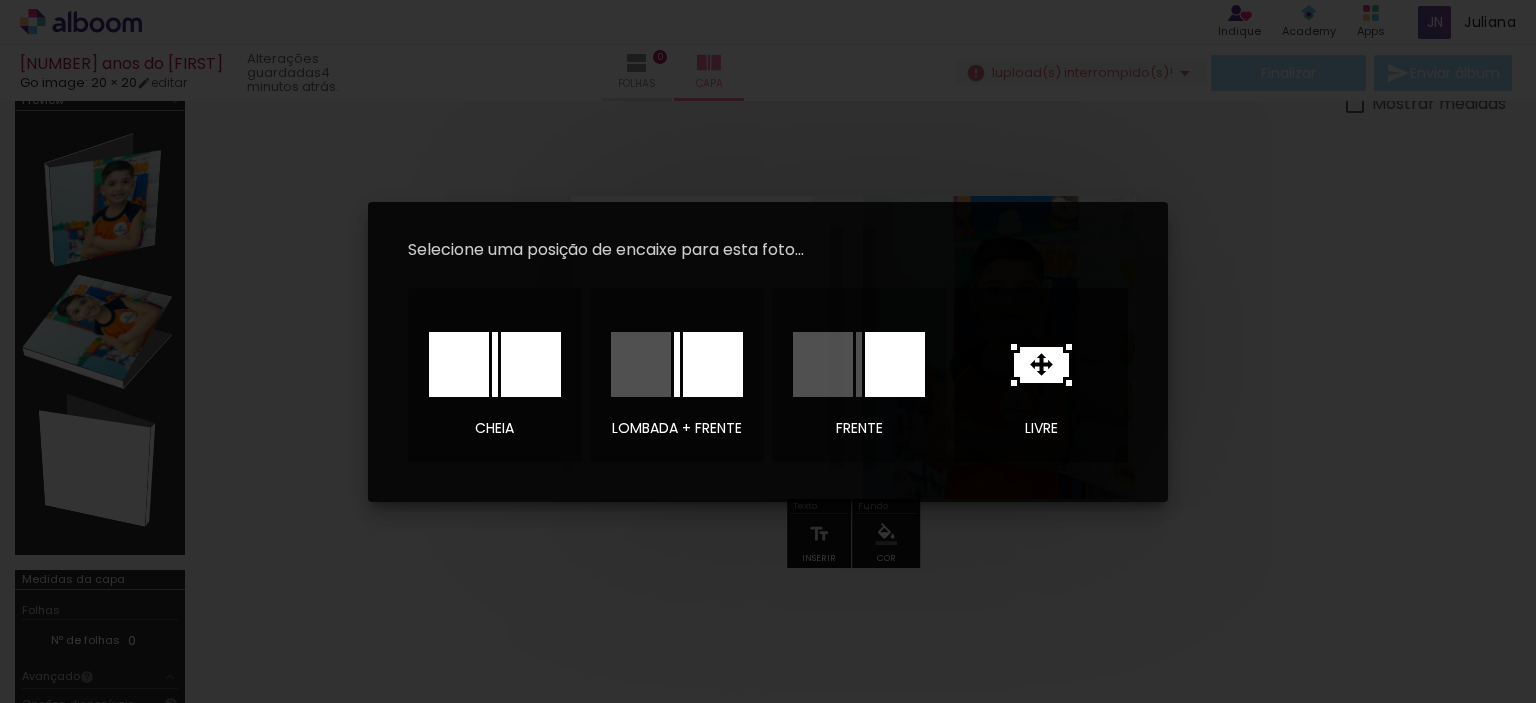 click 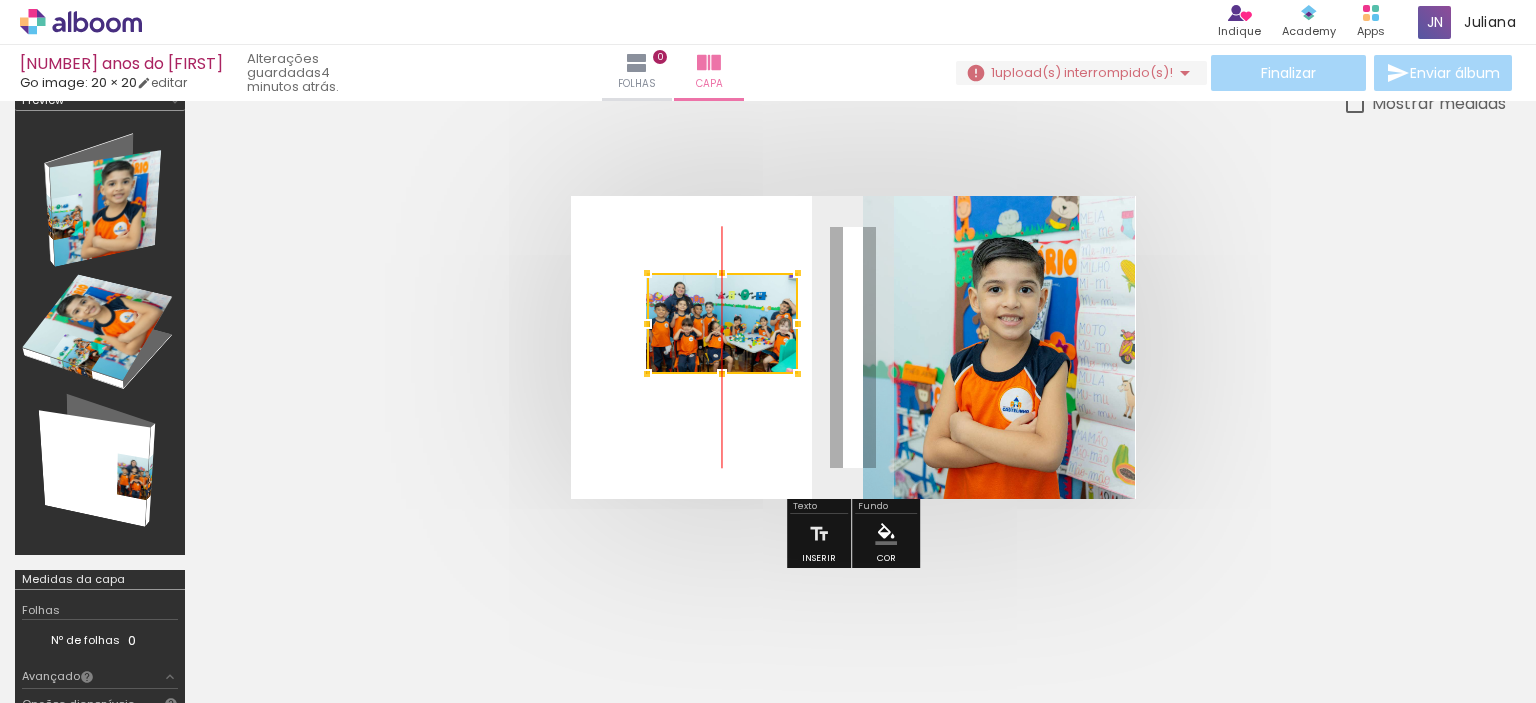 drag, startPoint x: 861, startPoint y: 356, endPoint x: 724, endPoint y: 332, distance: 139.0863 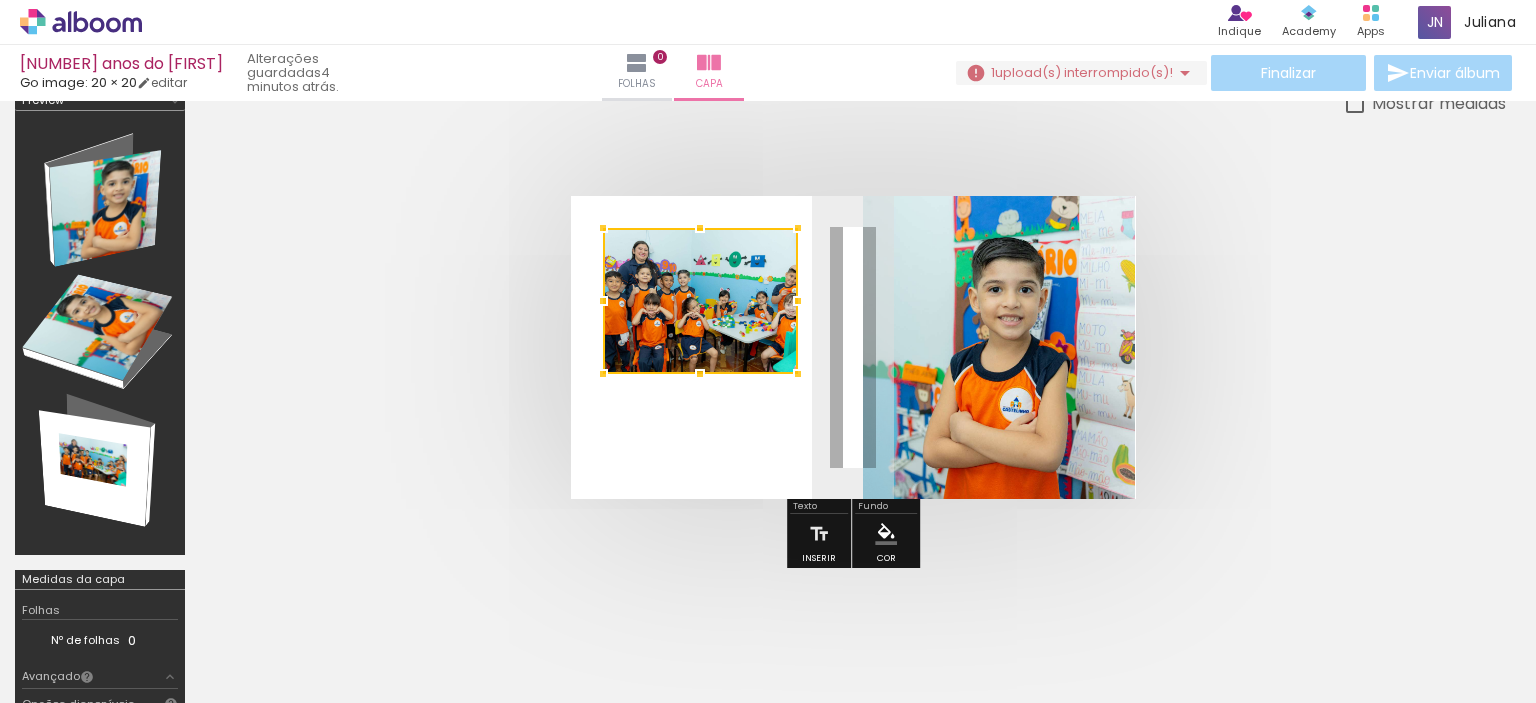 drag, startPoint x: 644, startPoint y: 271, endPoint x: 606, endPoint y: 227, distance: 58.137768 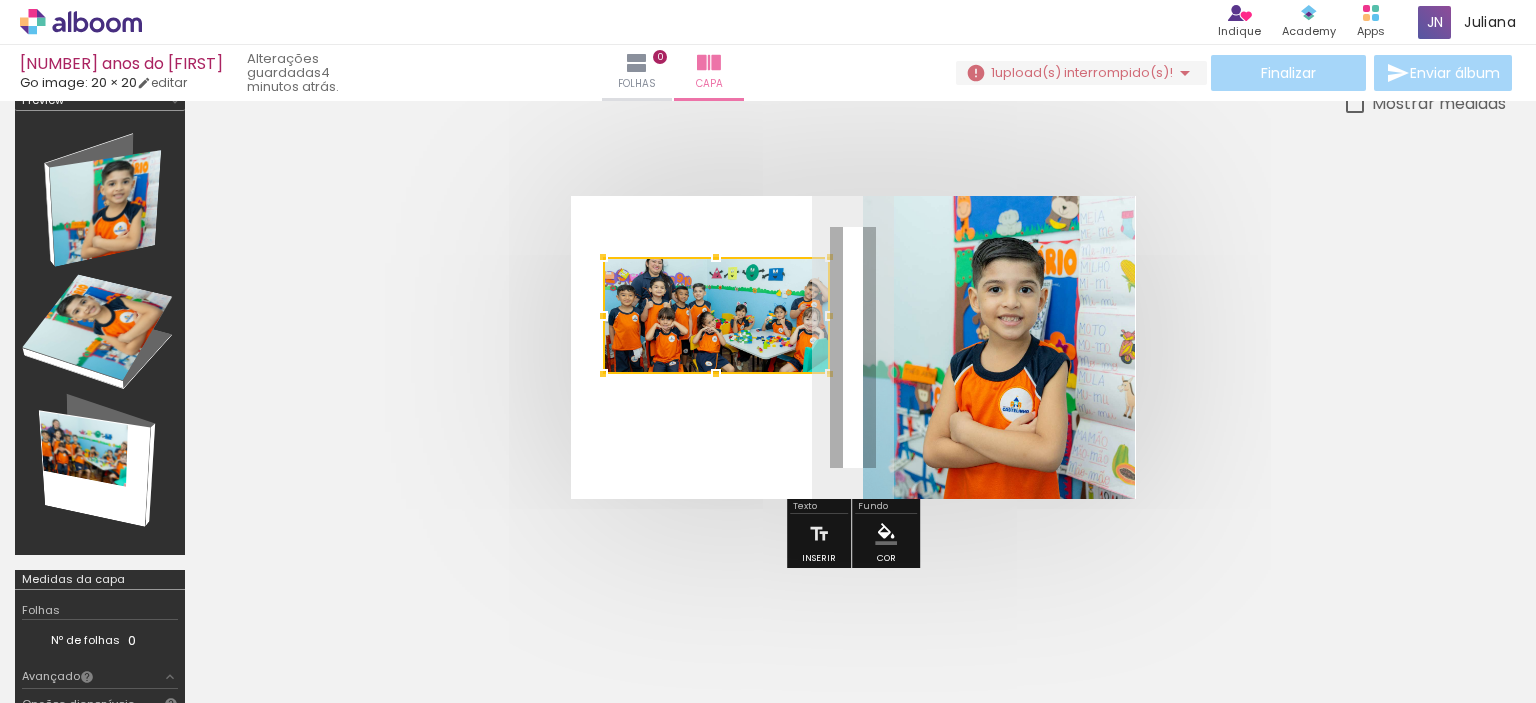 drag, startPoint x: 800, startPoint y: 240, endPoint x: 832, endPoint y: 269, distance: 43.185646 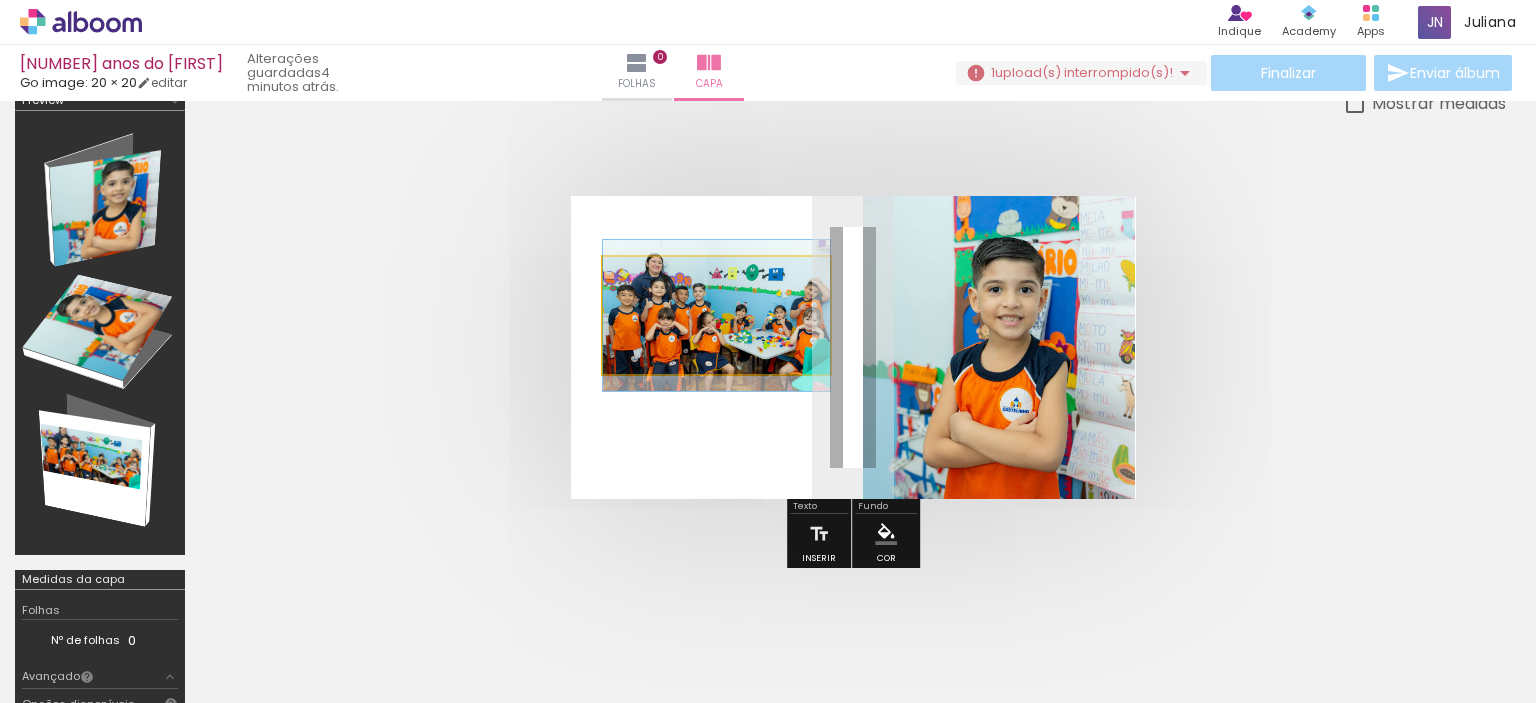 click at bounding box center [716, 315] 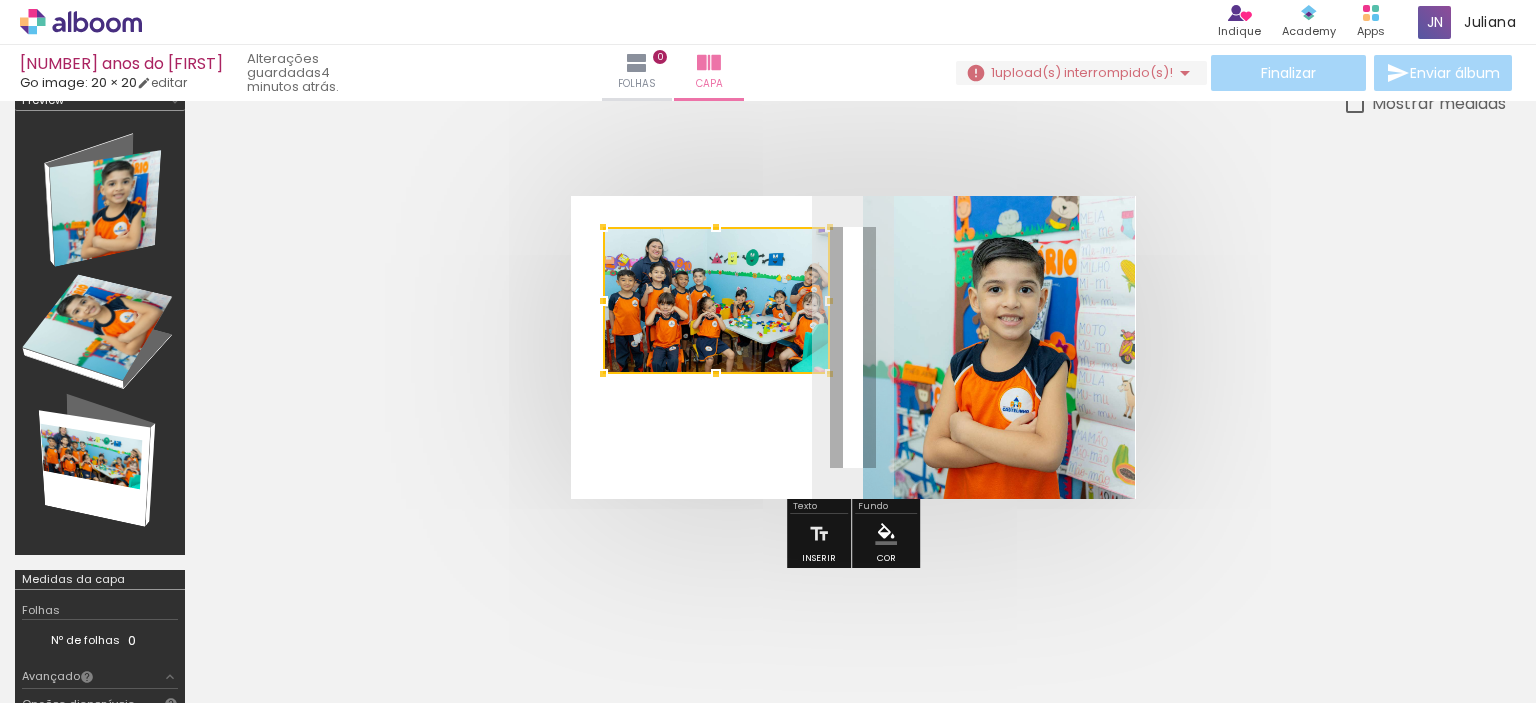 drag, startPoint x: 716, startPoint y: 256, endPoint x: 724, endPoint y: 226, distance: 31.04835 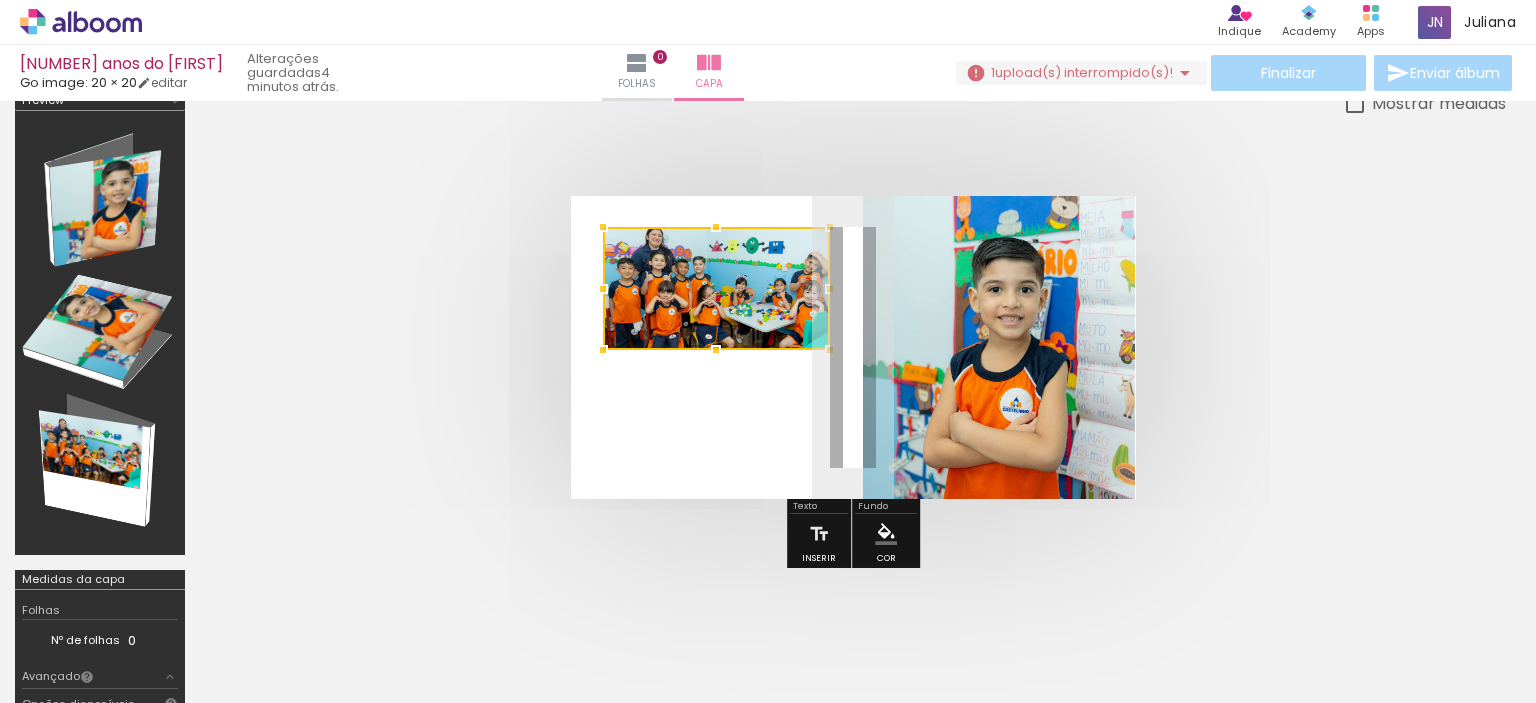 drag, startPoint x: 716, startPoint y: 371, endPoint x: 746, endPoint y: 347, distance: 38.418747 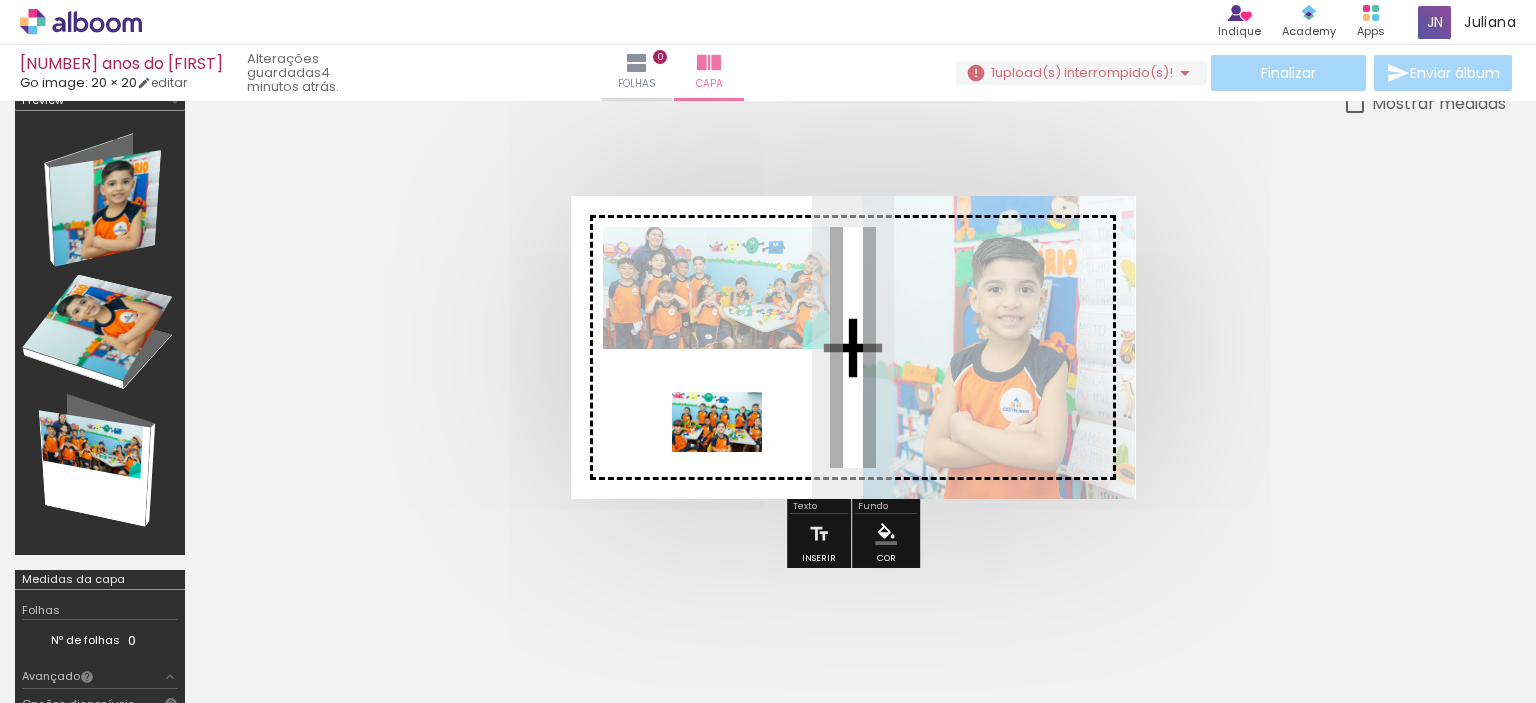 drag, startPoint x: 224, startPoint y: 646, endPoint x: 732, endPoint y: 452, distance: 543.783 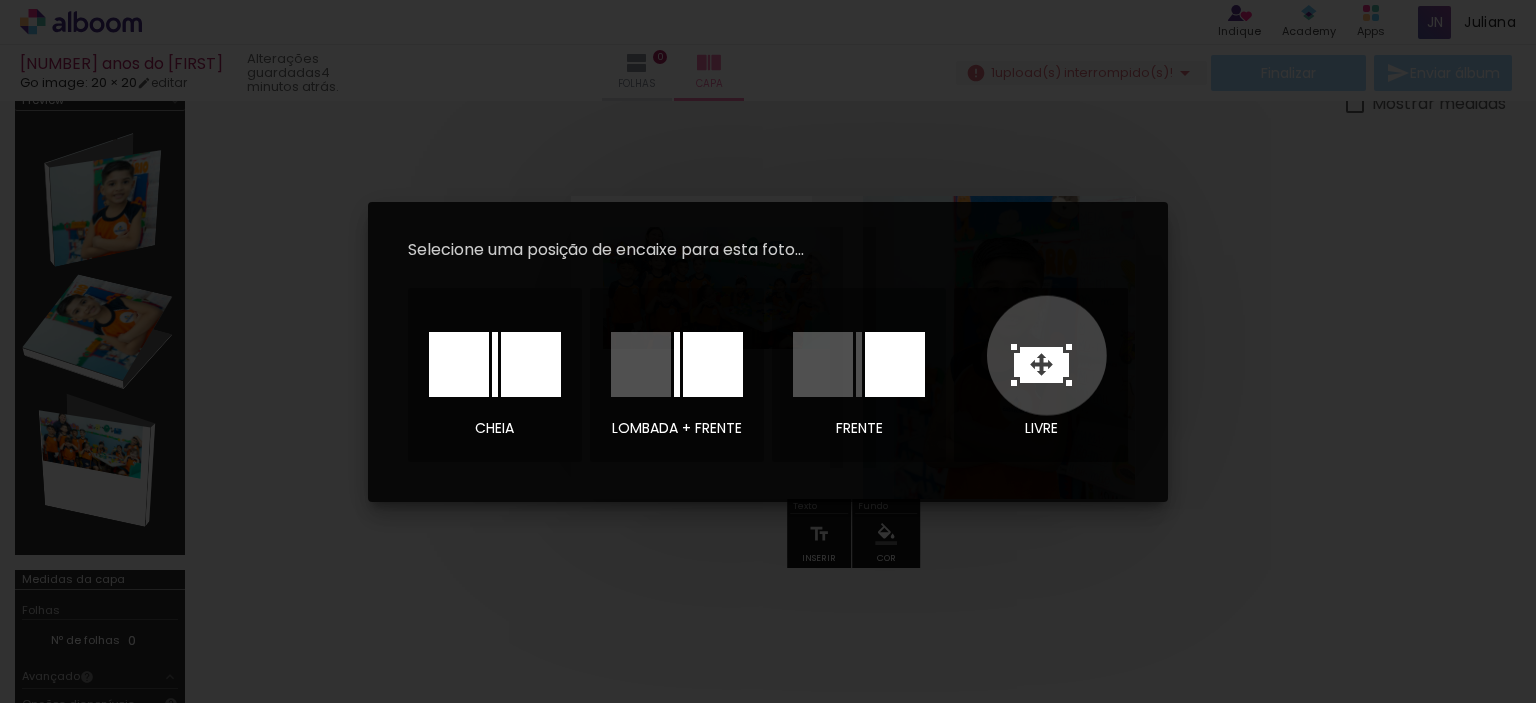 drag, startPoint x: 1047, startPoint y: 355, endPoint x: 989, endPoint y: 359, distance: 58.137768 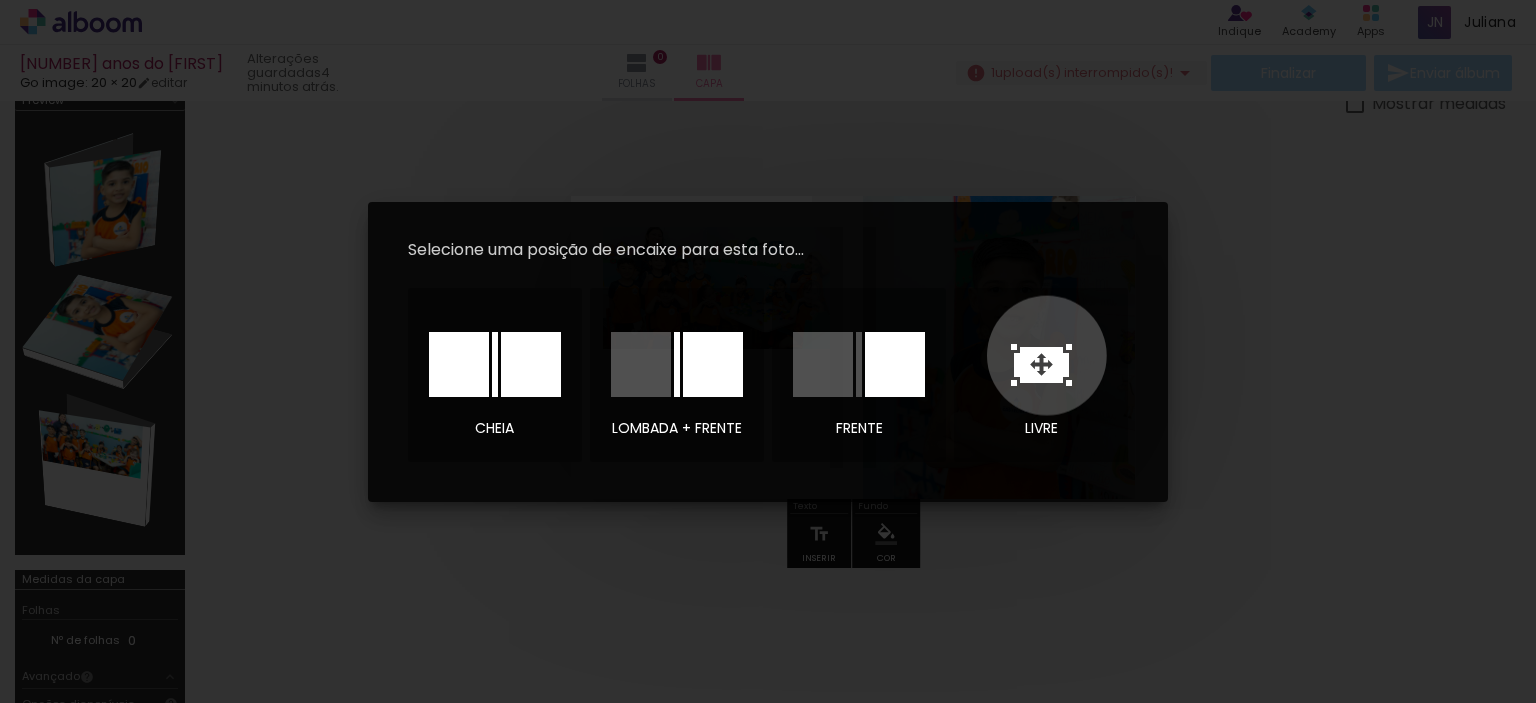 click 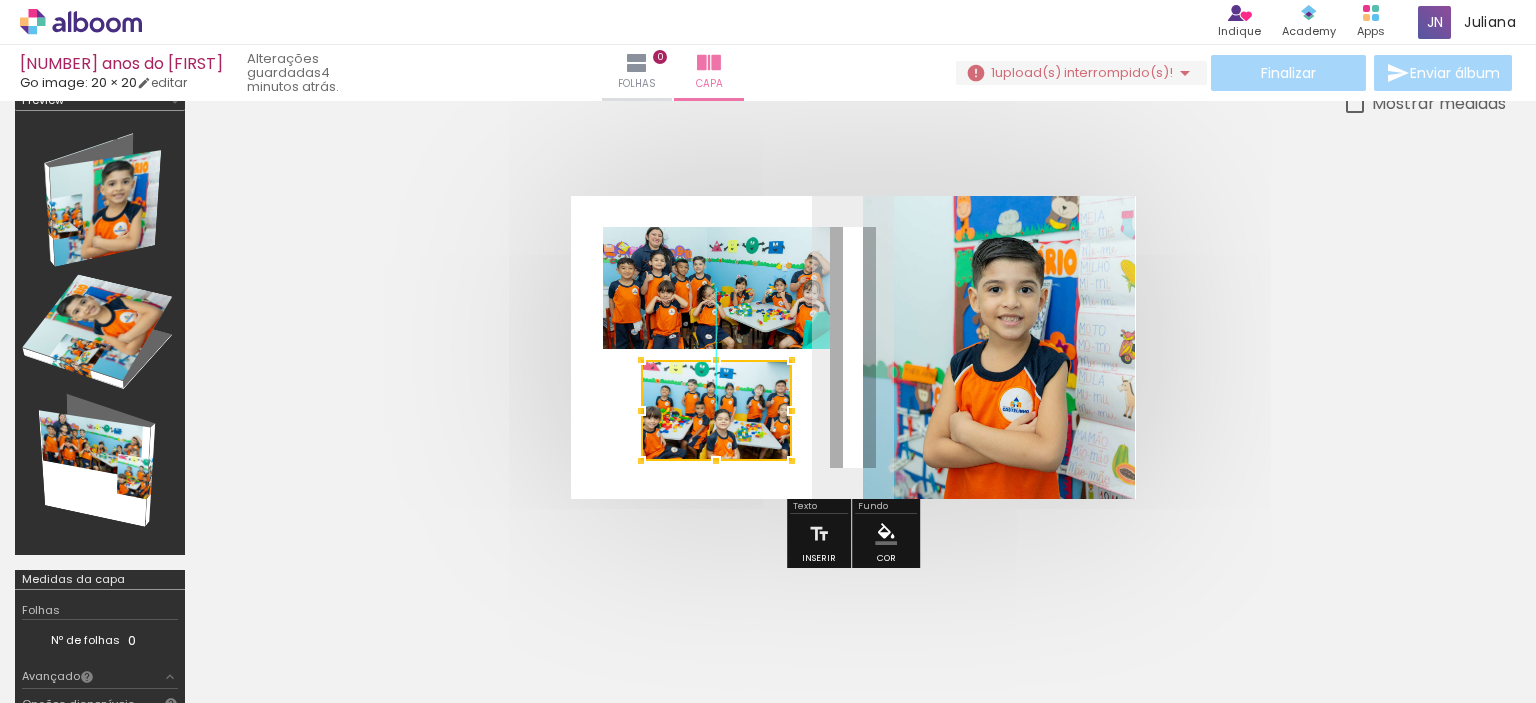 drag, startPoint x: 878, startPoint y: 355, endPoint x: 744, endPoint y: 389, distance: 138.24615 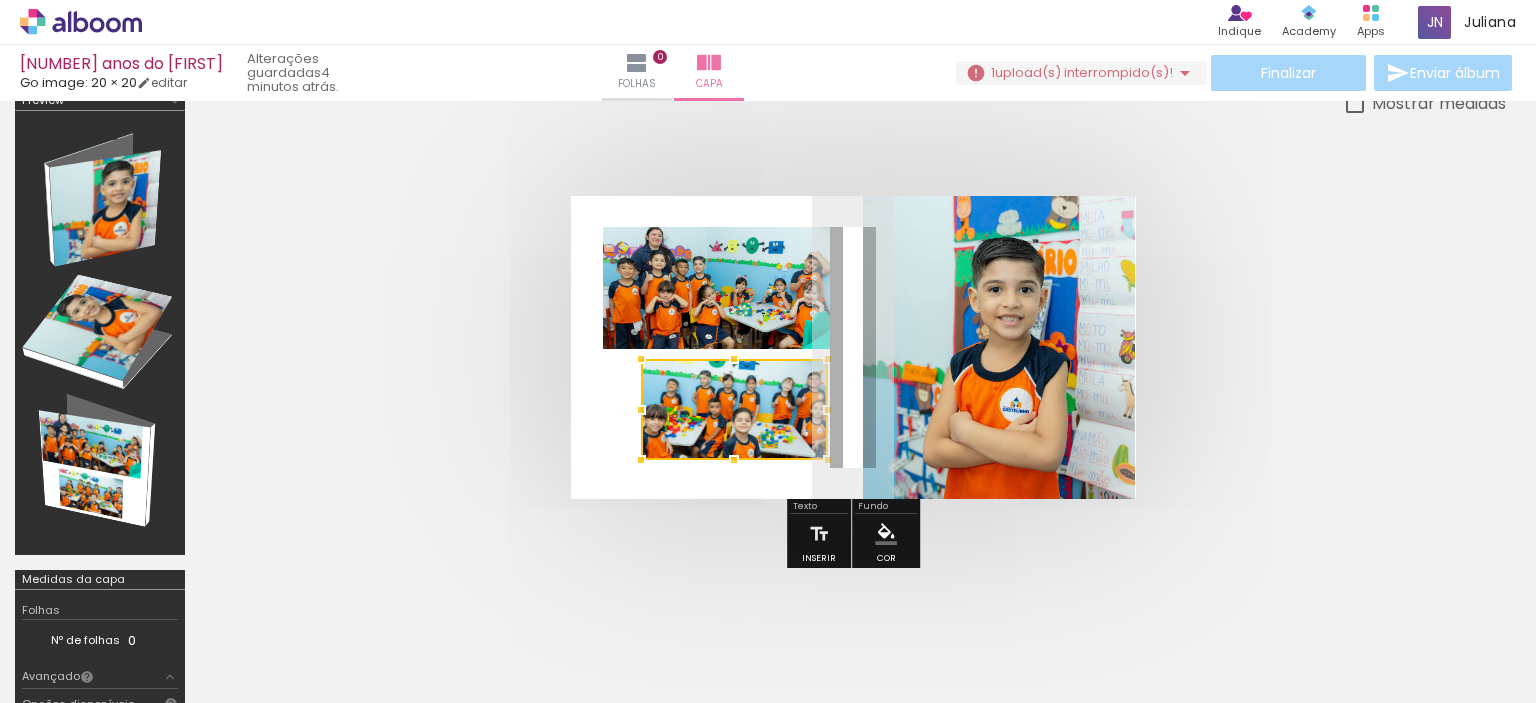 drag, startPoint x: 790, startPoint y: 407, endPoint x: 827, endPoint y: 398, distance: 38.078865 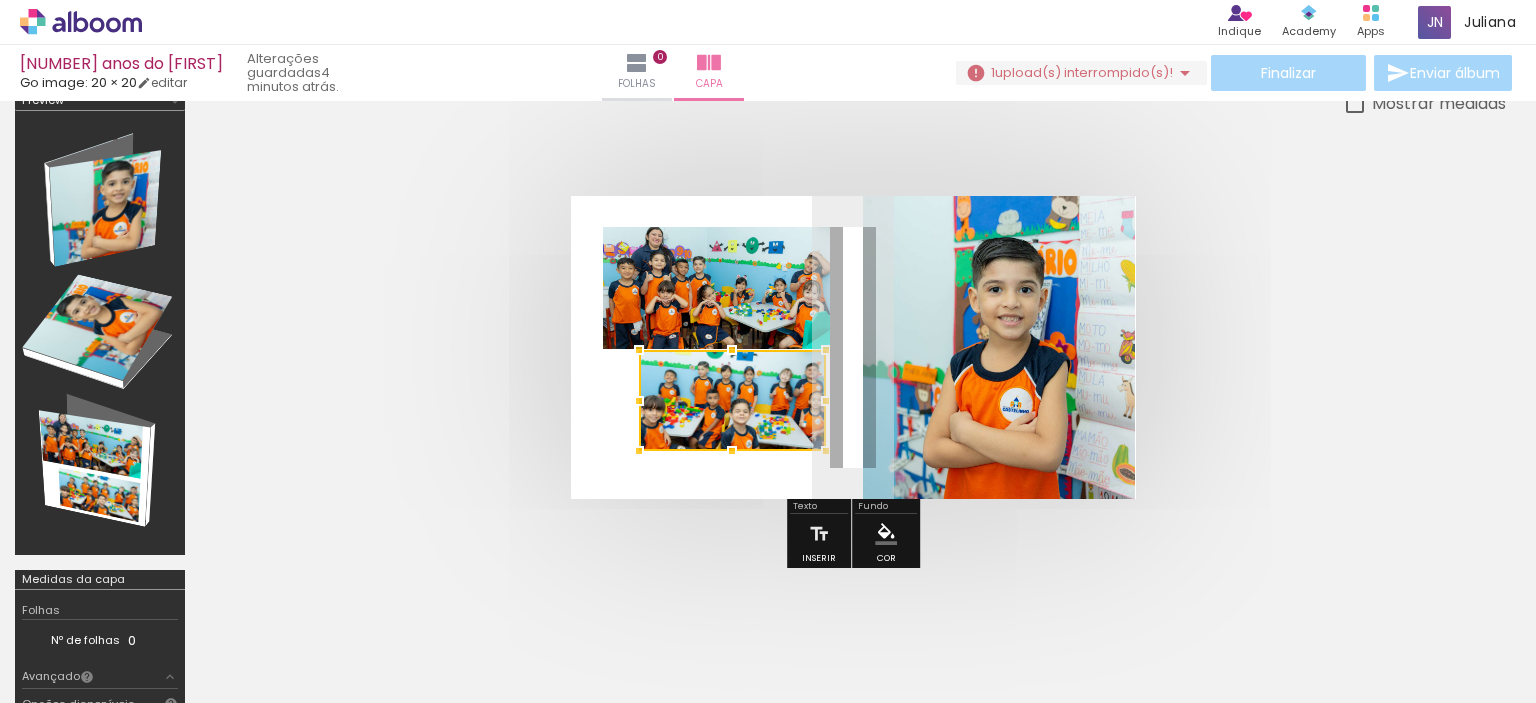 drag, startPoint x: 753, startPoint y: 395, endPoint x: 752, endPoint y: 381, distance: 14.035668 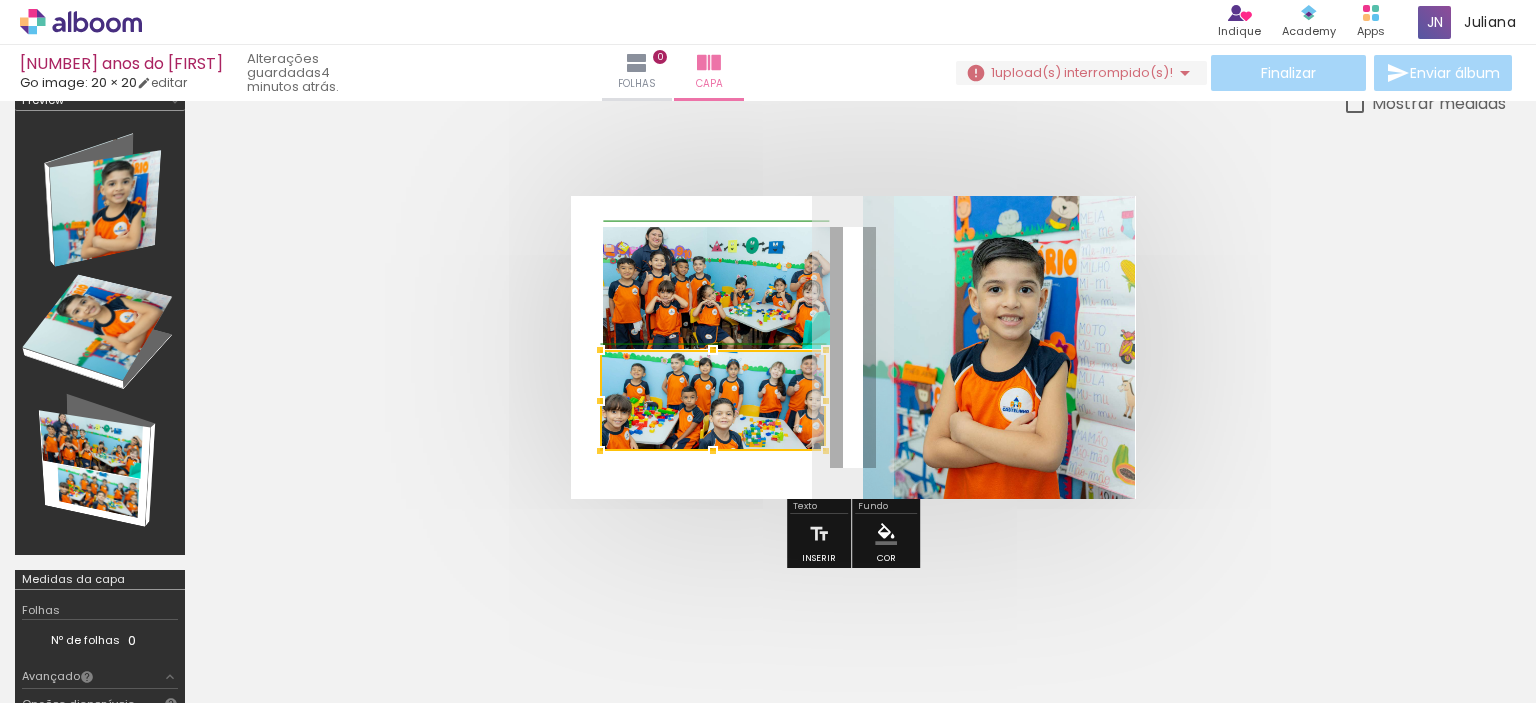 drag, startPoint x: 645, startPoint y: 402, endPoint x: 612, endPoint y: 414, distance: 35.1141 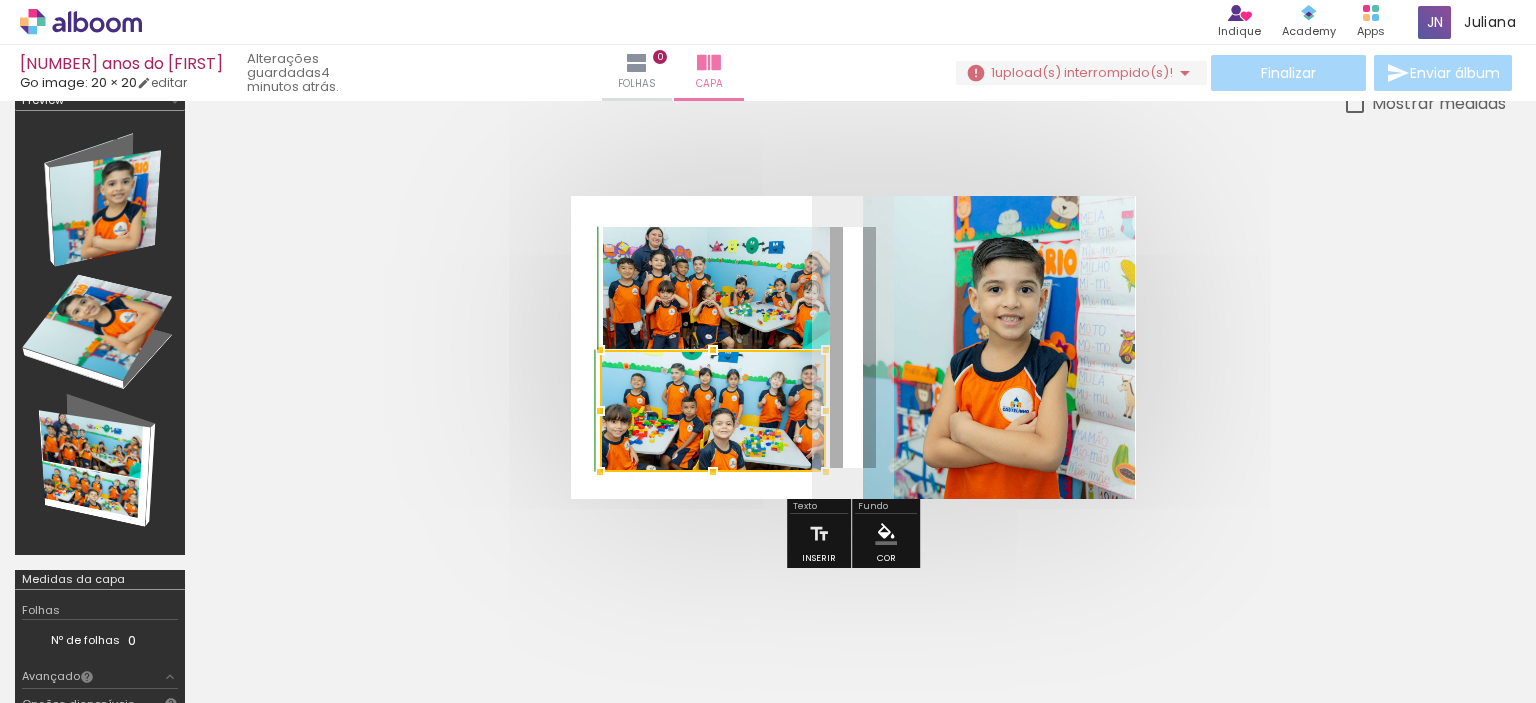 drag, startPoint x: 712, startPoint y: 451, endPoint x: 712, endPoint y: 470, distance: 19 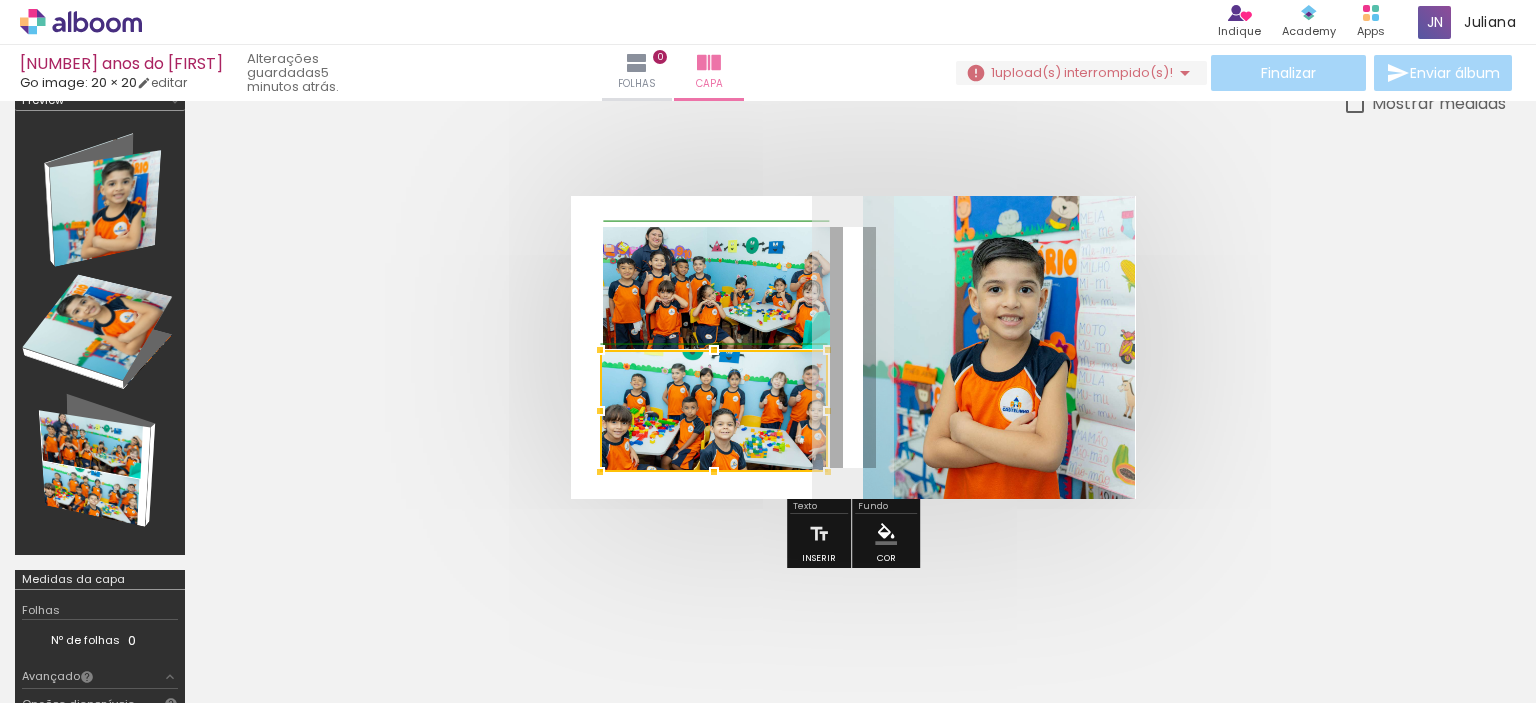 drag, startPoint x: 825, startPoint y: 414, endPoint x: 836, endPoint y: 410, distance: 11.7046995 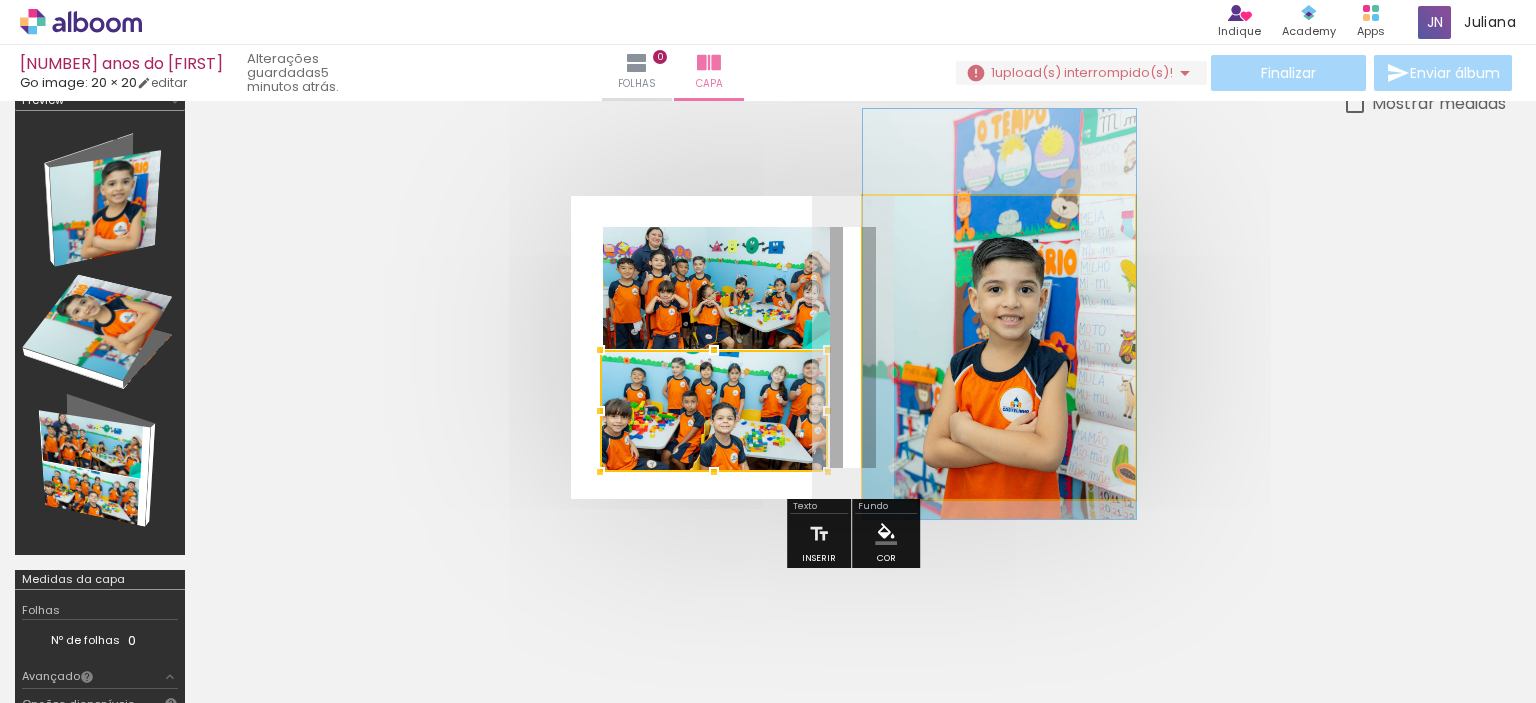 click at bounding box center (999, 347) 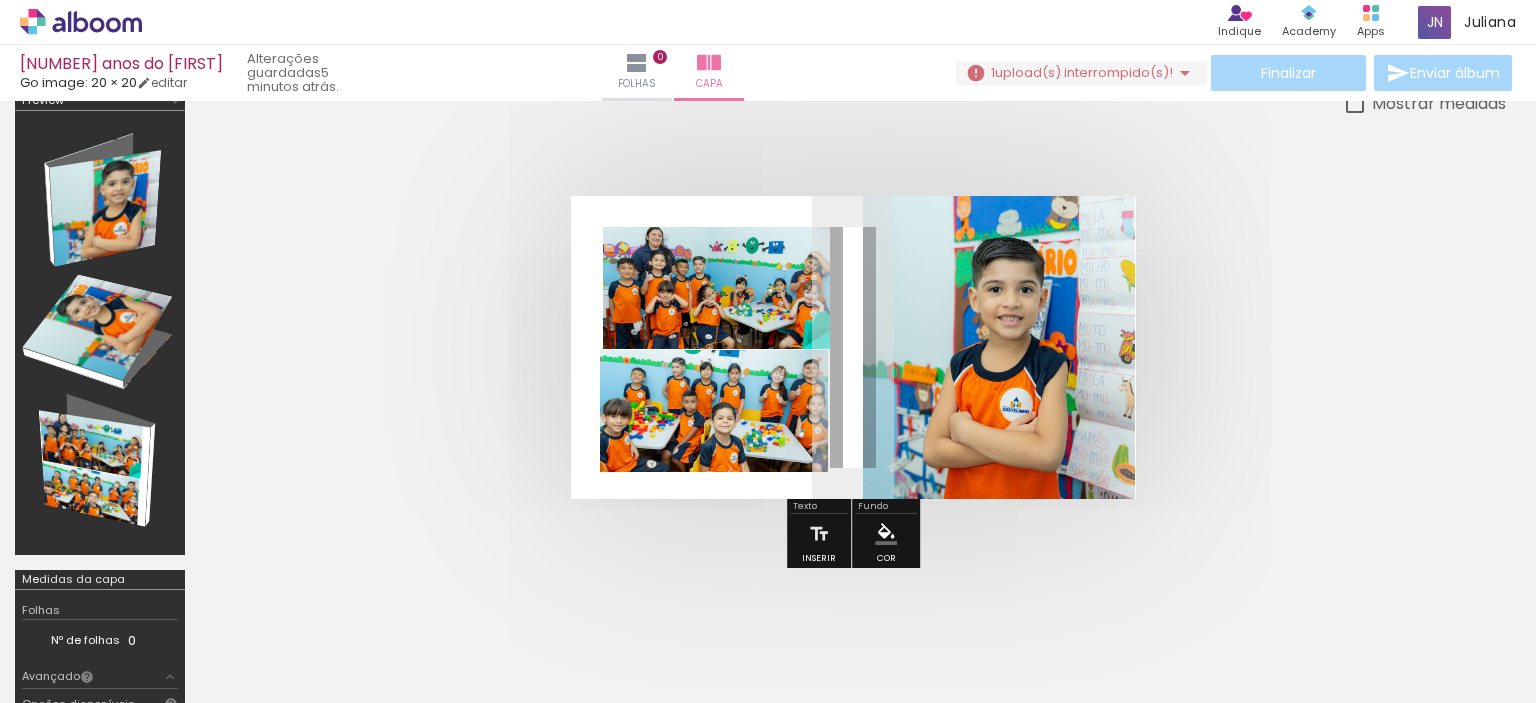click at bounding box center [999, 347] 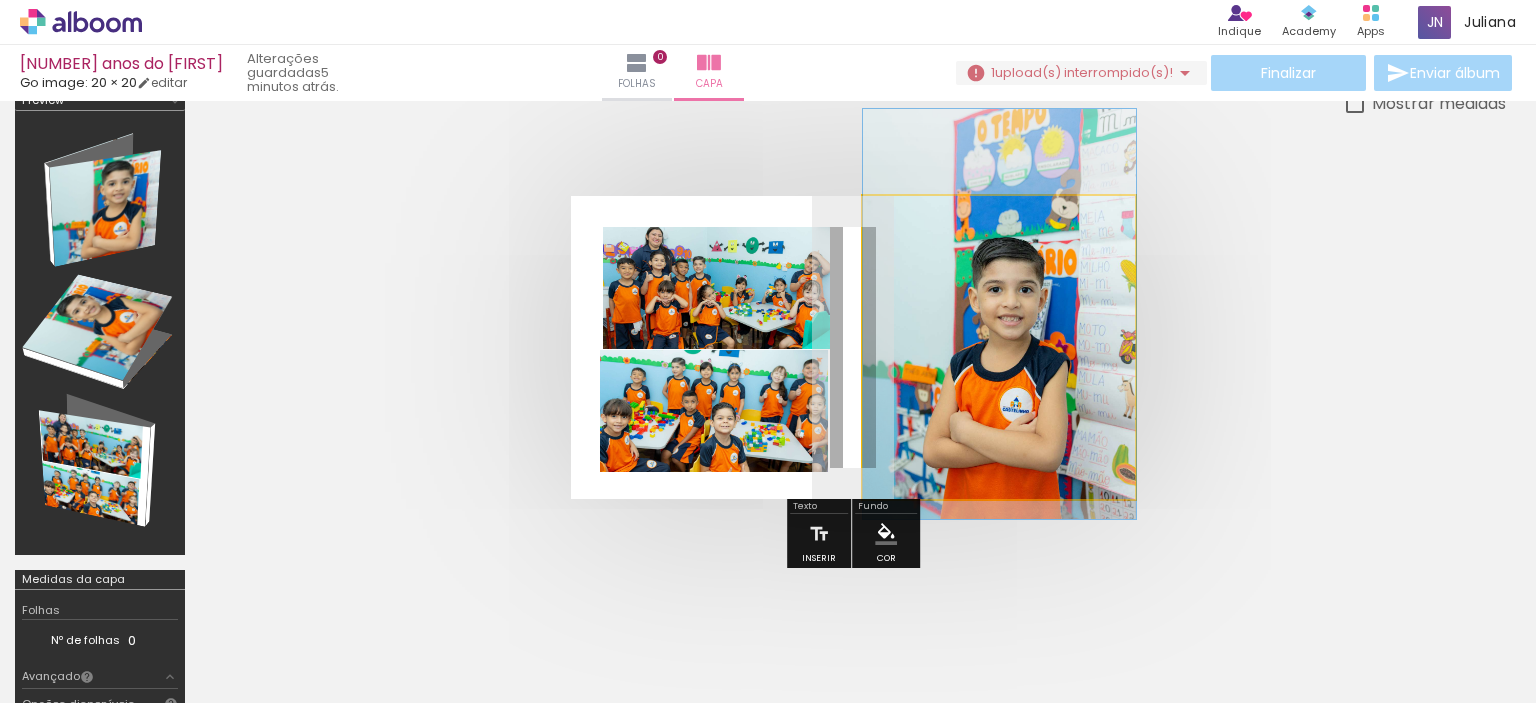 click at bounding box center (999, 347) 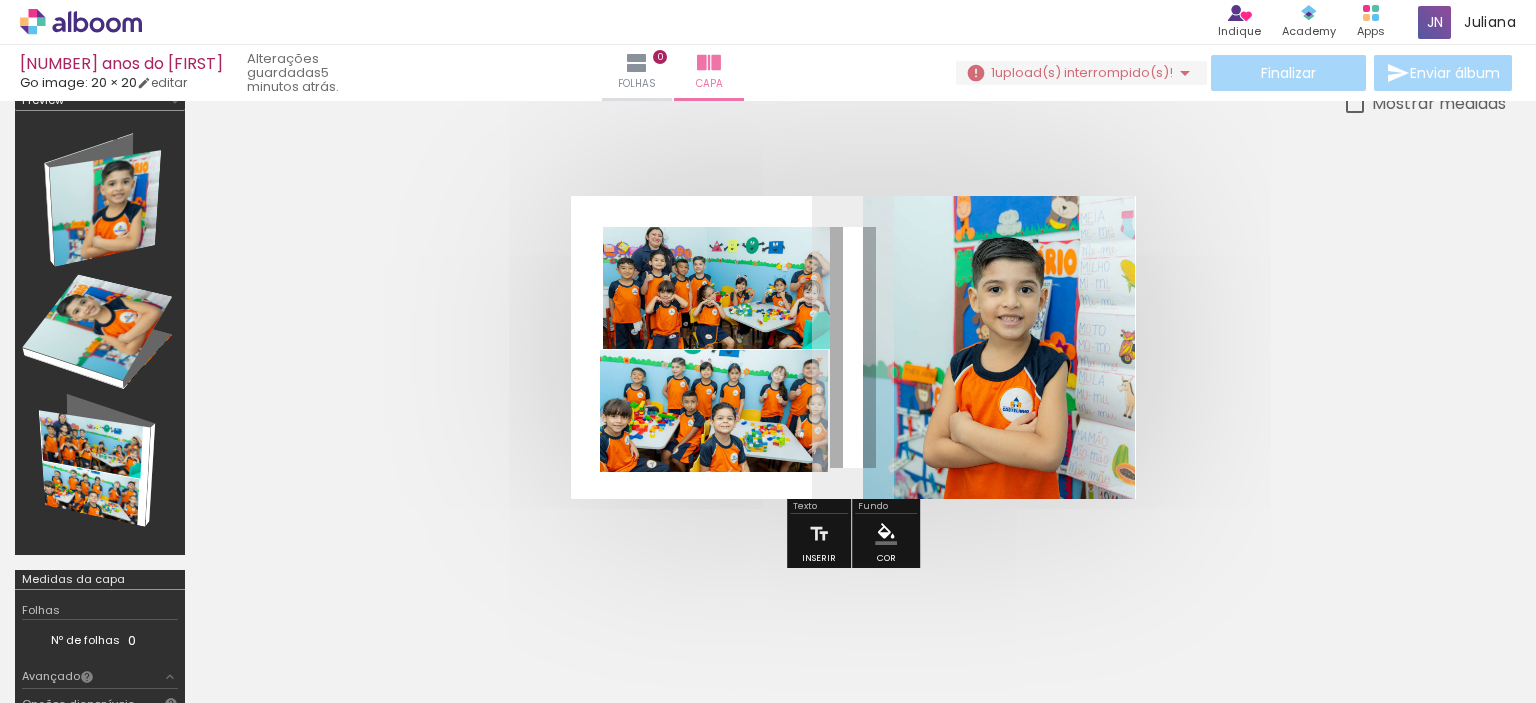 drag, startPoint x: 983, startPoint y: 373, endPoint x: 989, endPoint y: 342, distance: 31.575306 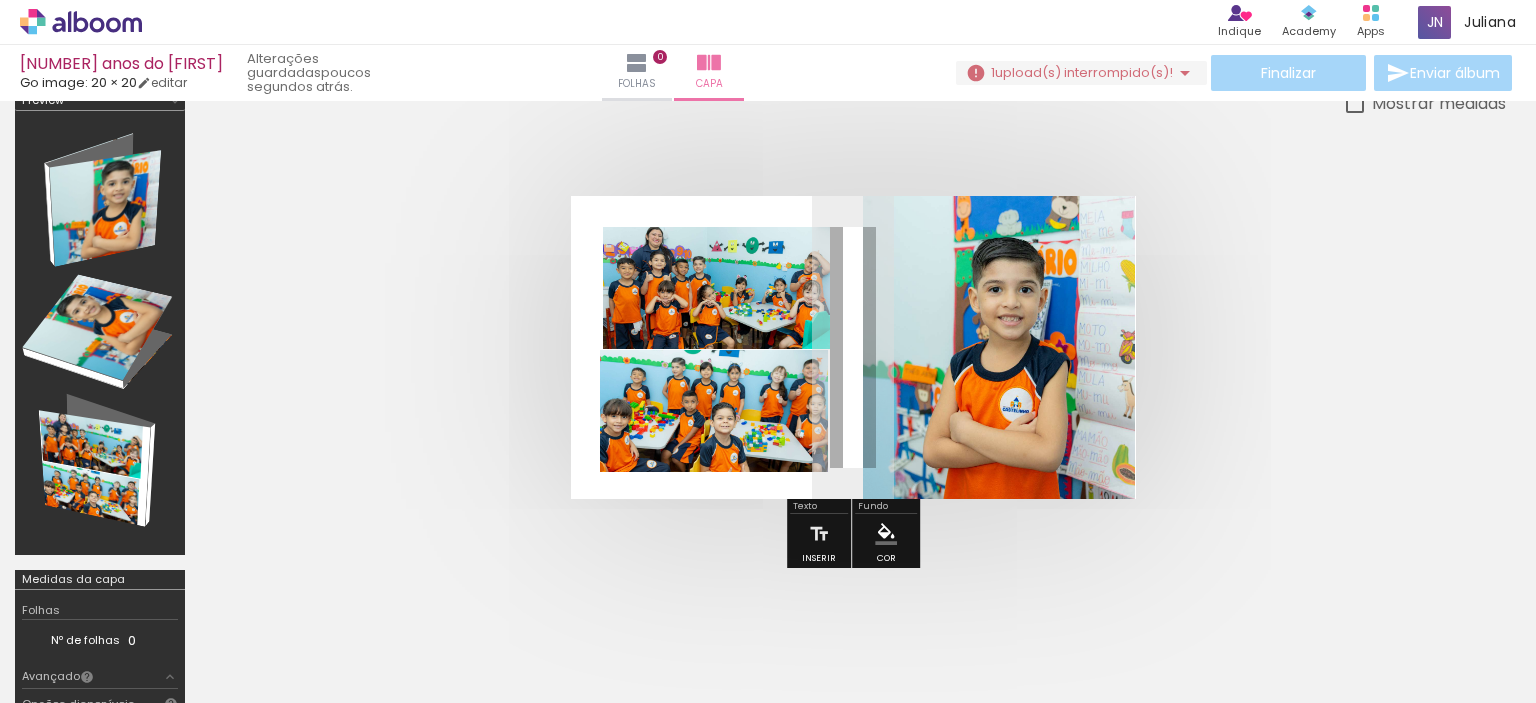 click at bounding box center (716, 288) 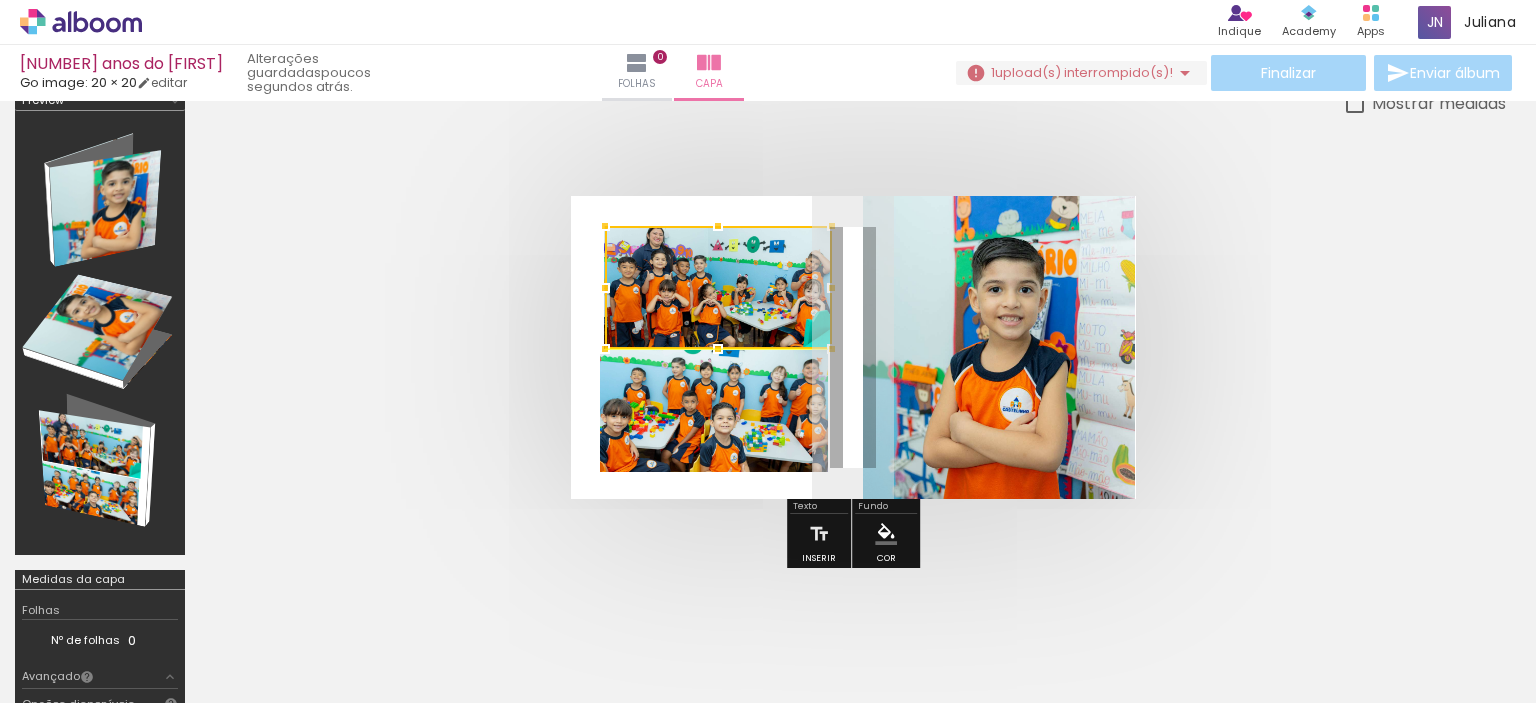 click at bounding box center (718, 287) 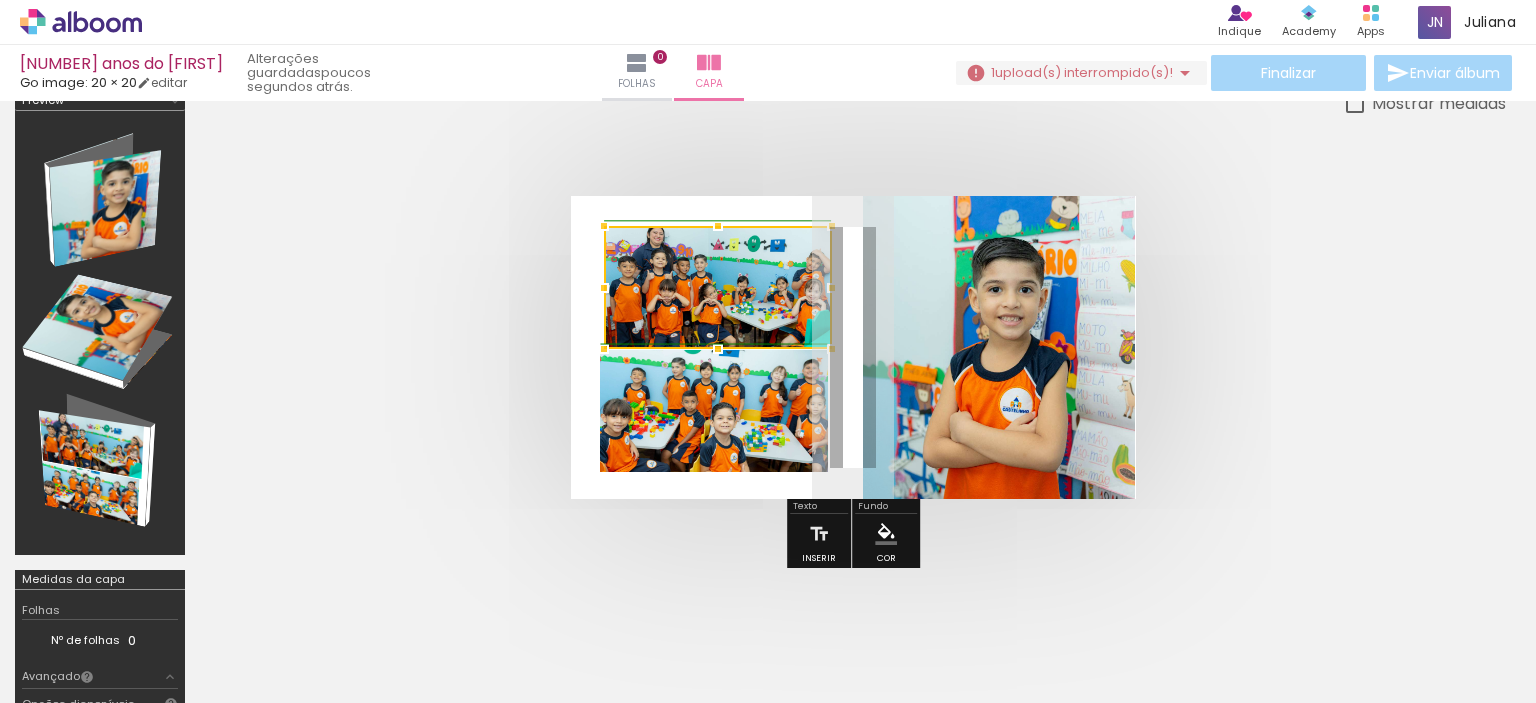 click at bounding box center (604, 288) 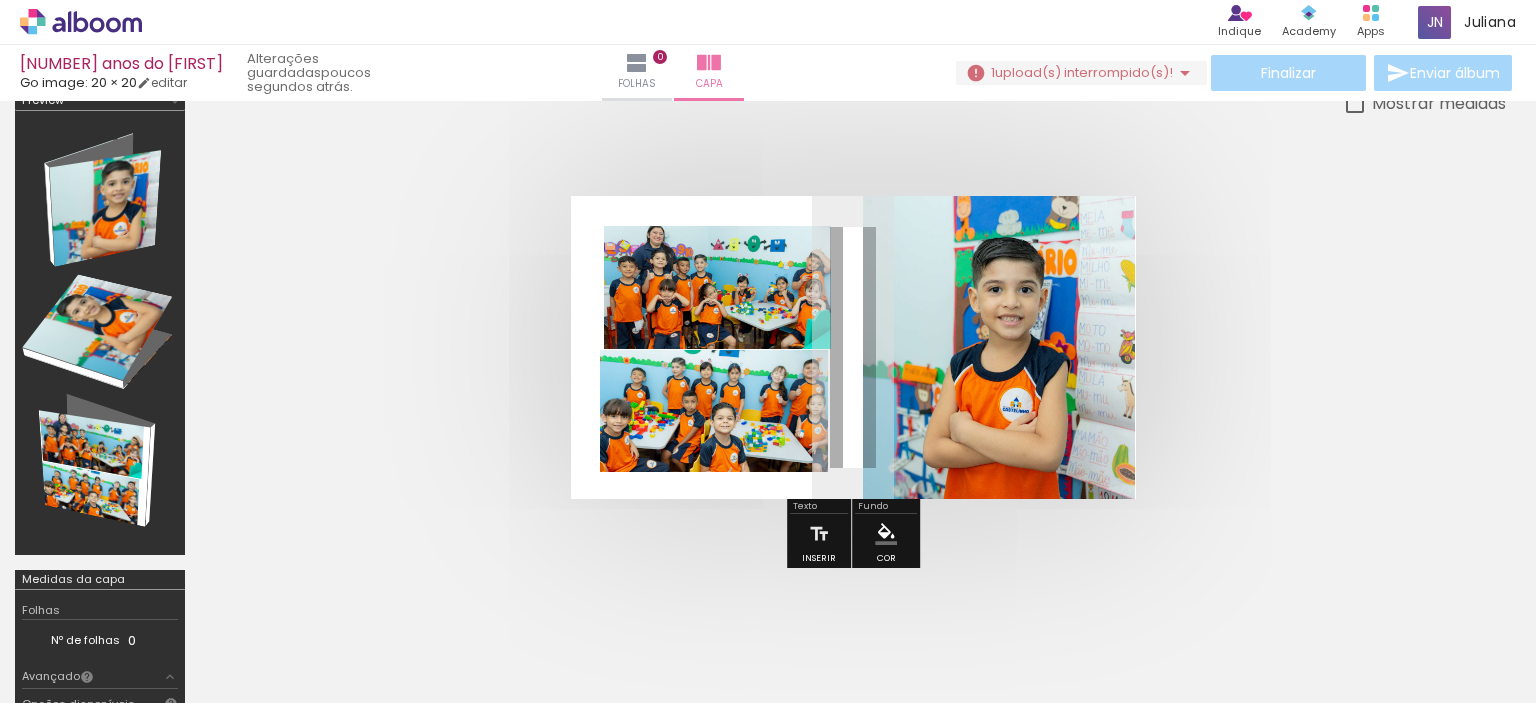 click at bounding box center [714, 411] 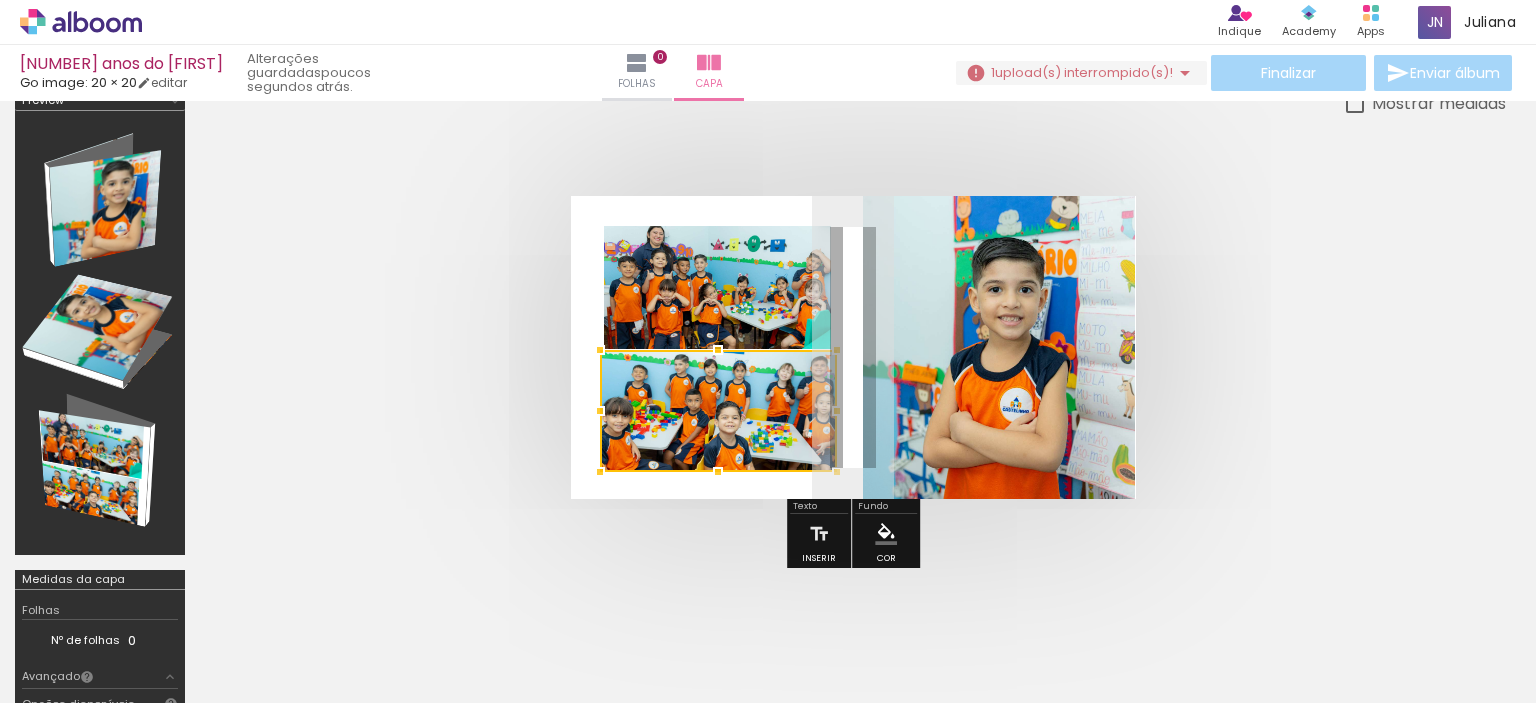 drag, startPoint x: 828, startPoint y: 410, endPoint x: 839, endPoint y: 407, distance: 11.401754 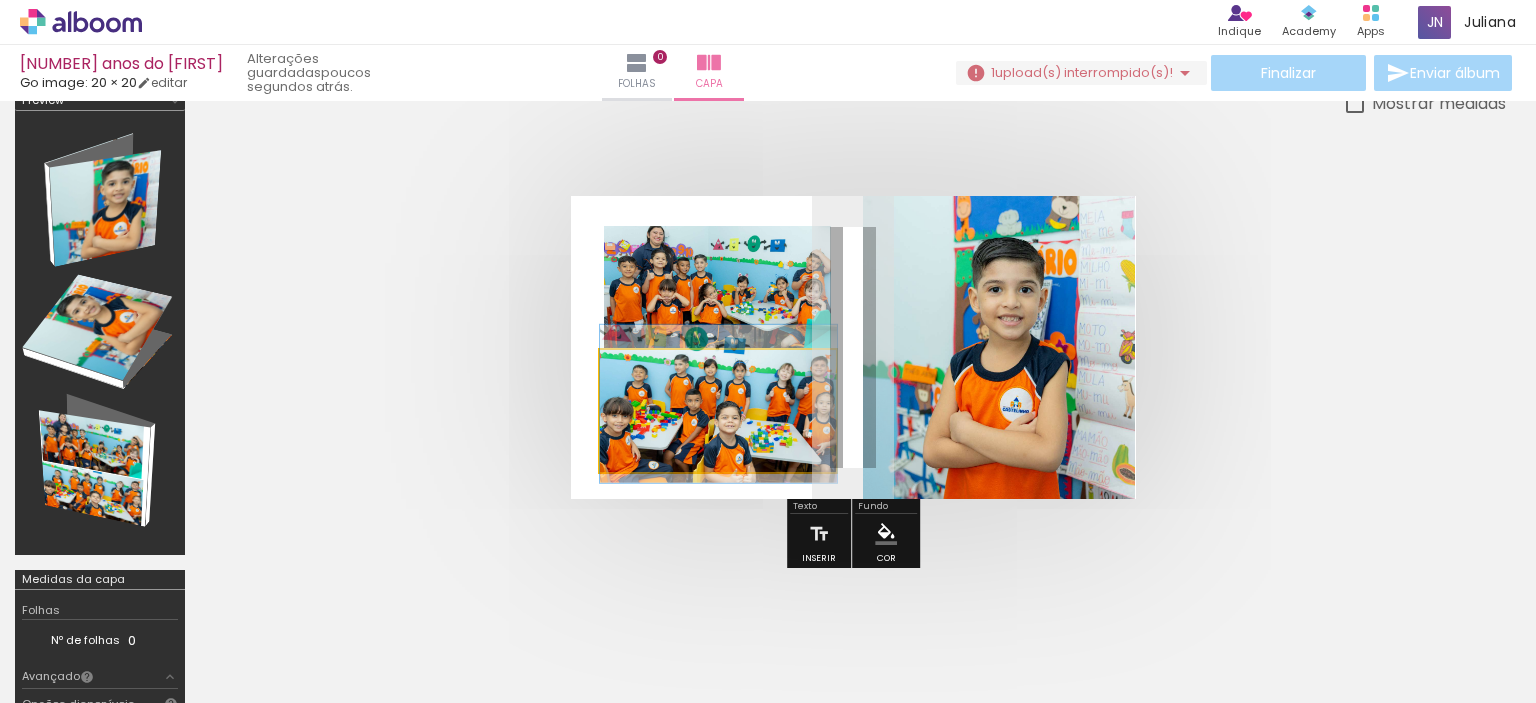 click at bounding box center [718, 411] 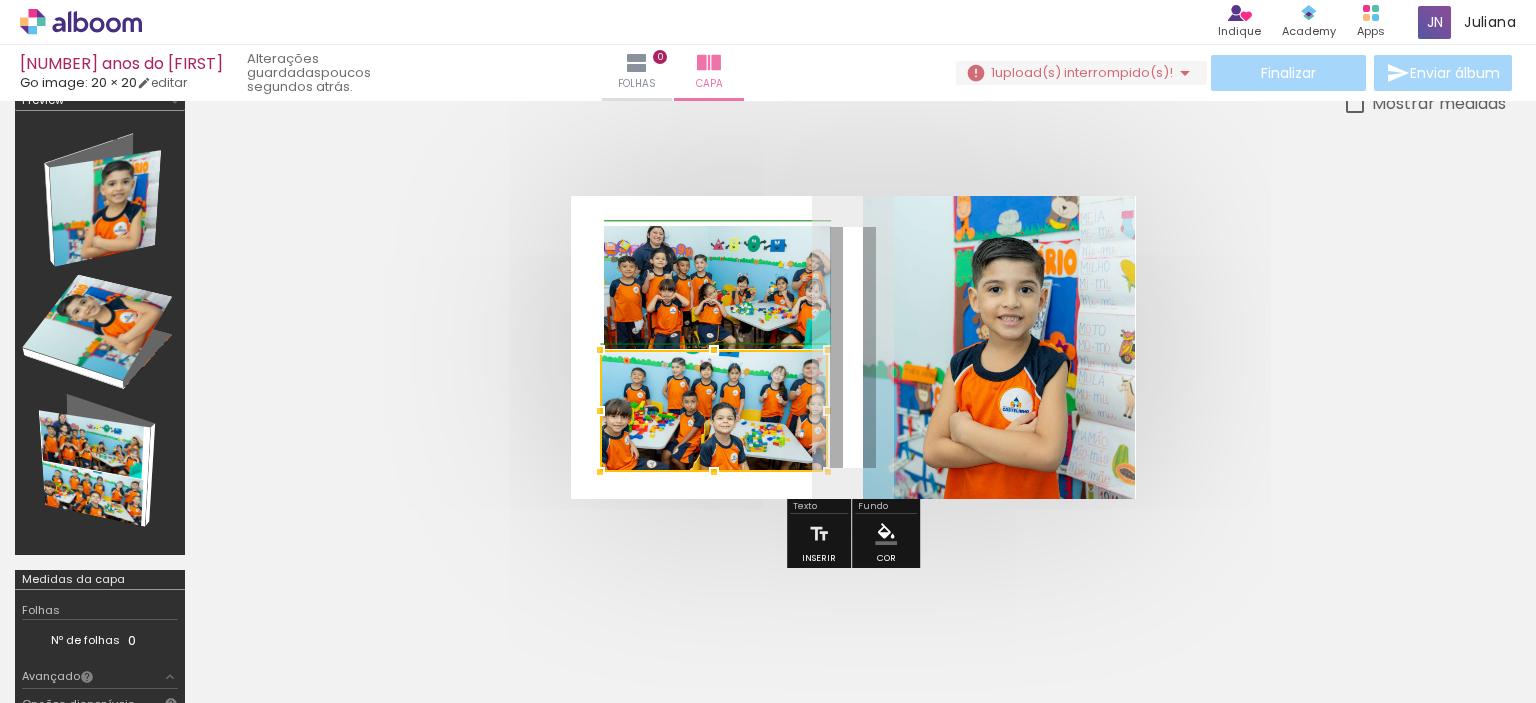 click at bounding box center (828, 411) 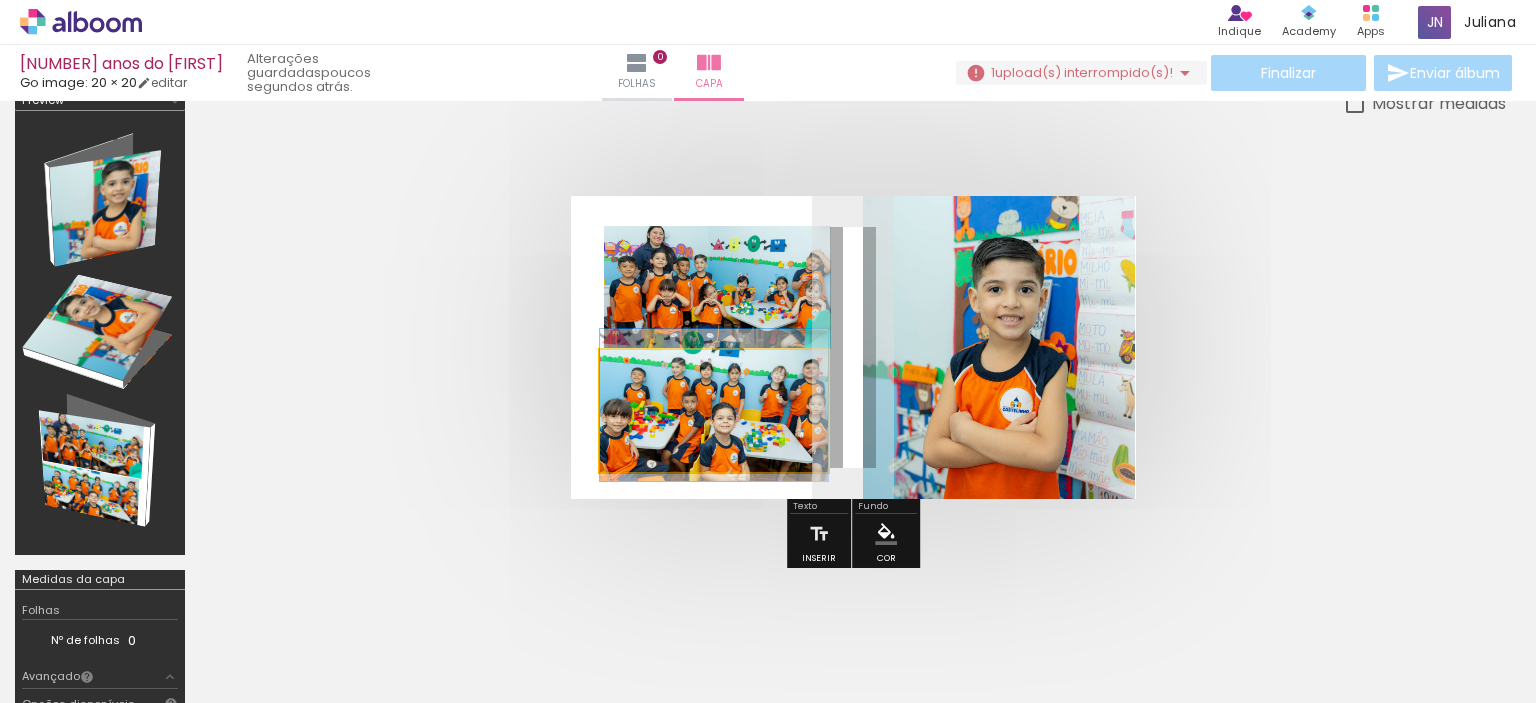 drag, startPoint x: 691, startPoint y: 411, endPoint x: 705, endPoint y: 411, distance: 14 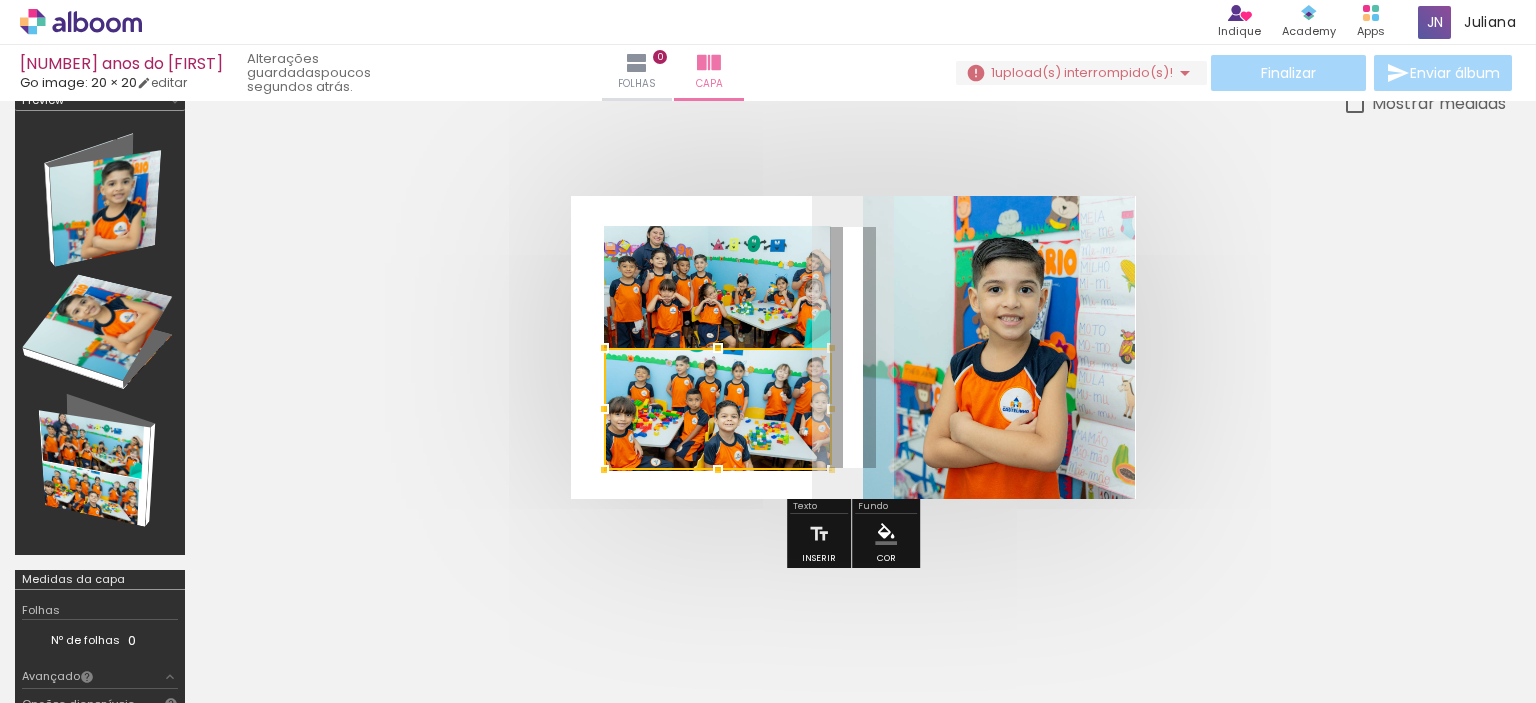 click at bounding box center [718, 409] 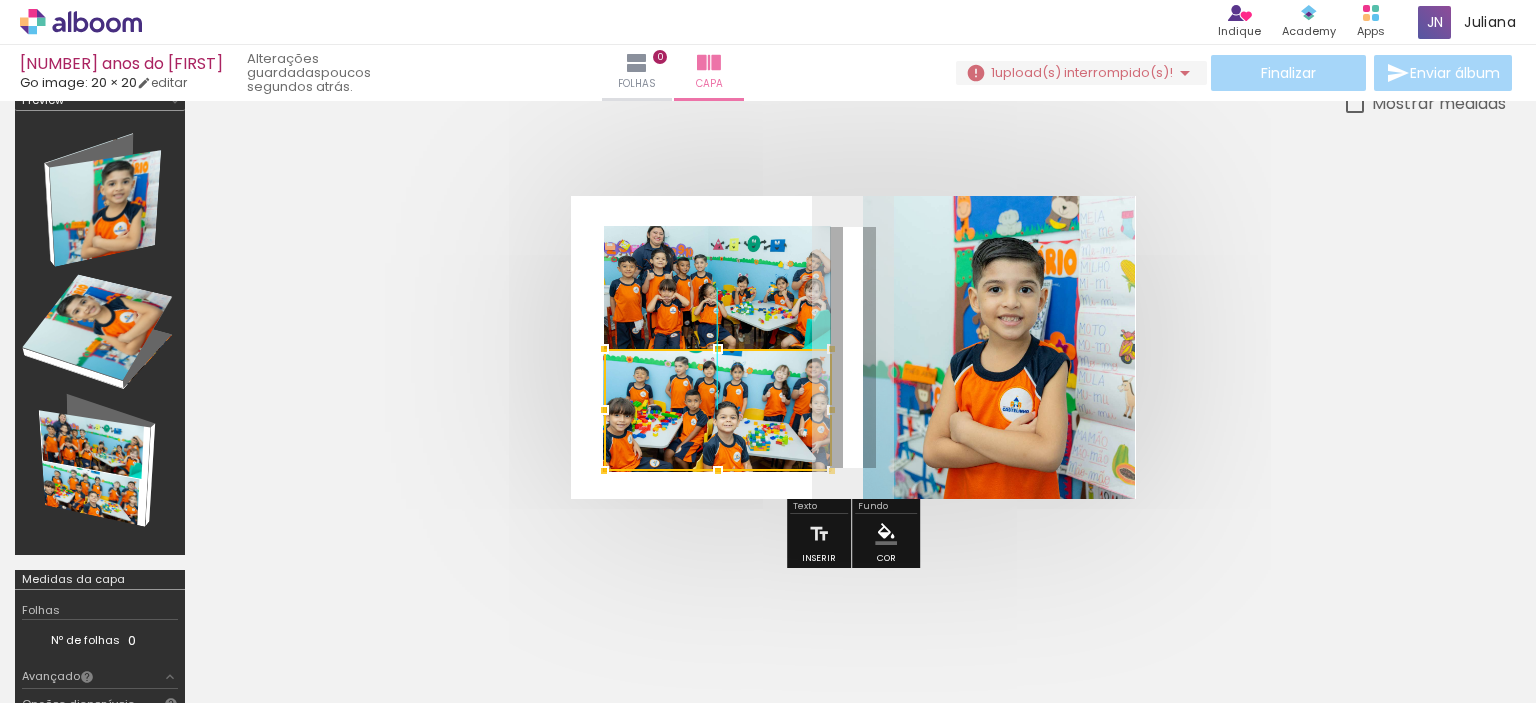 click at bounding box center (718, 410) 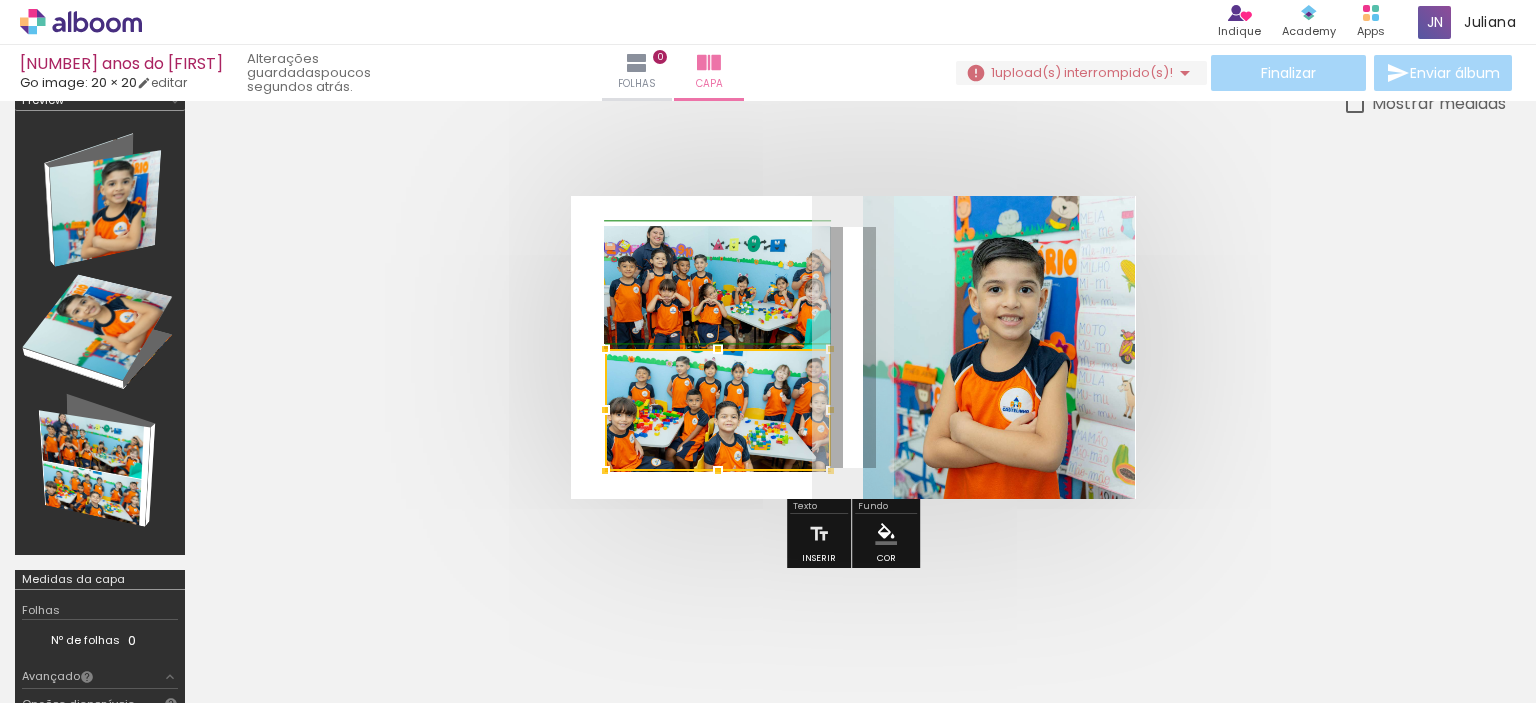 click at bounding box center (605, 410) 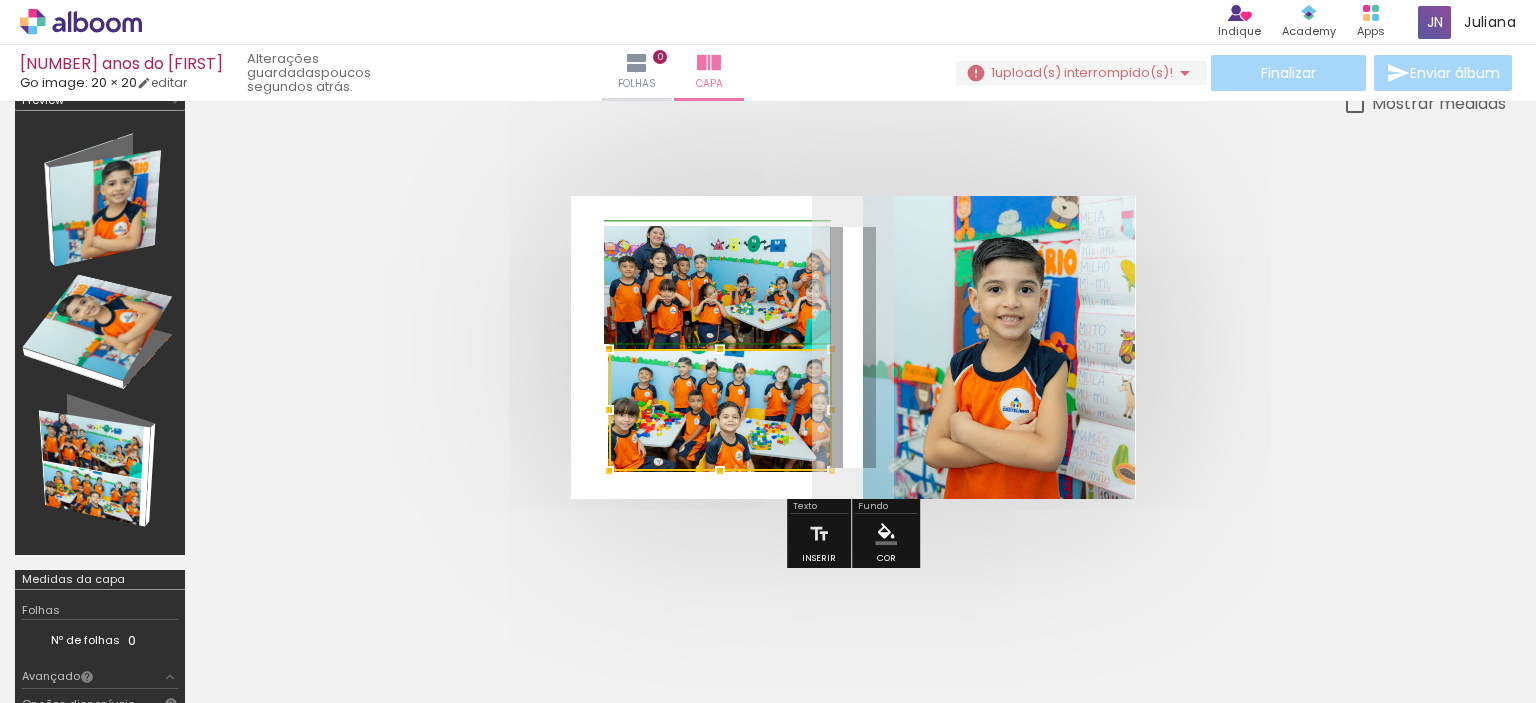 drag, startPoint x: 607, startPoint y: 413, endPoint x: 597, endPoint y: 411, distance: 10.198039 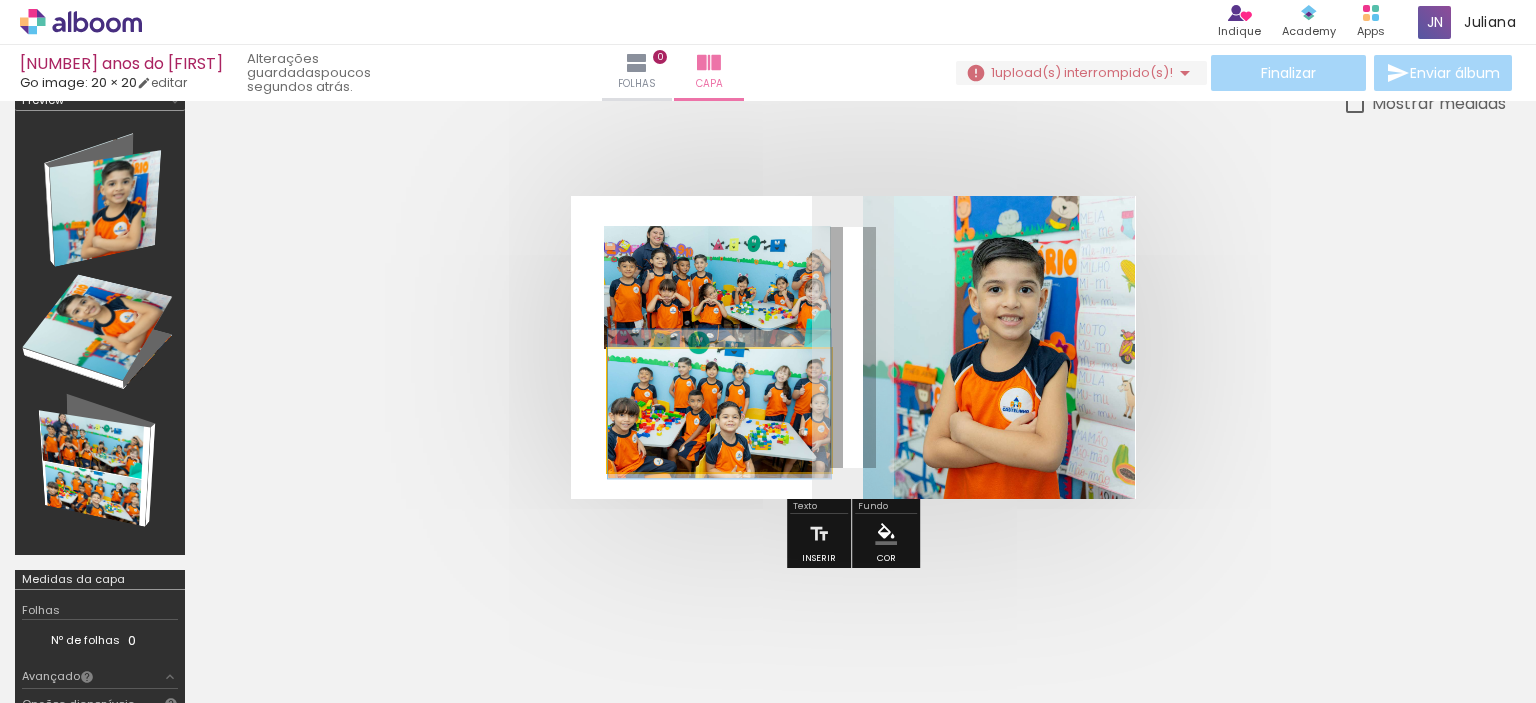 click at bounding box center [719, 410] 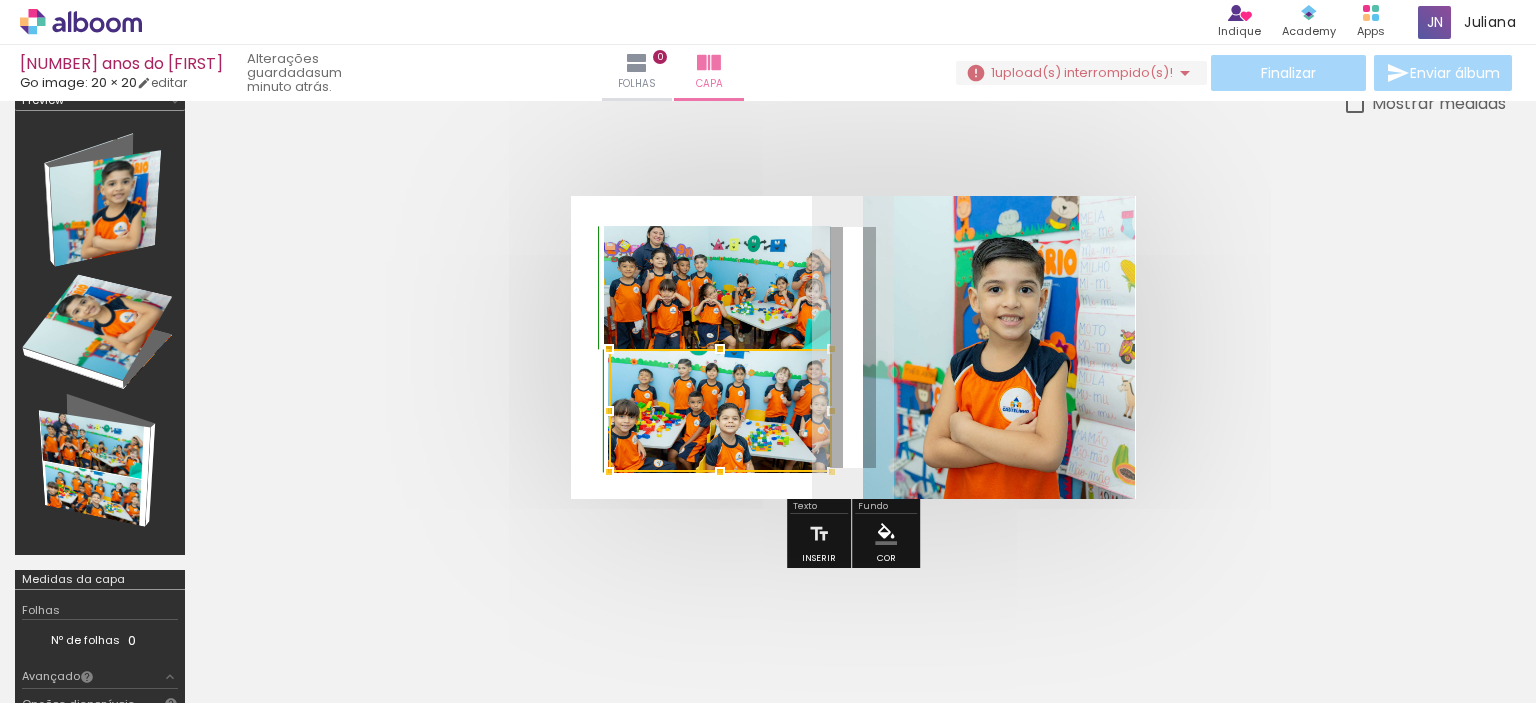 click at bounding box center [720, 472] 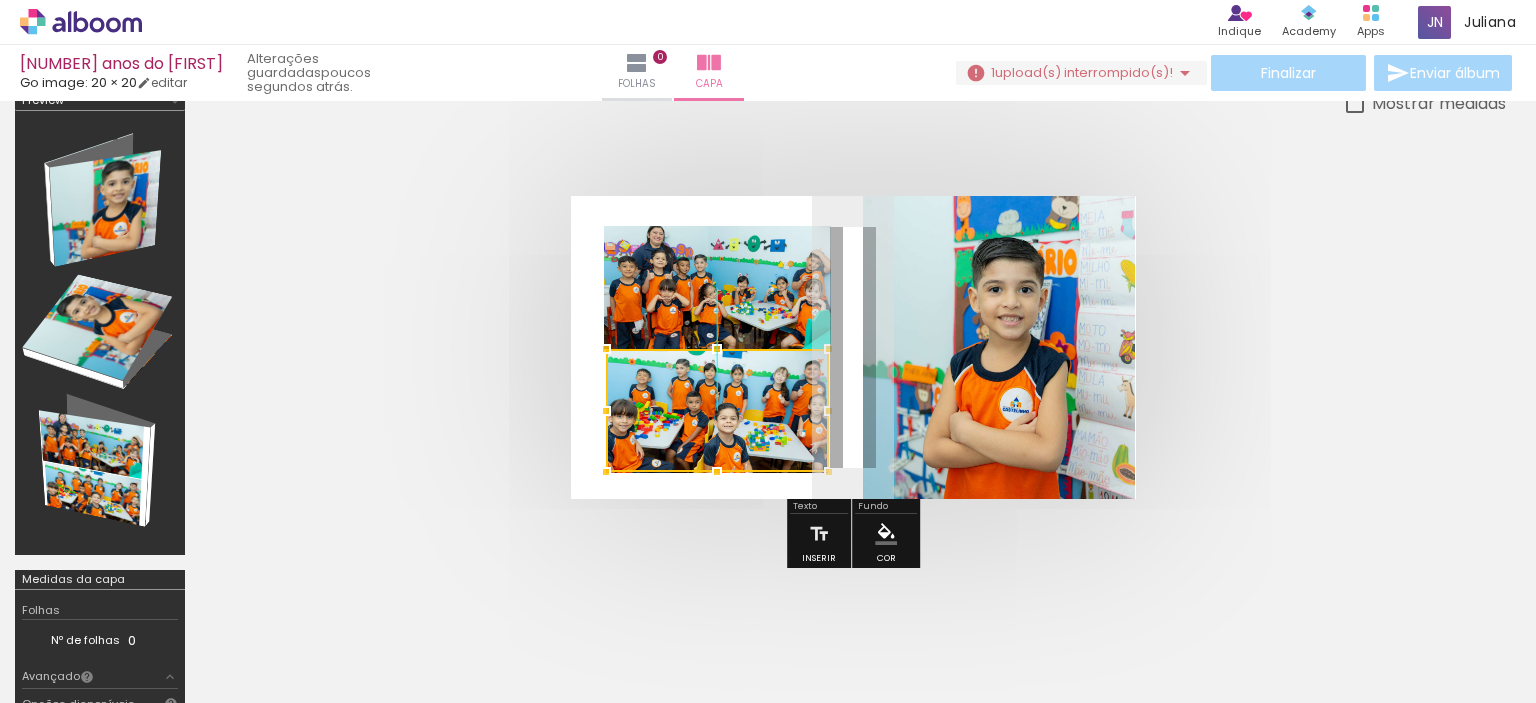 drag, startPoint x: 708, startPoint y: 387, endPoint x: 685, endPoint y: 366, distance: 31.144823 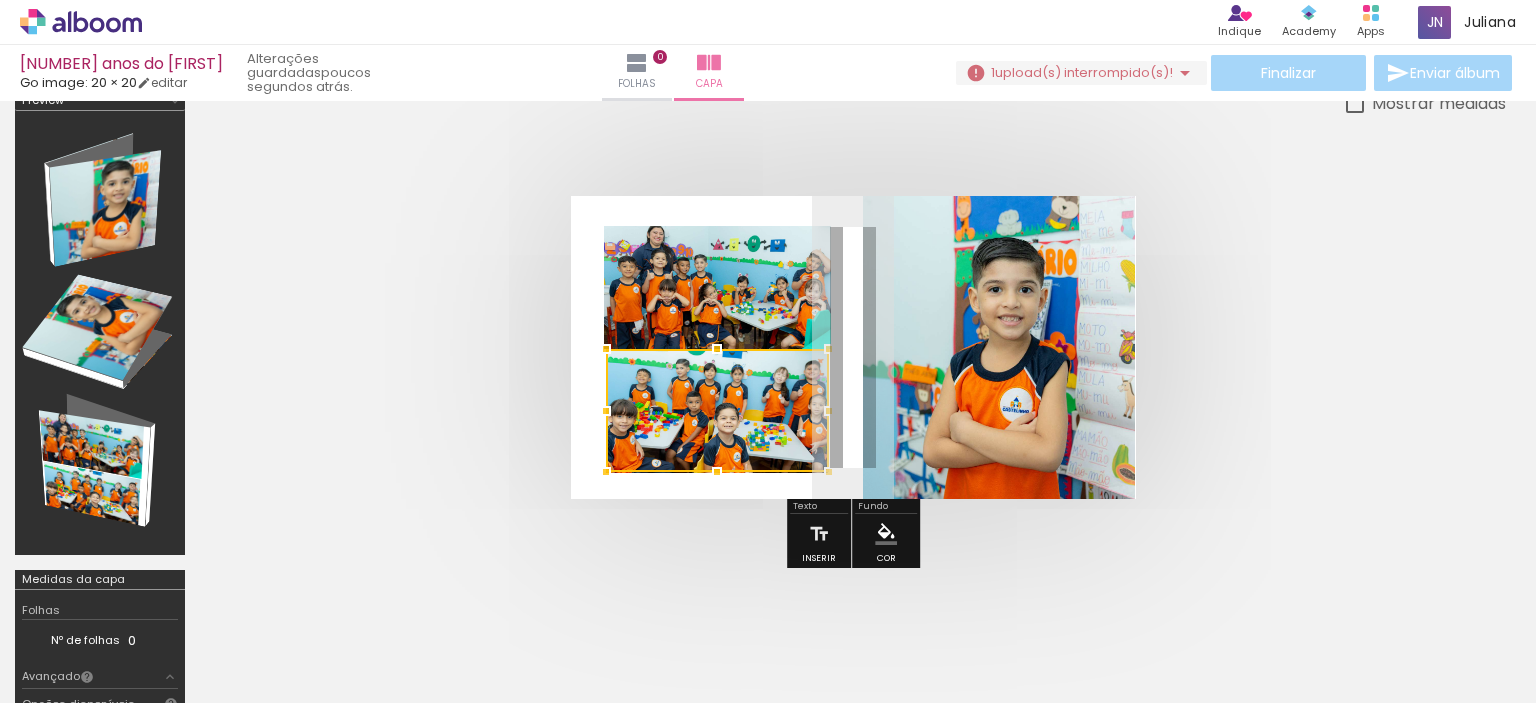 click at bounding box center (717, 410) 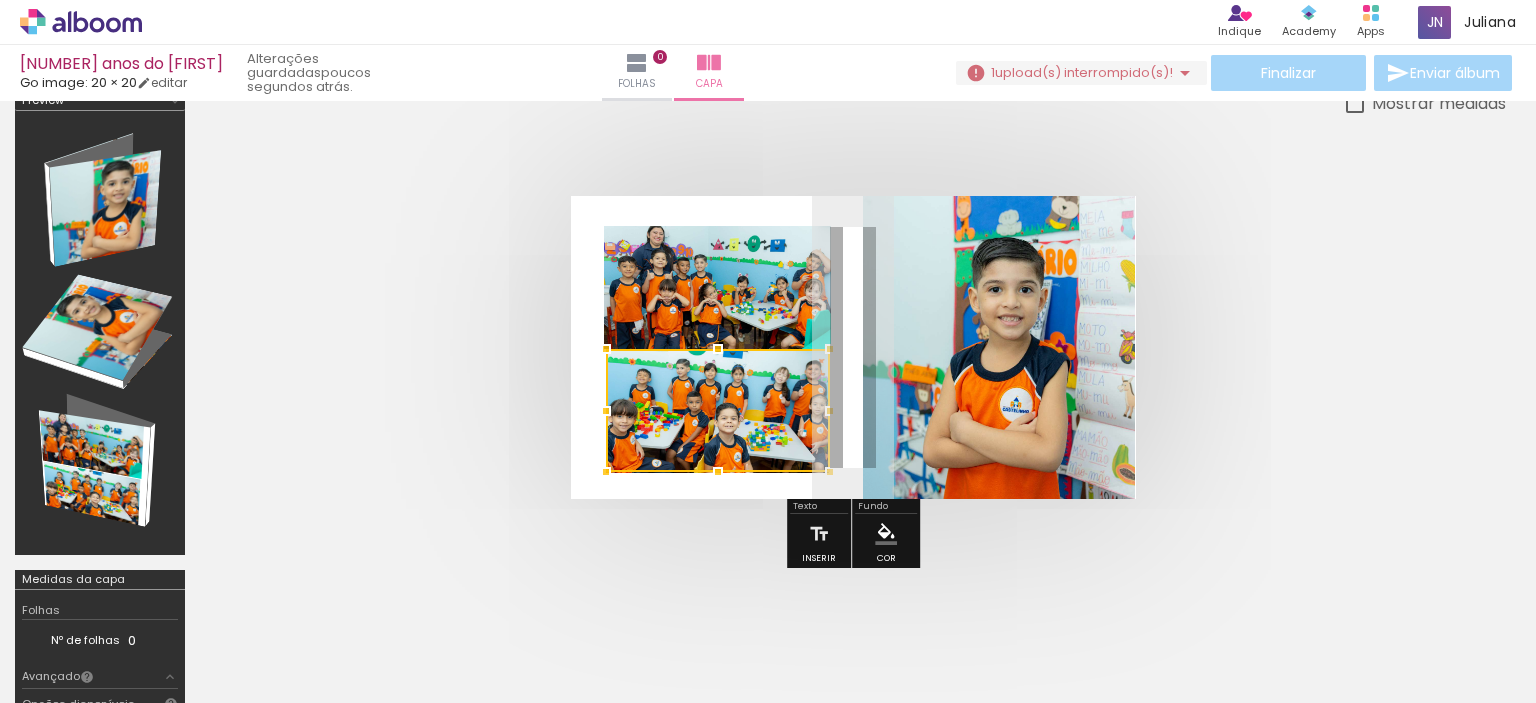 drag, startPoint x: 831, startPoint y: 391, endPoint x: 852, endPoint y: 397, distance: 21.84033 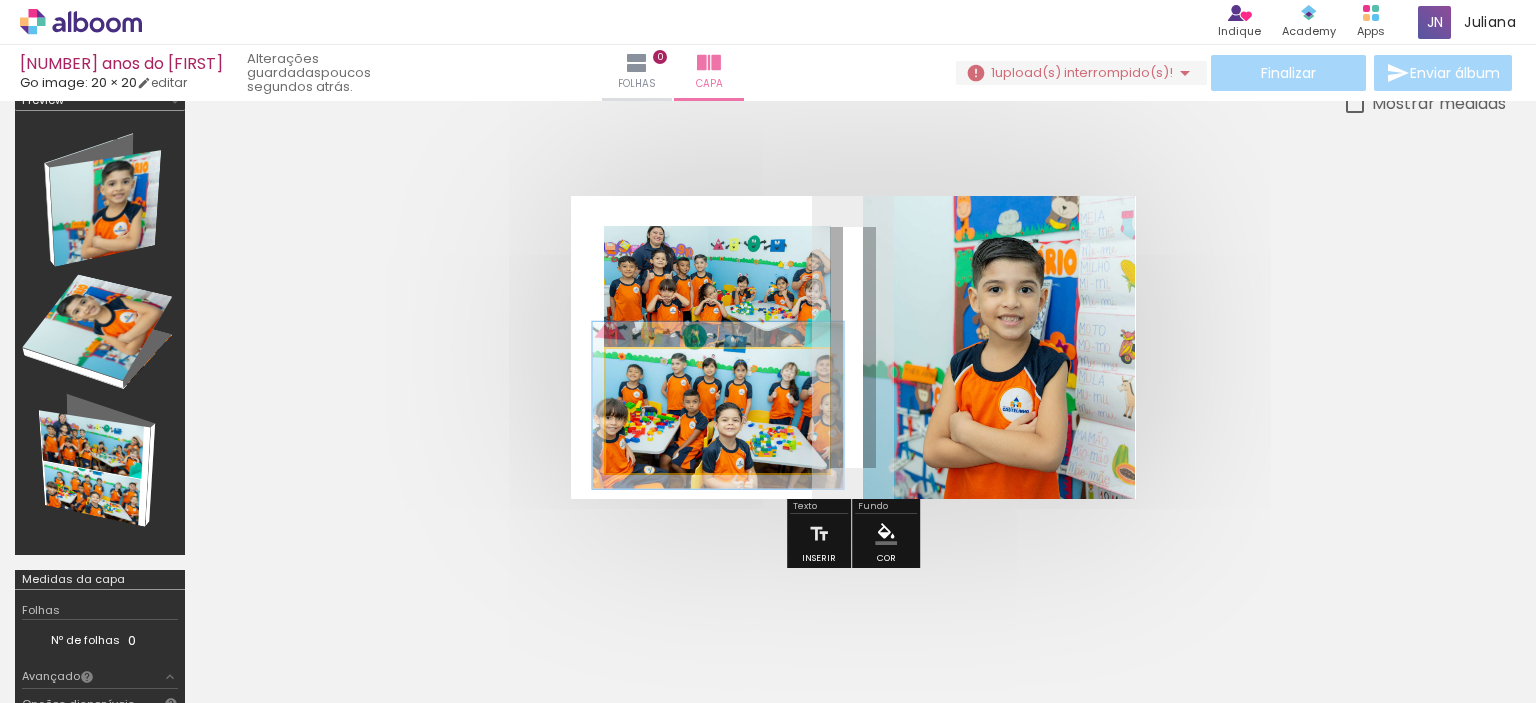 type on "112" 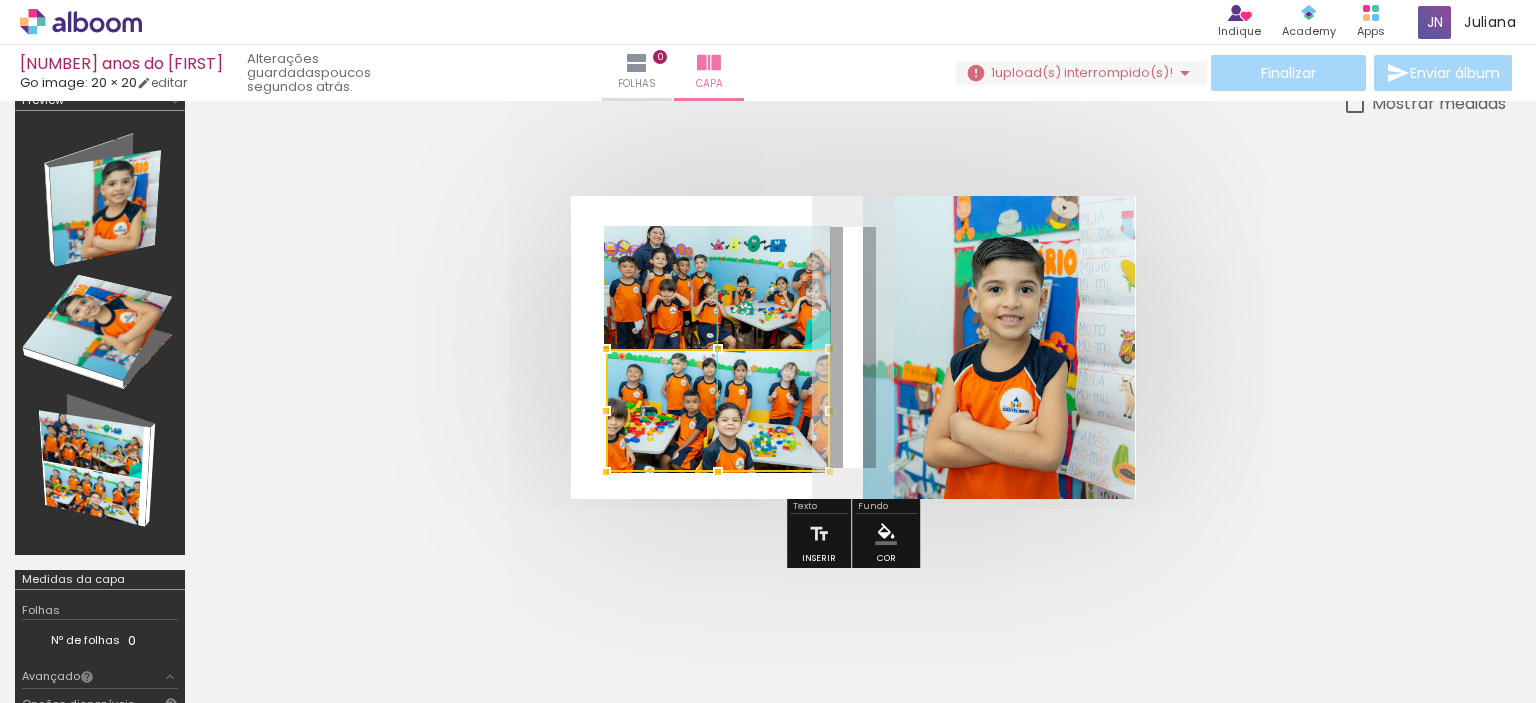 drag, startPoint x: 740, startPoint y: 423, endPoint x: 727, endPoint y: 418, distance: 13.928389 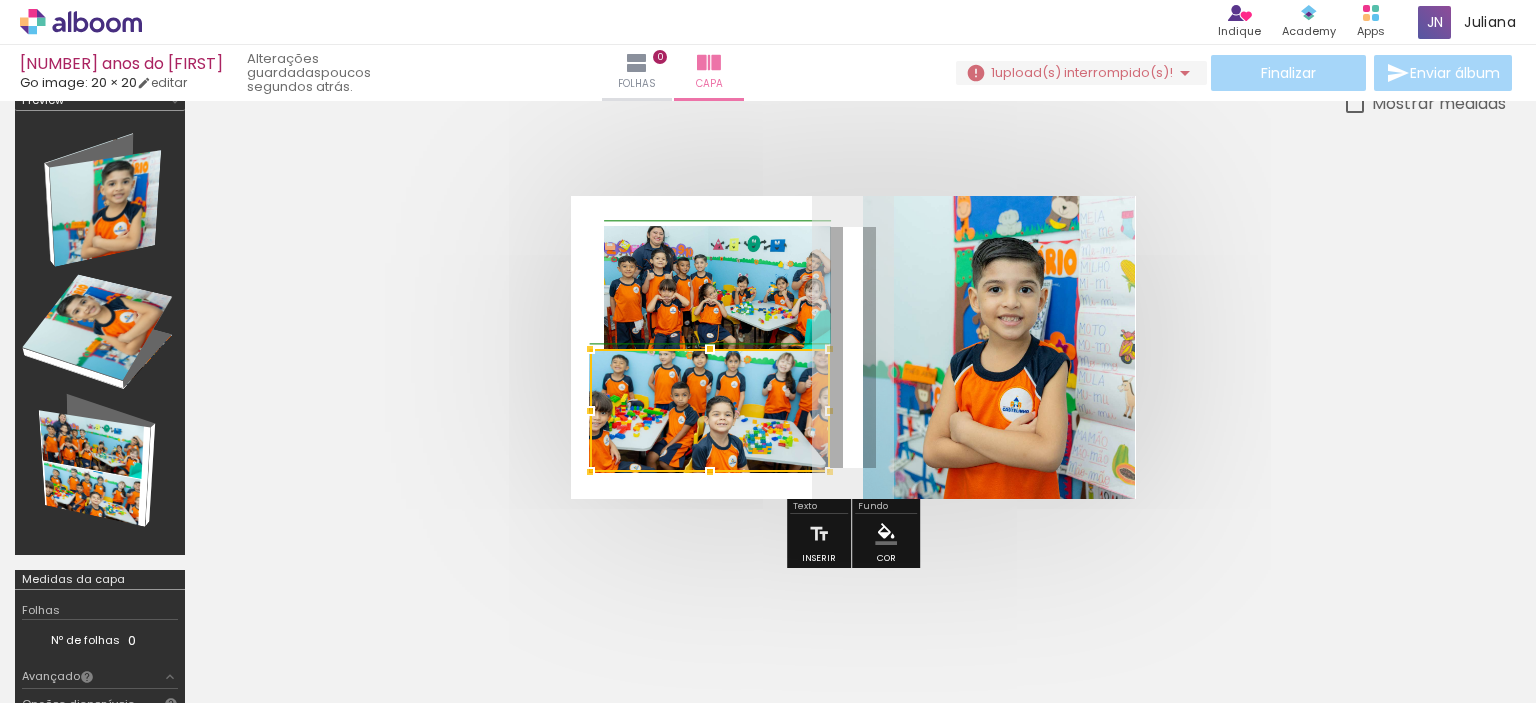 click at bounding box center [590, 411] 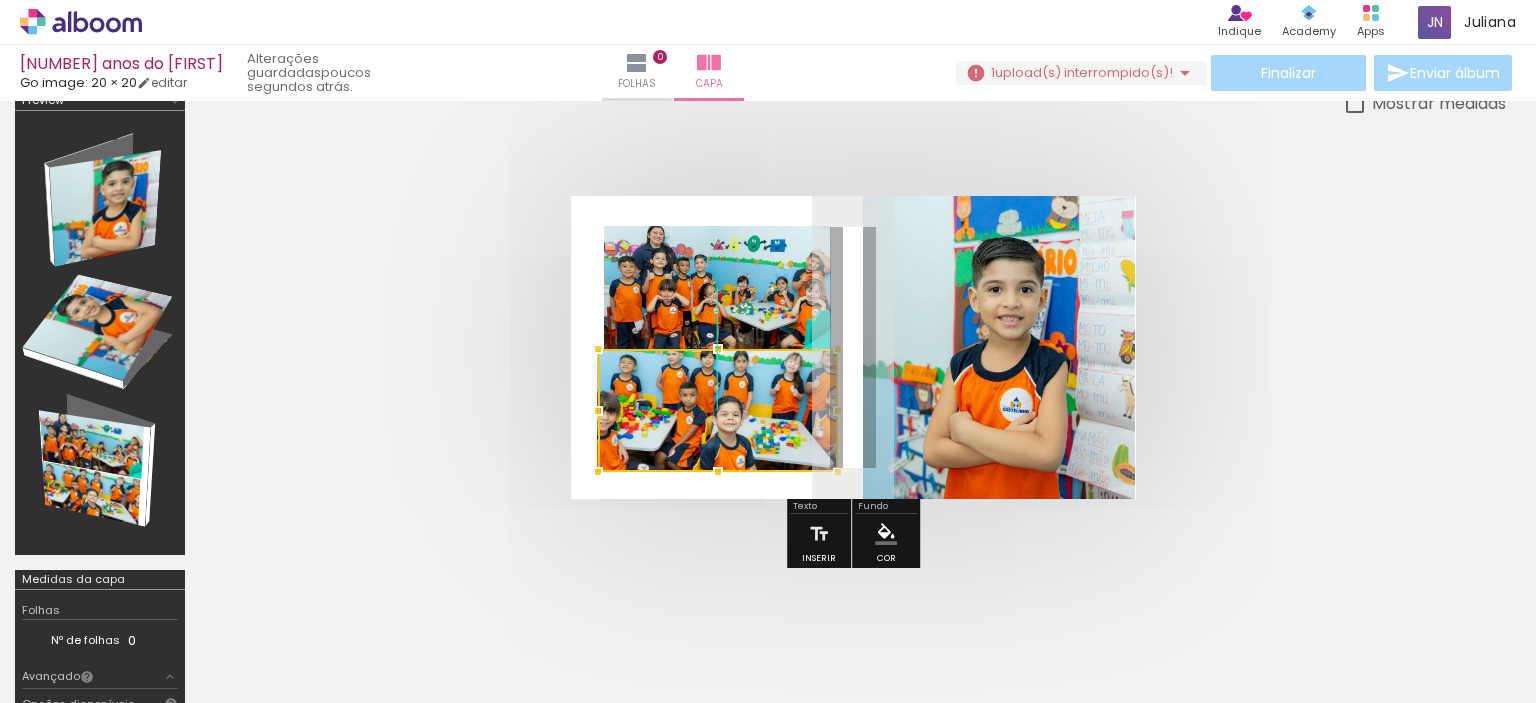 click at bounding box center (718, 410) 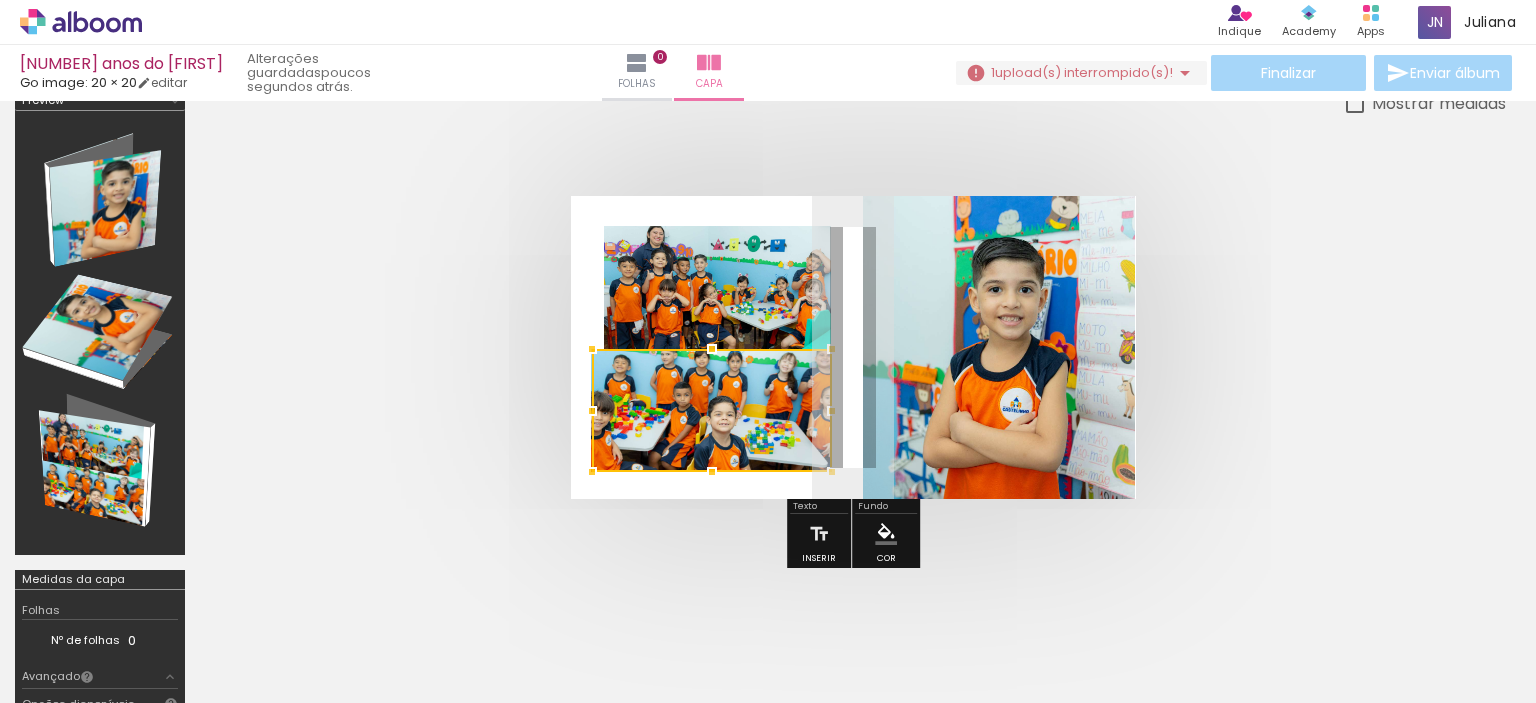 click at bounding box center [712, 410] 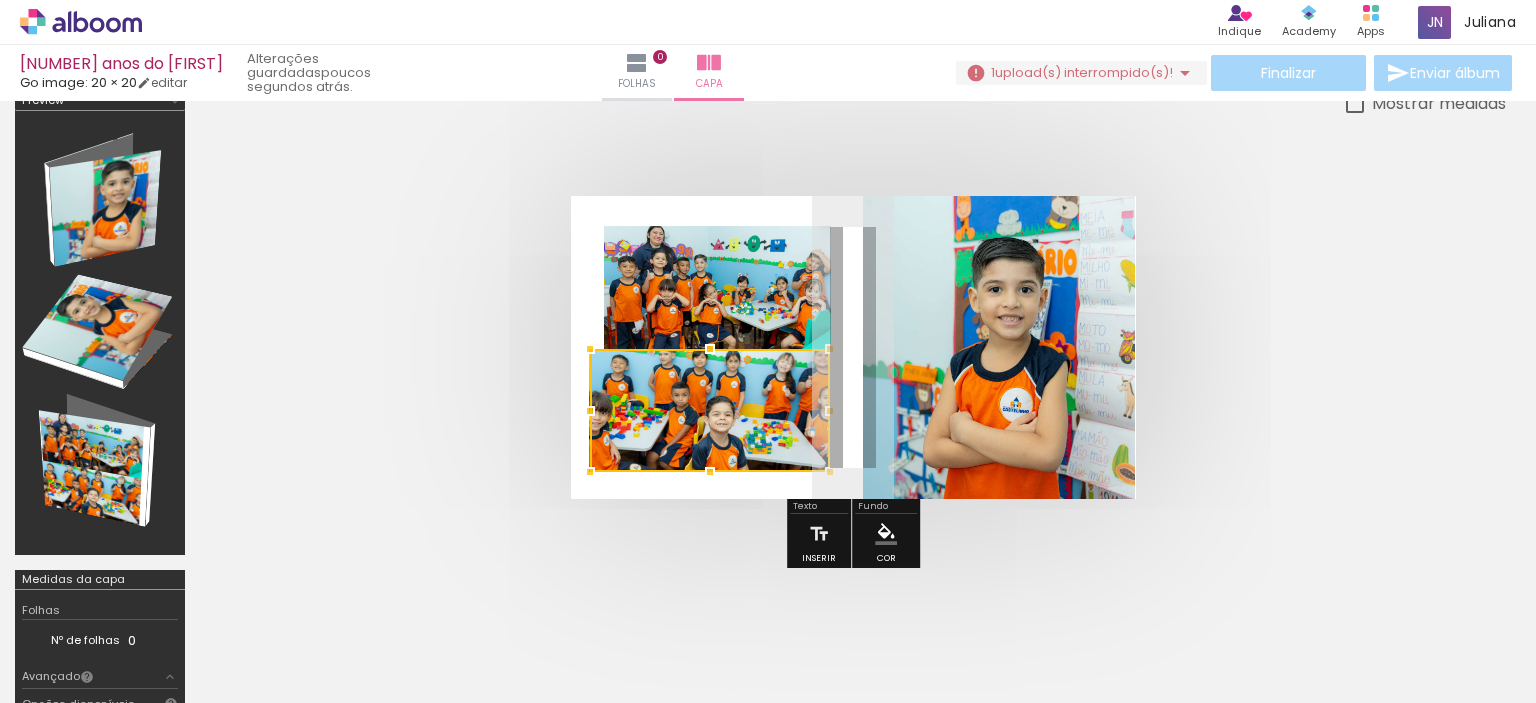 click at bounding box center (710, 410) 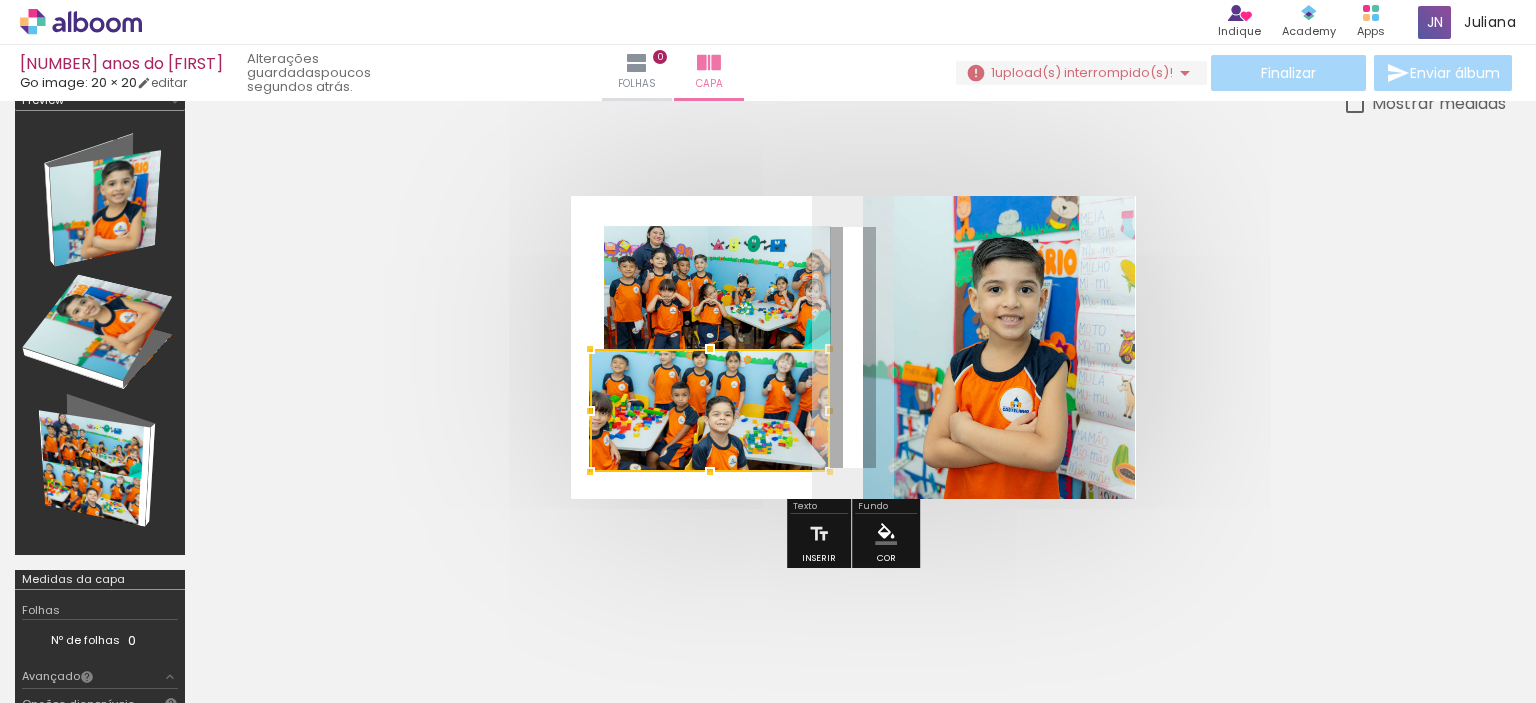 click at bounding box center (710, 410) 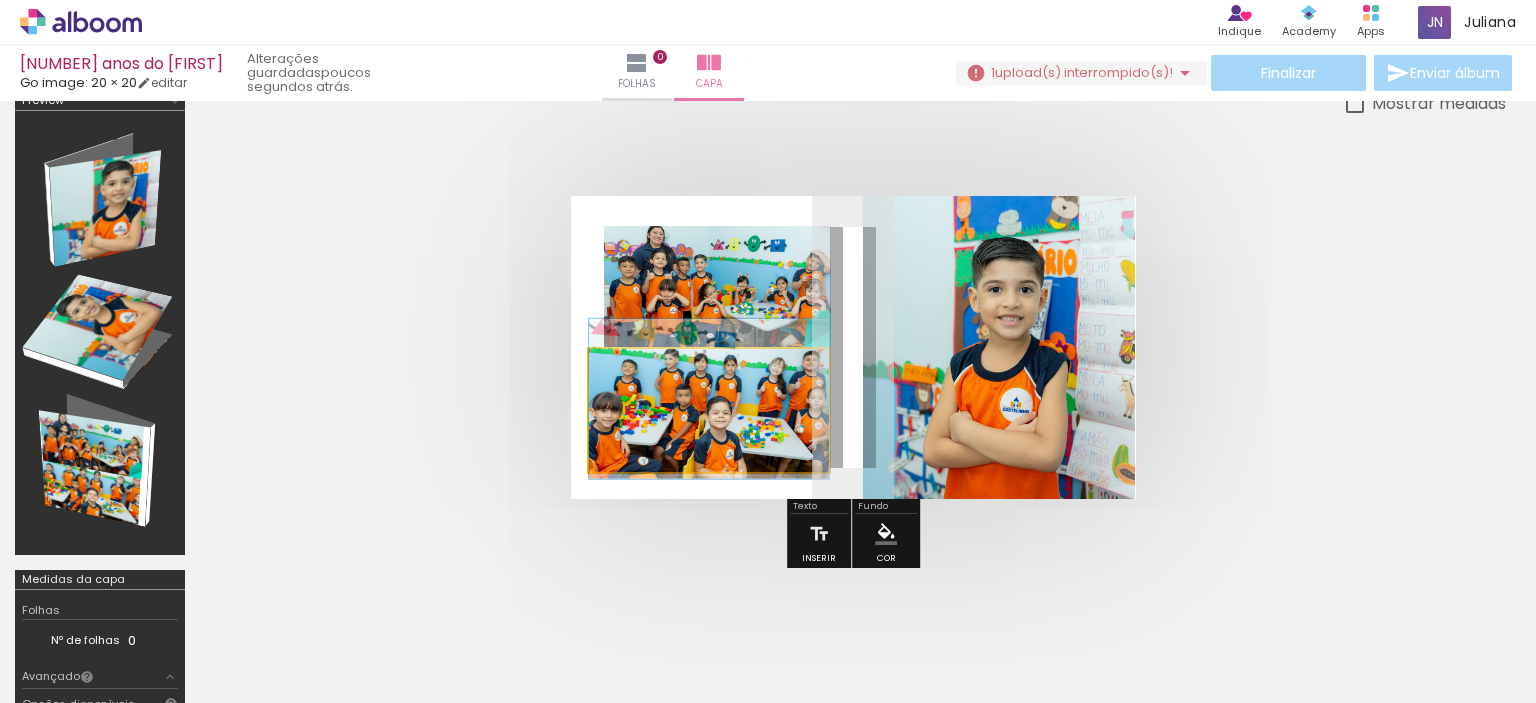 drag, startPoint x: 646, startPoint y: 369, endPoint x: 632, endPoint y: 367, distance: 14.142136 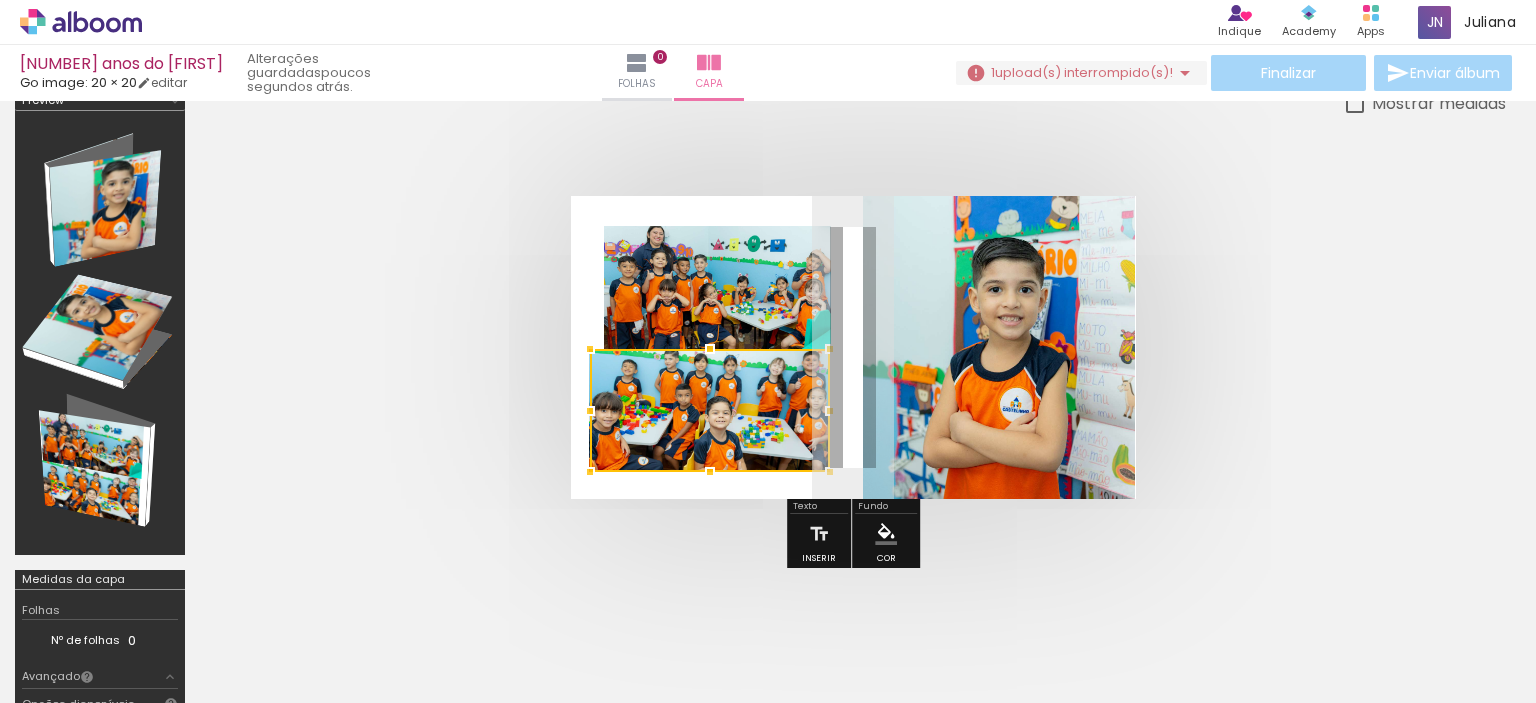click at bounding box center (718, 287) 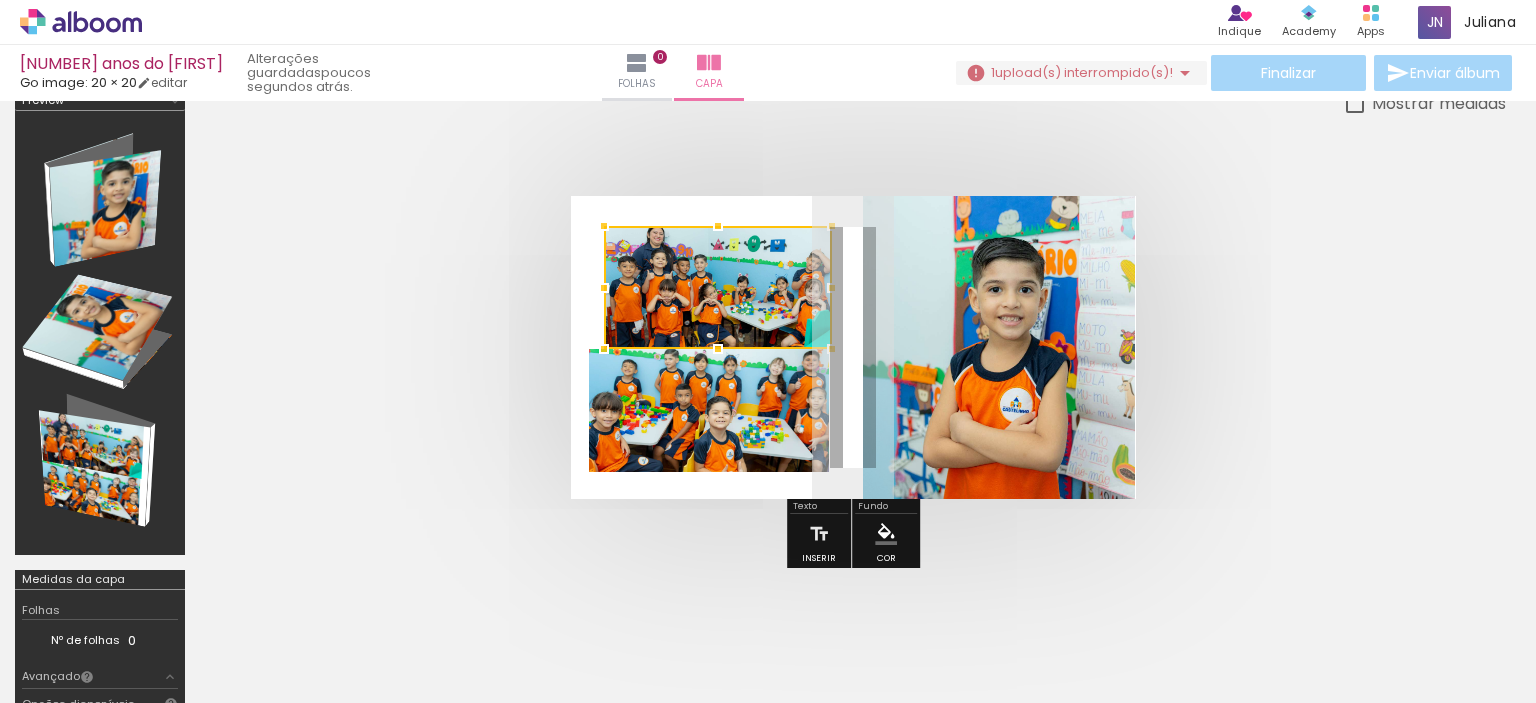 click at bounding box center (886, 534) 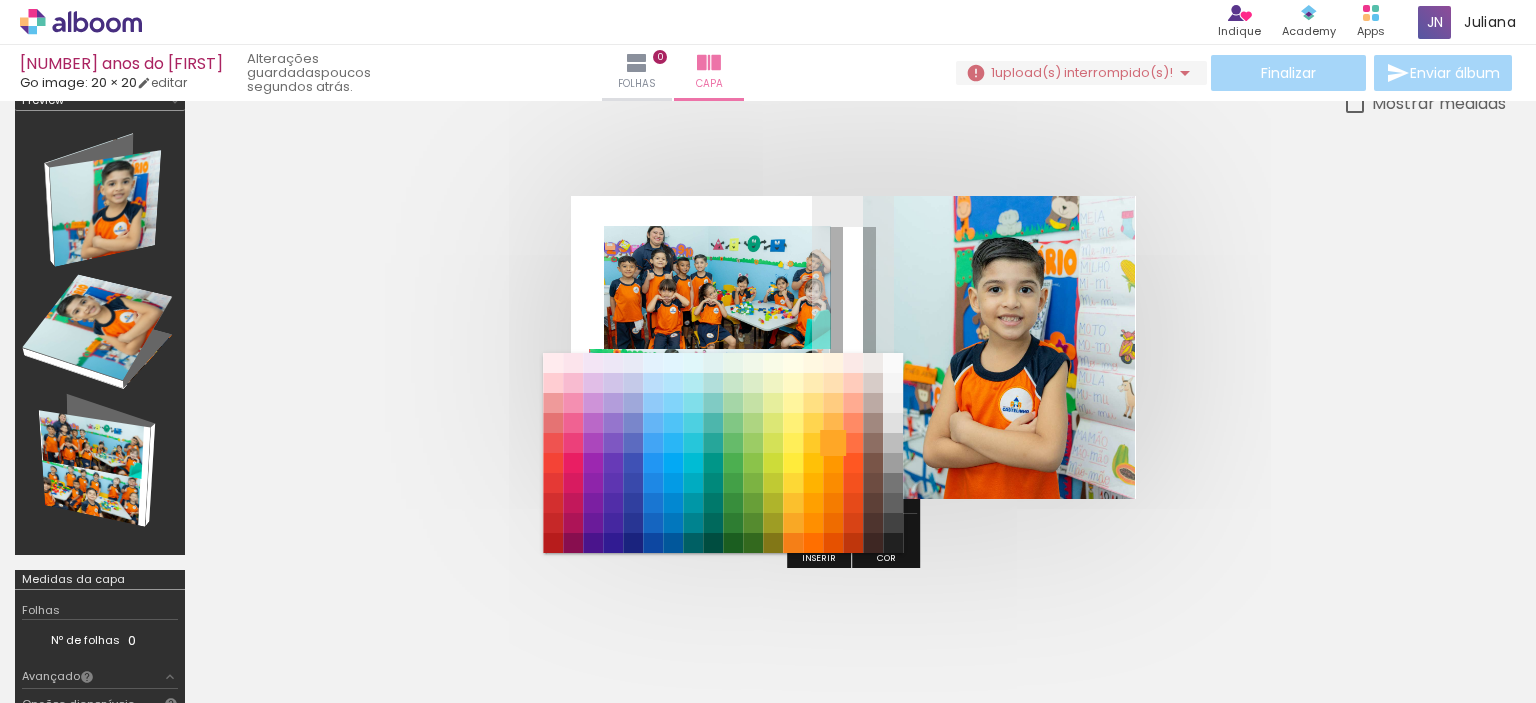 click on "#ffa726" at bounding box center (833, 443) 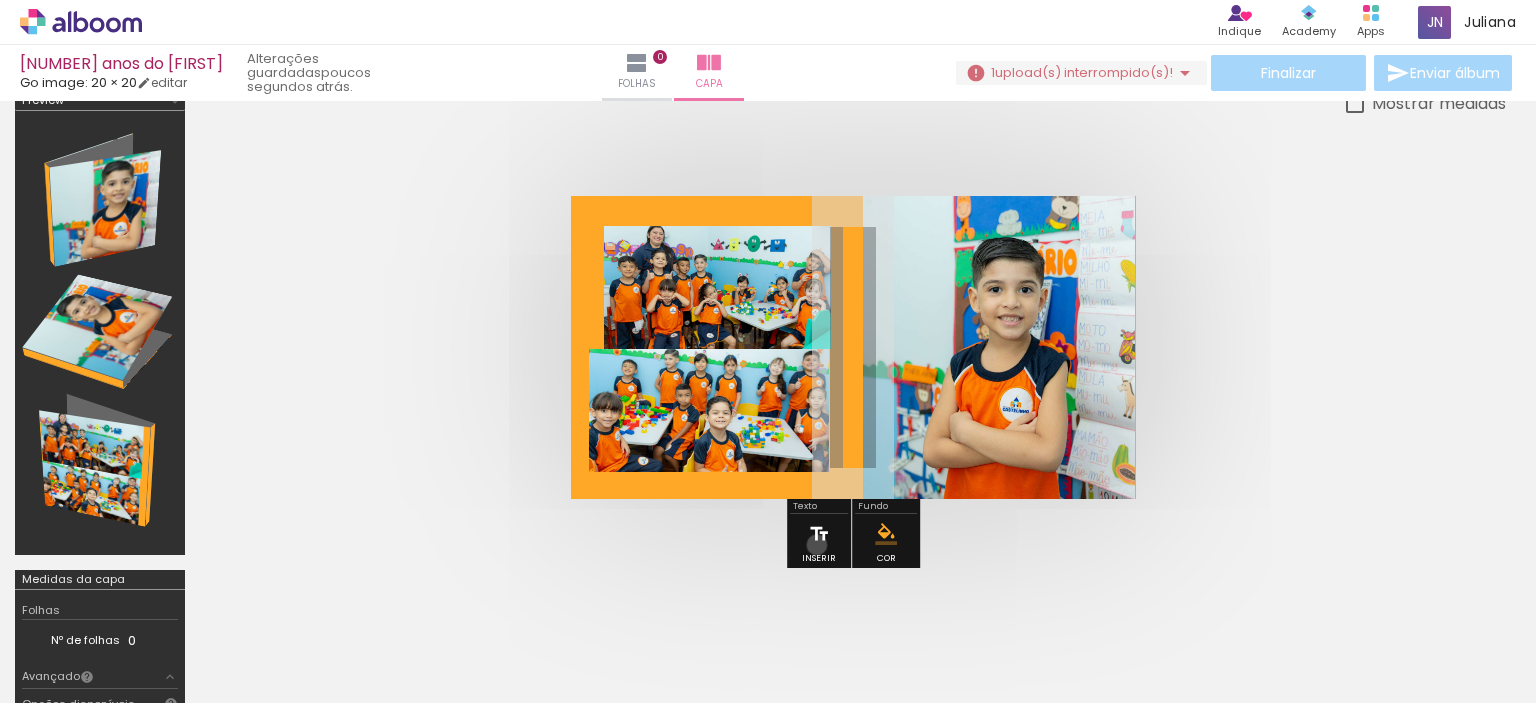 click at bounding box center (819, 534) 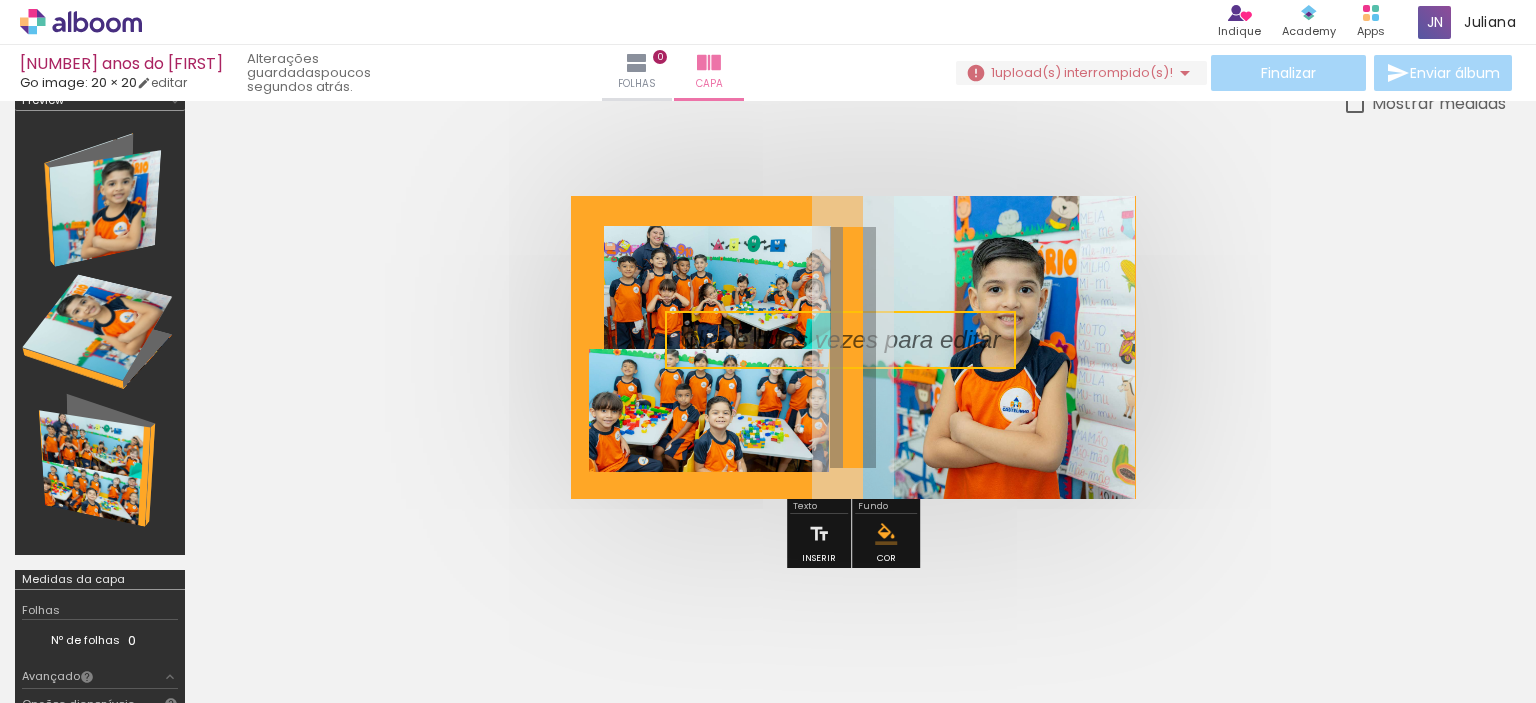 click at bounding box center [840, 340] 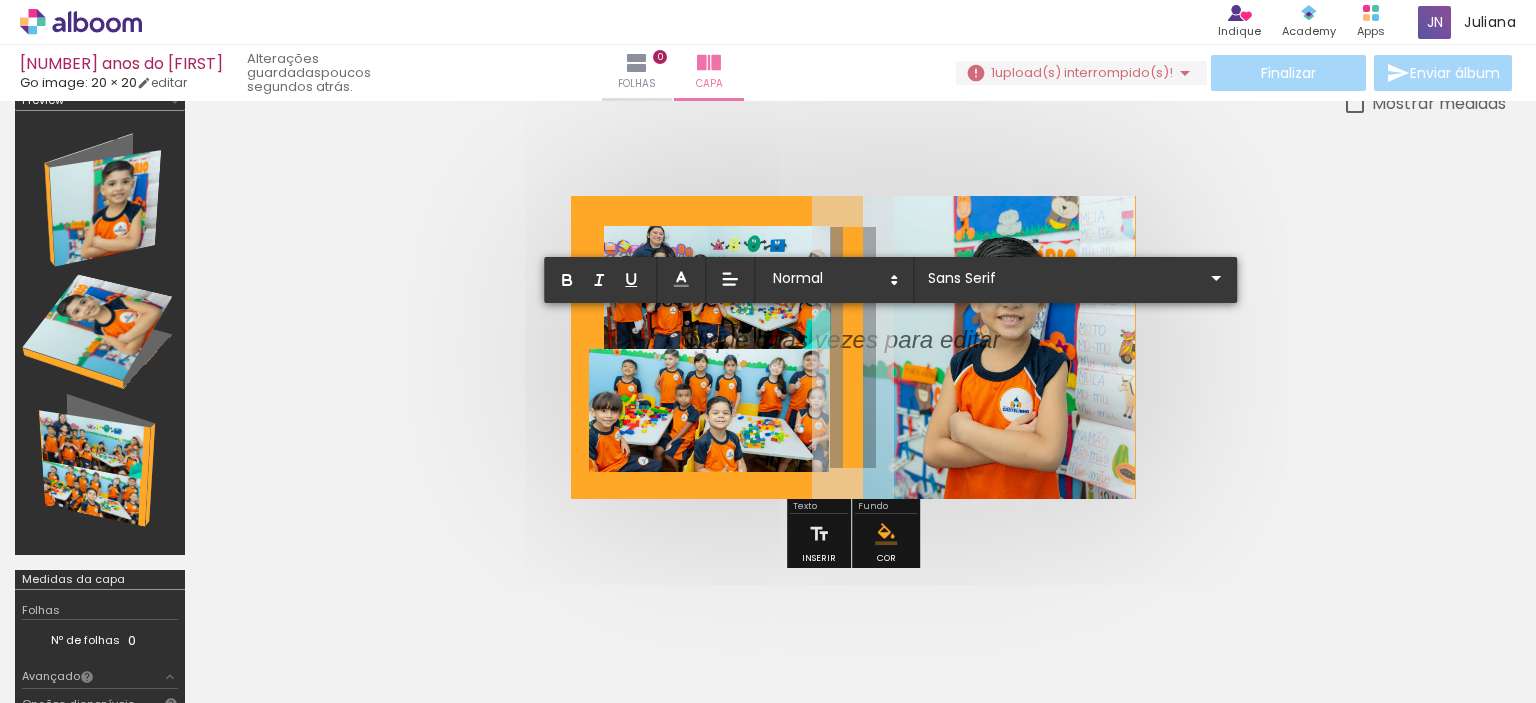 click at bounding box center (840, 352) 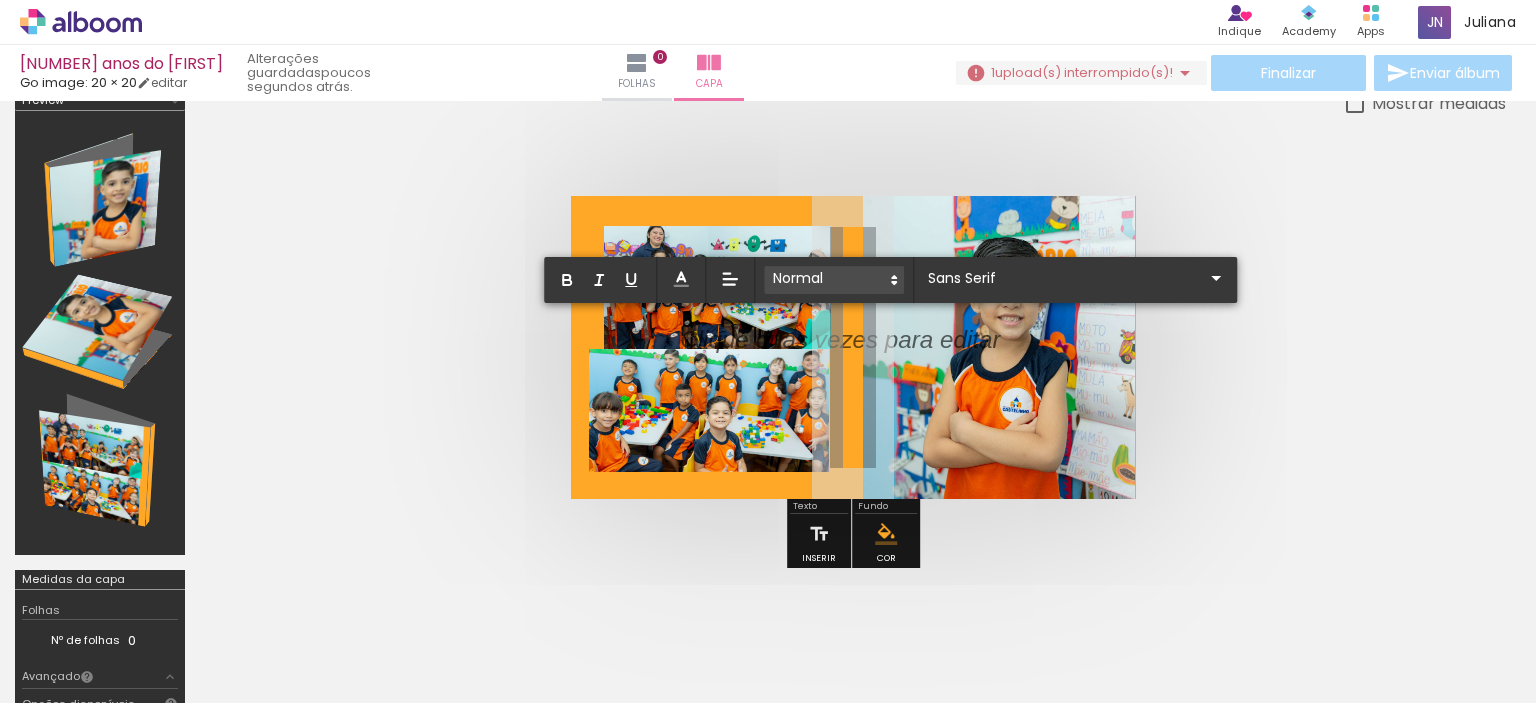 click 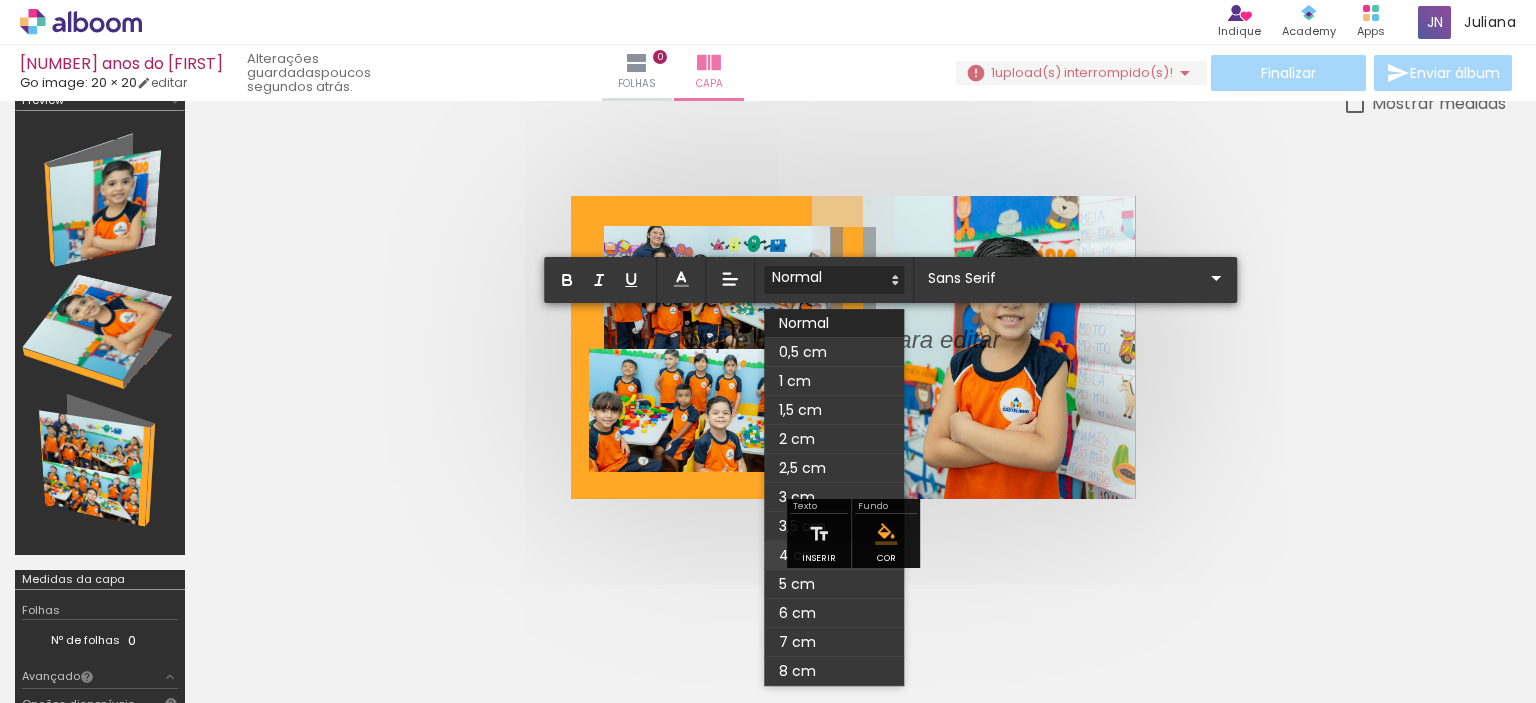 click at bounding box center [834, 555] 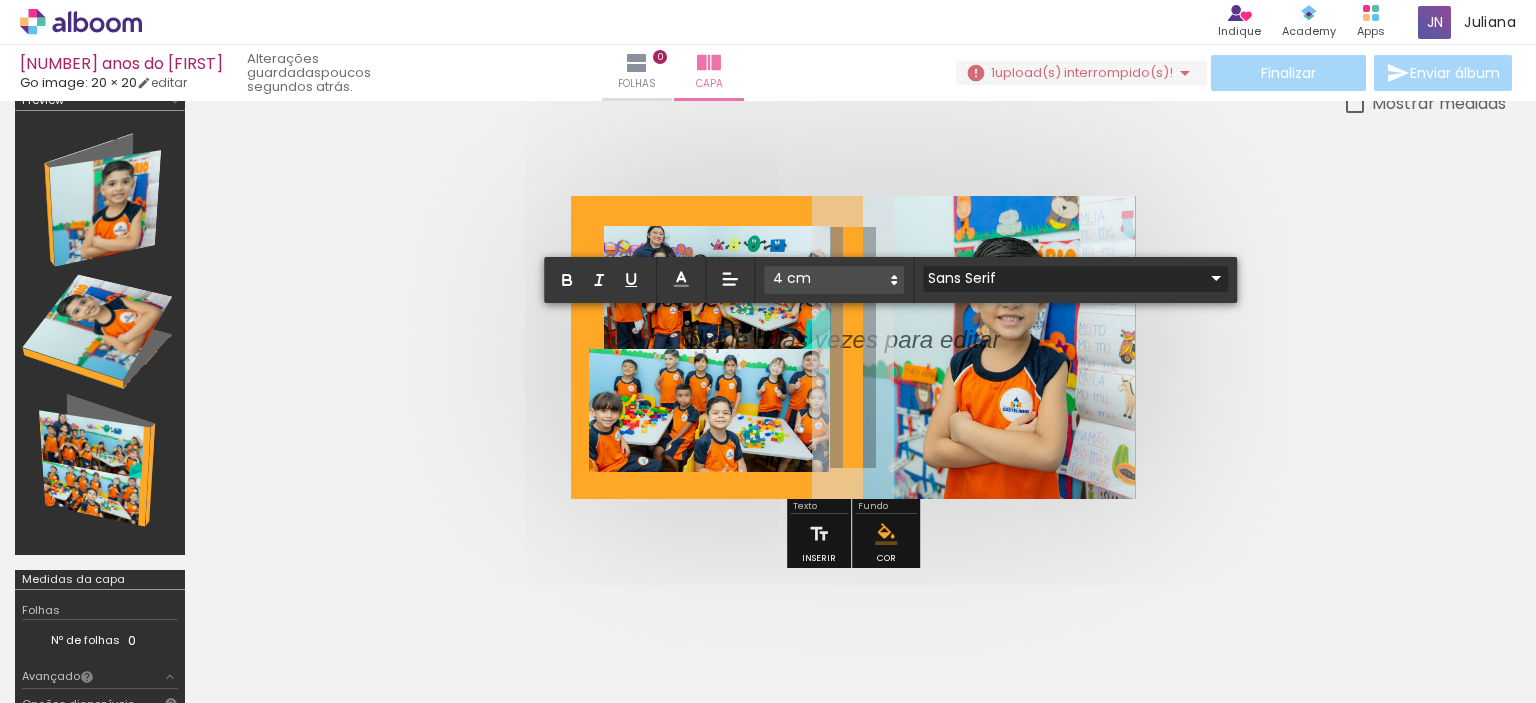 click 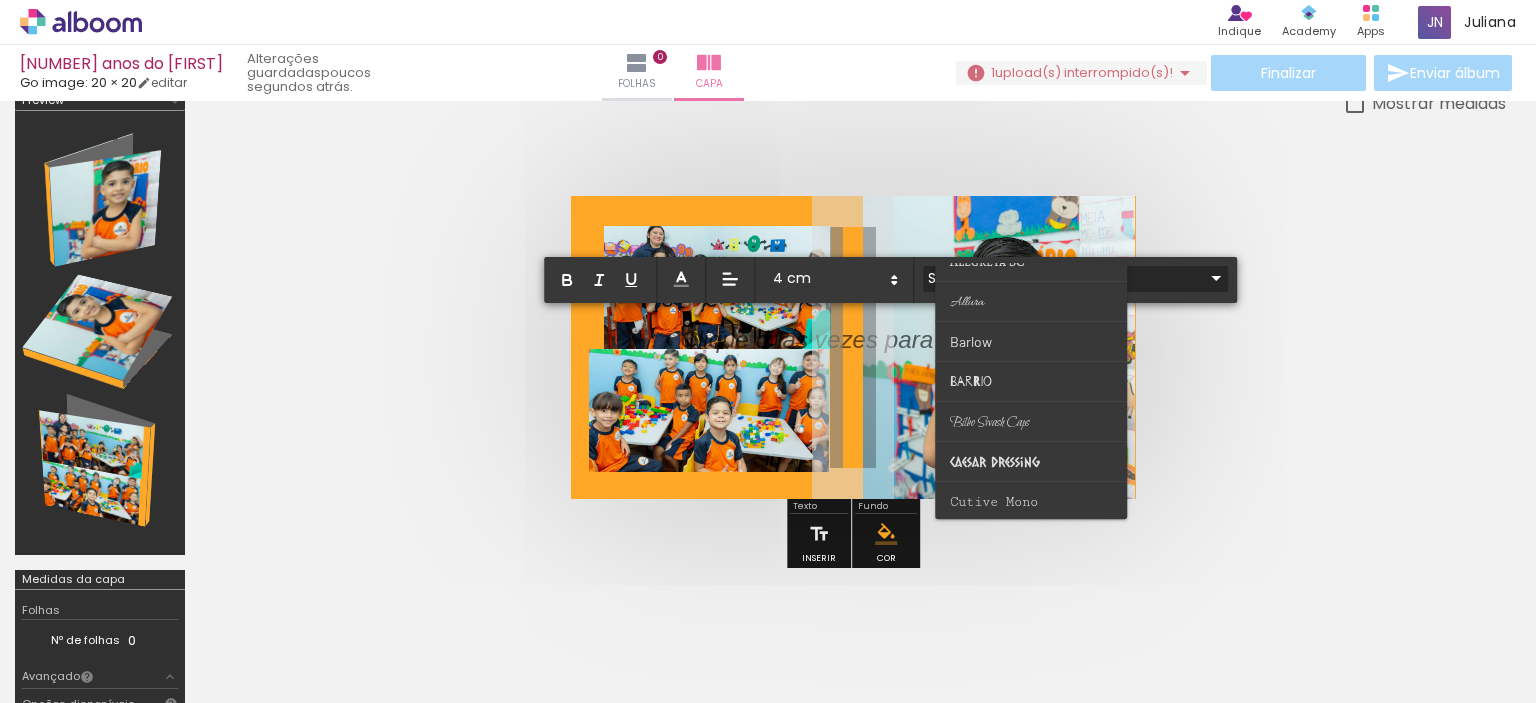 scroll, scrollTop: 92, scrollLeft: 0, axis: vertical 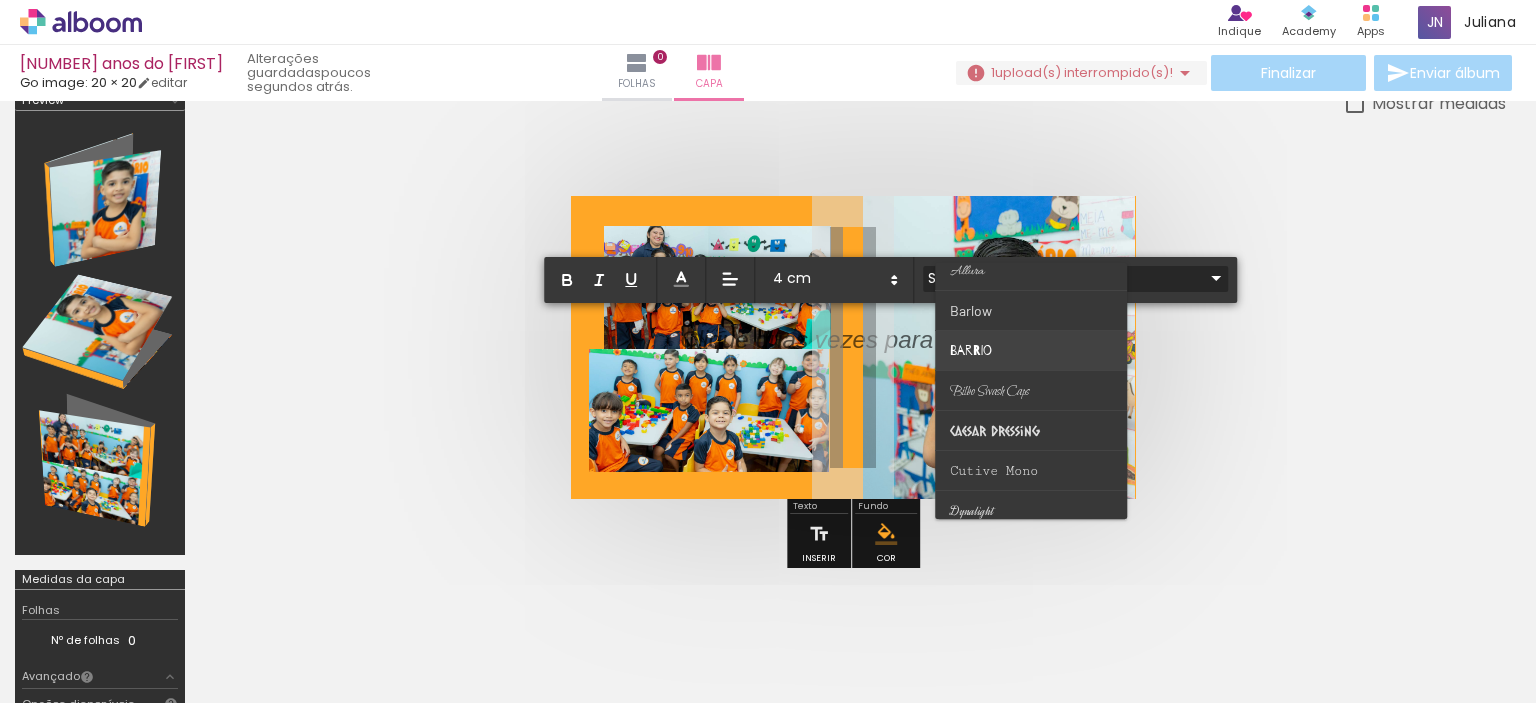 click on "Barrio" at bounding box center [979, 190] 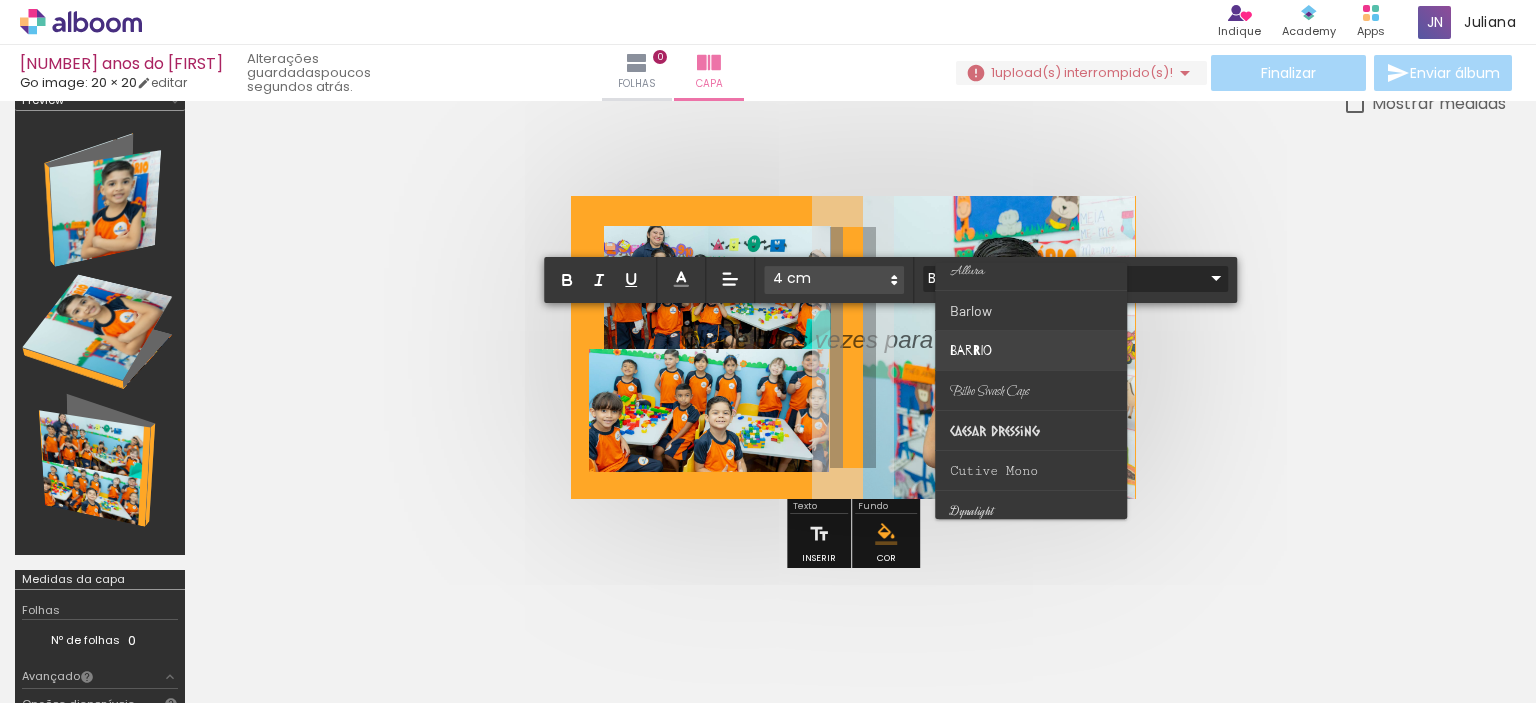 scroll, scrollTop: 18, scrollLeft: 0, axis: vertical 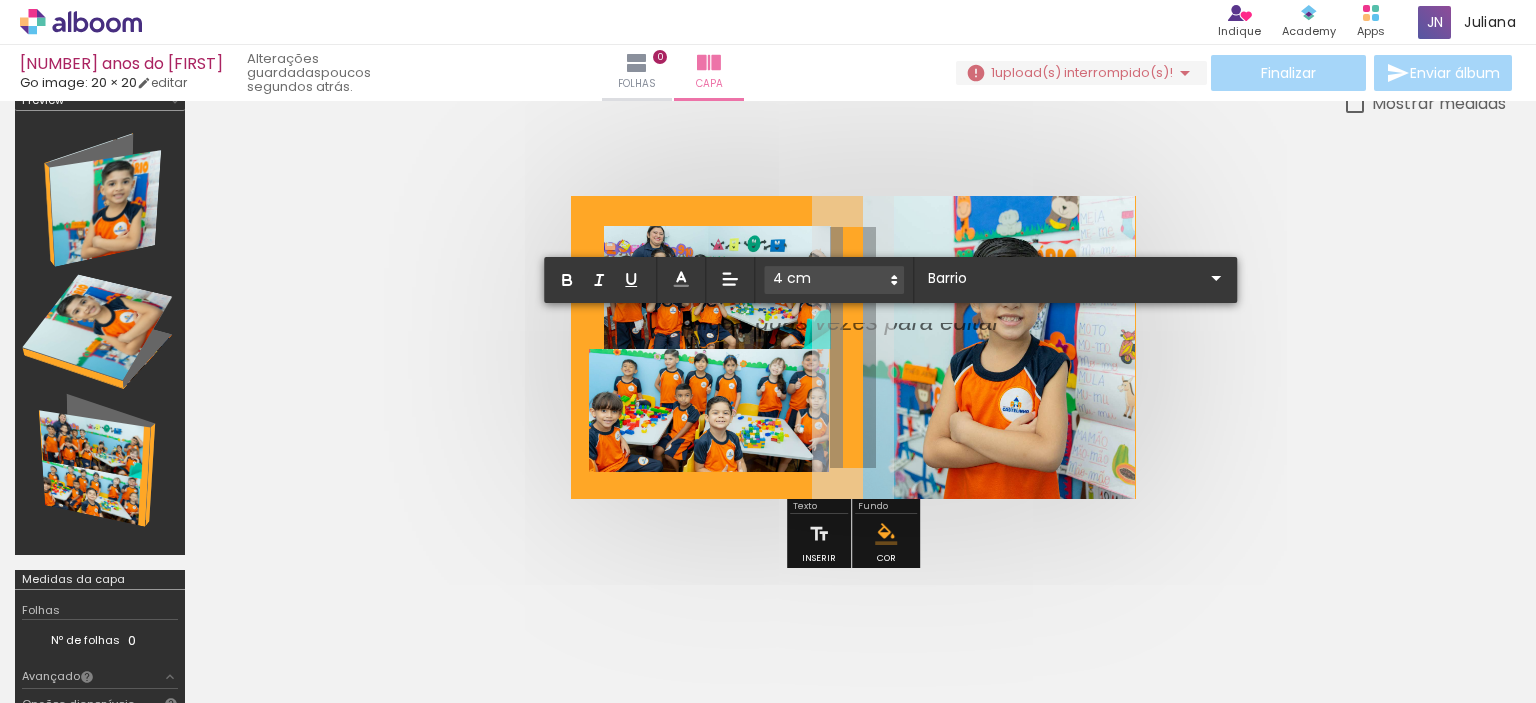 click on "﻿" at bounding box center (840, 351) 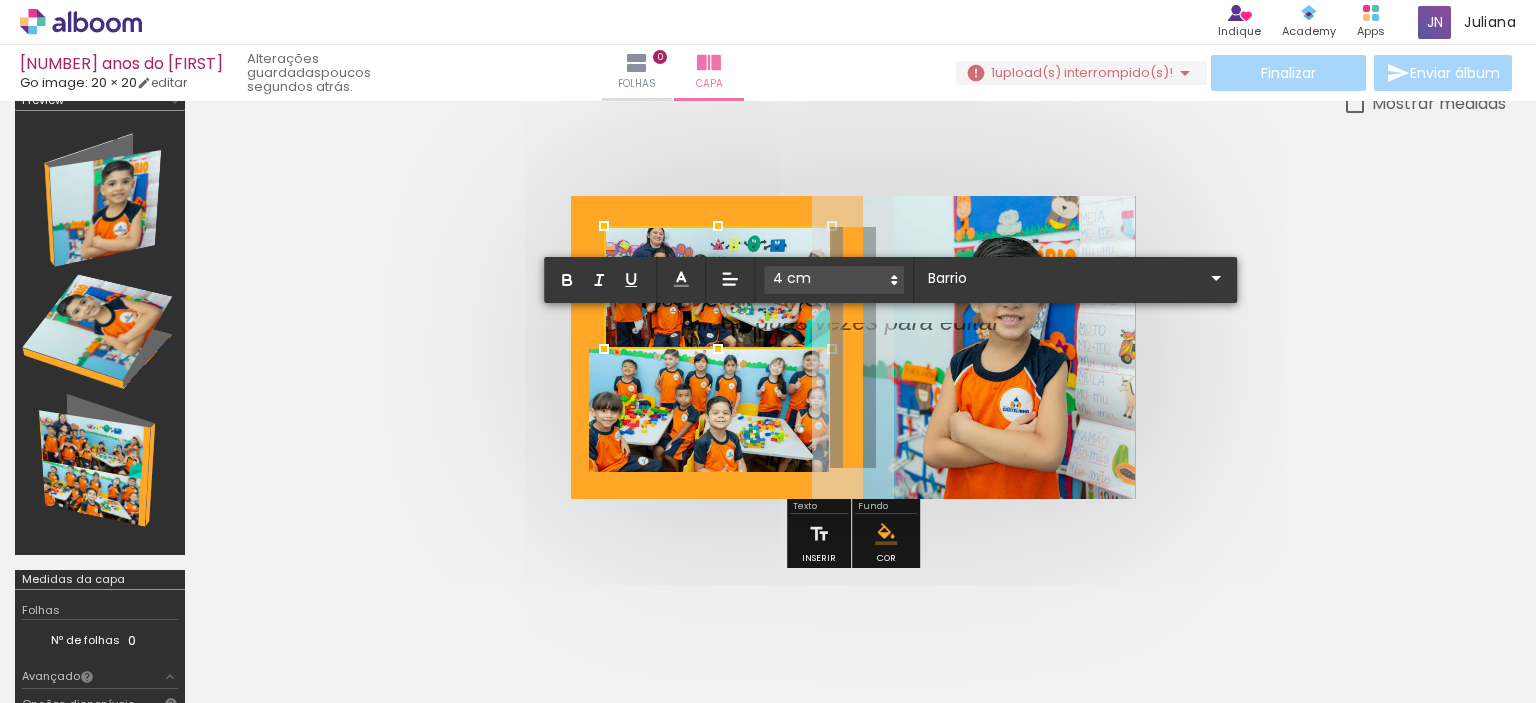 click on "﻿" at bounding box center [840, 351] 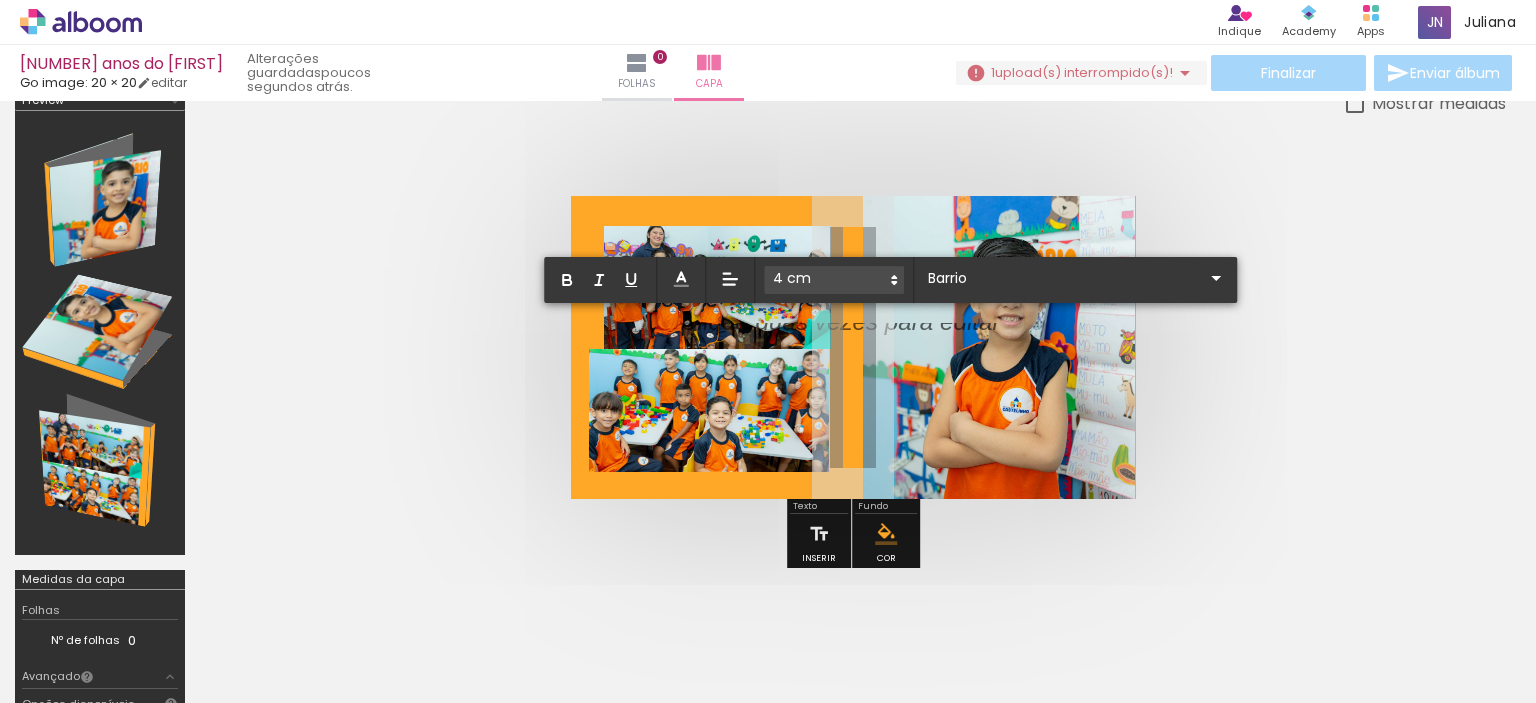 click on "﻿" at bounding box center [840, 351] 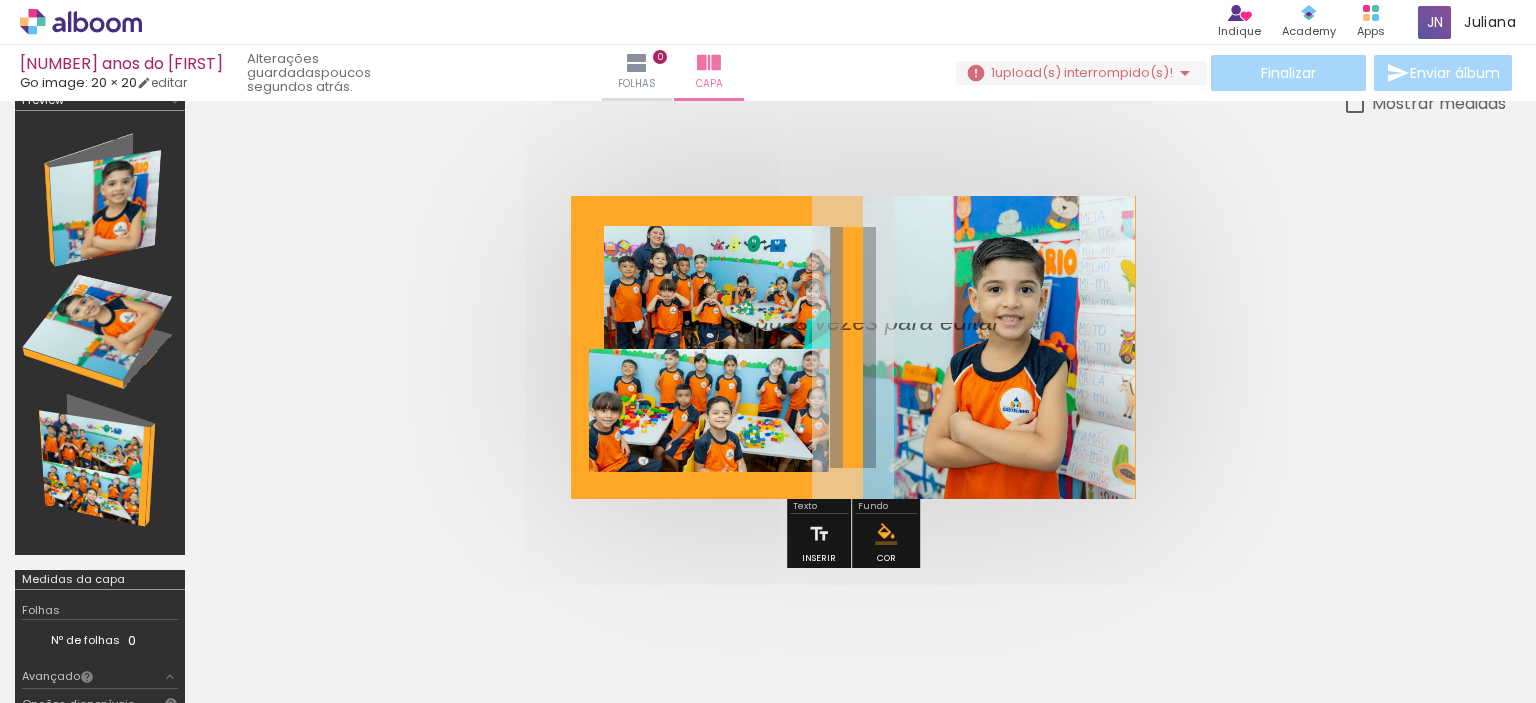 drag, startPoint x: 1039, startPoint y: 287, endPoint x: 1046, endPoint y: 265, distance: 23.086792 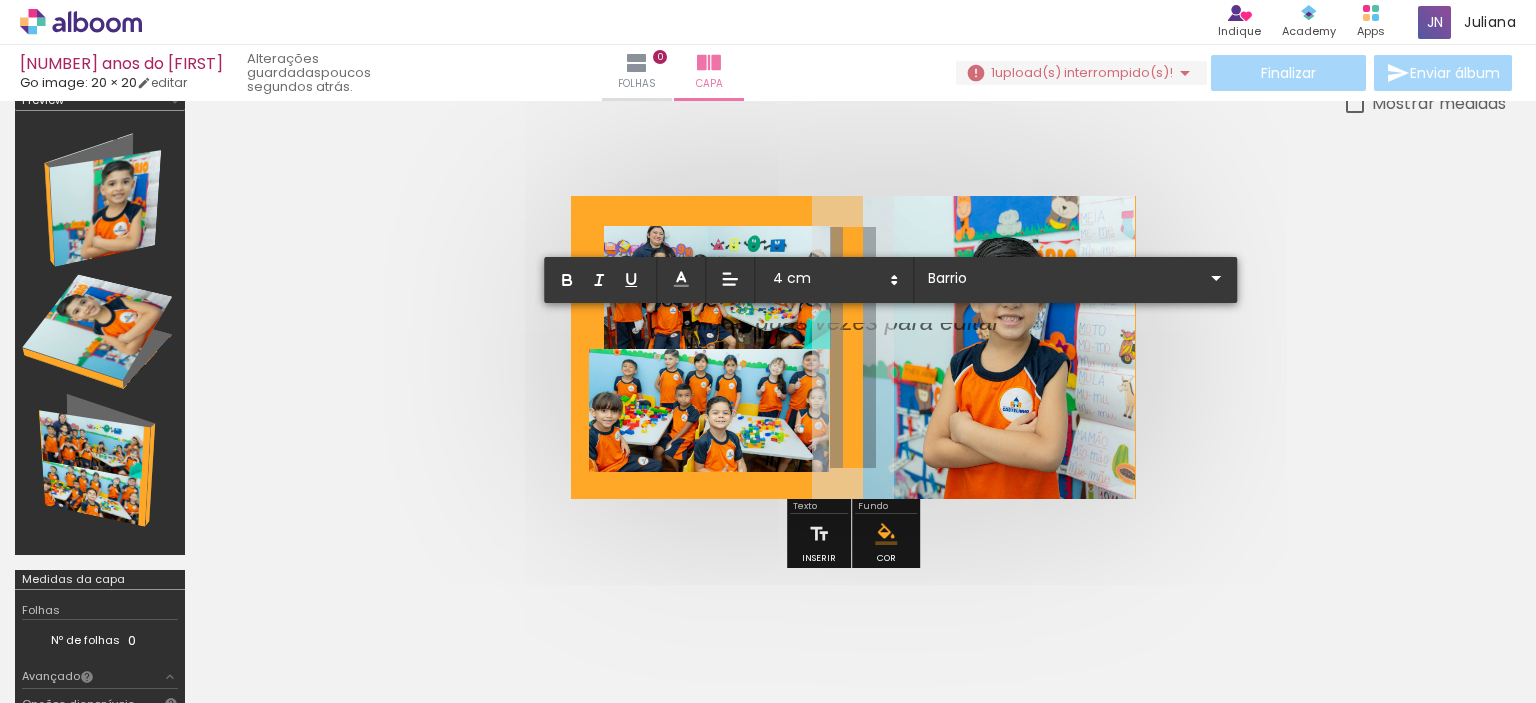 click on "﻿" at bounding box center (840, 351) 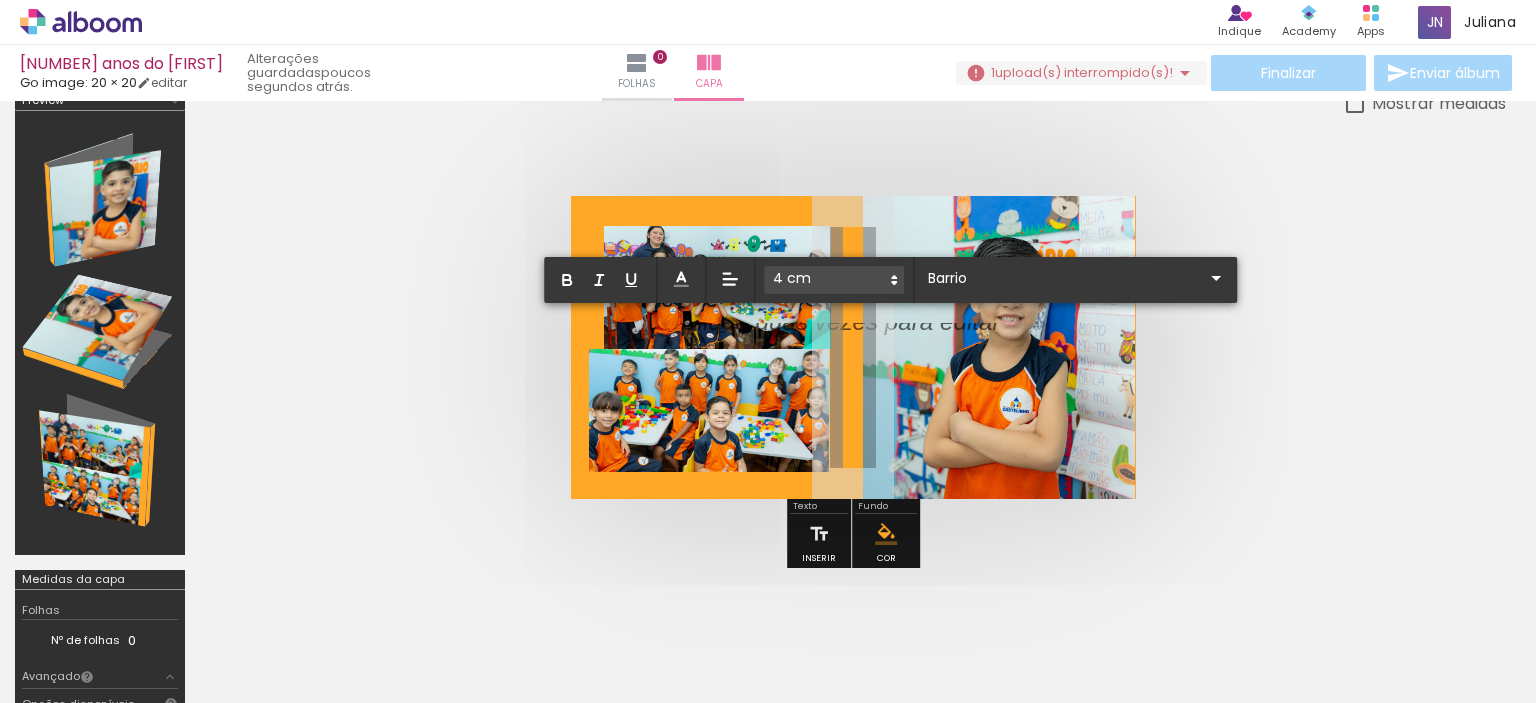 type 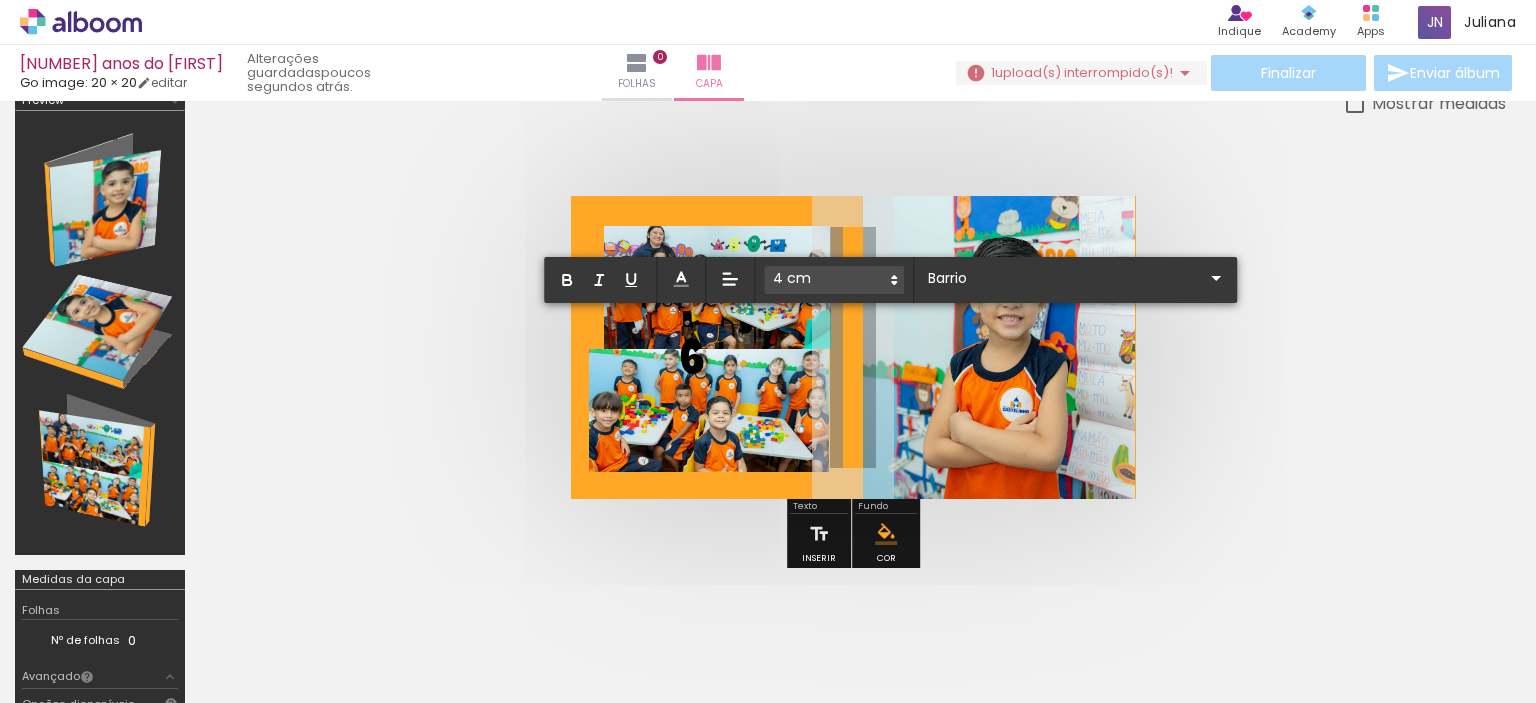 scroll, scrollTop: 0, scrollLeft: 0, axis: both 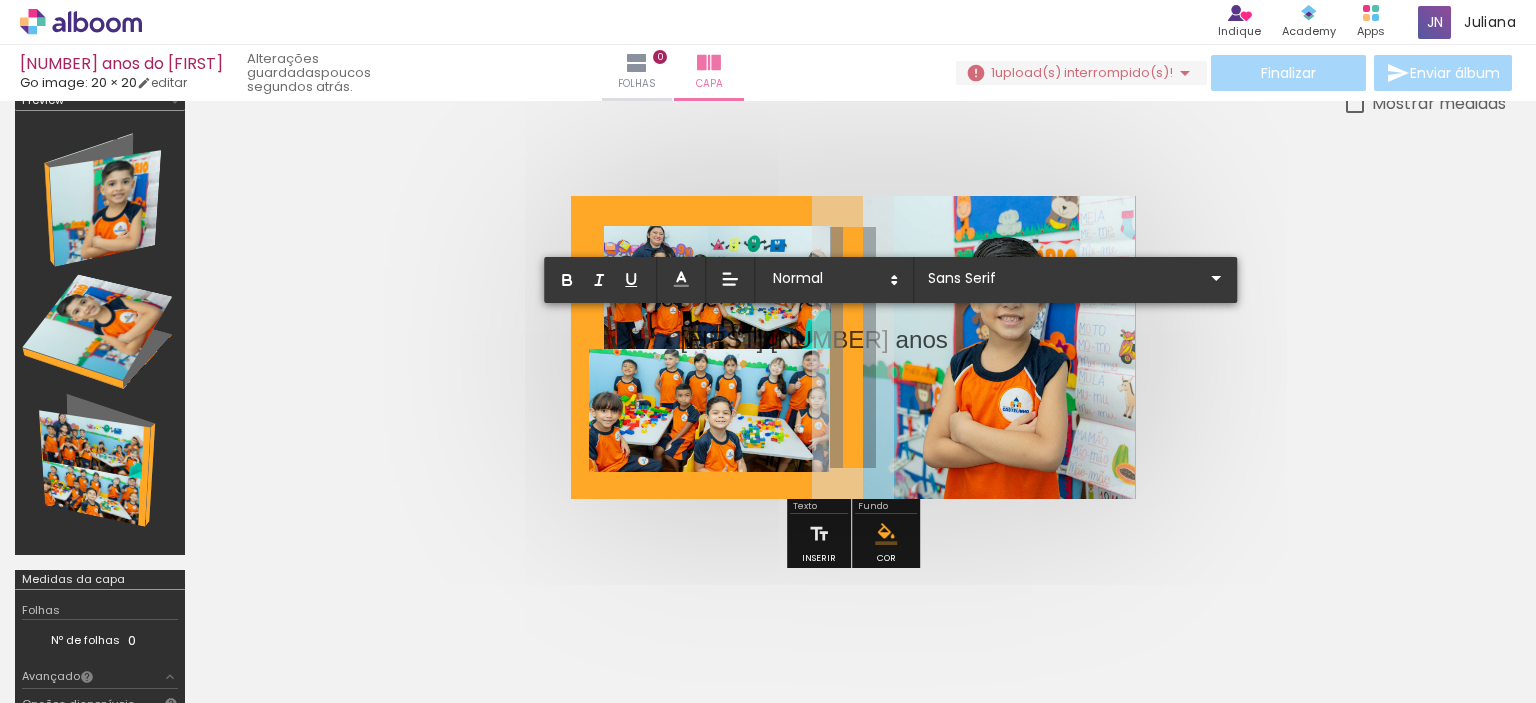 drag, startPoint x: 717, startPoint y: 339, endPoint x: 816, endPoint y: 339, distance: 99 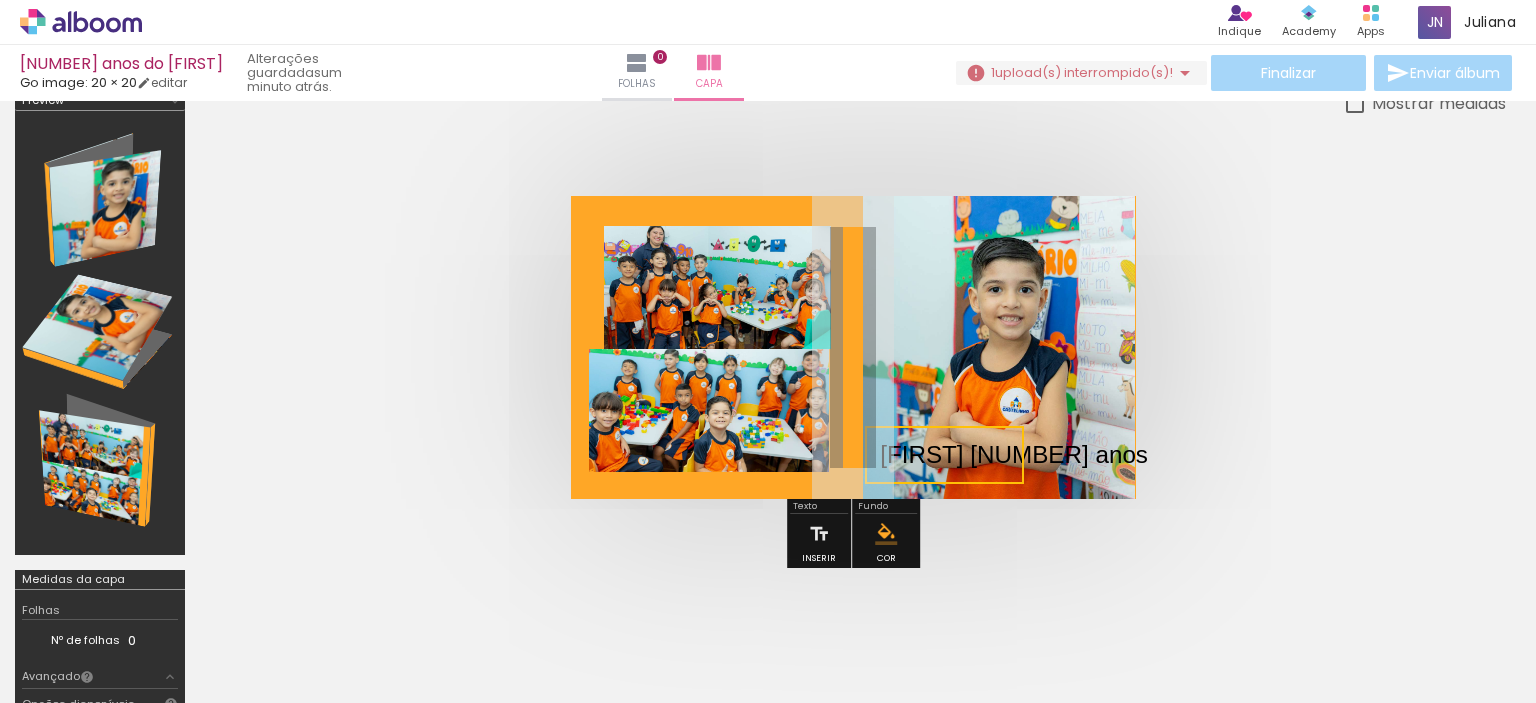 drag, startPoint x: 725, startPoint y: 317, endPoint x: 923, endPoint y: 432, distance: 228.9738 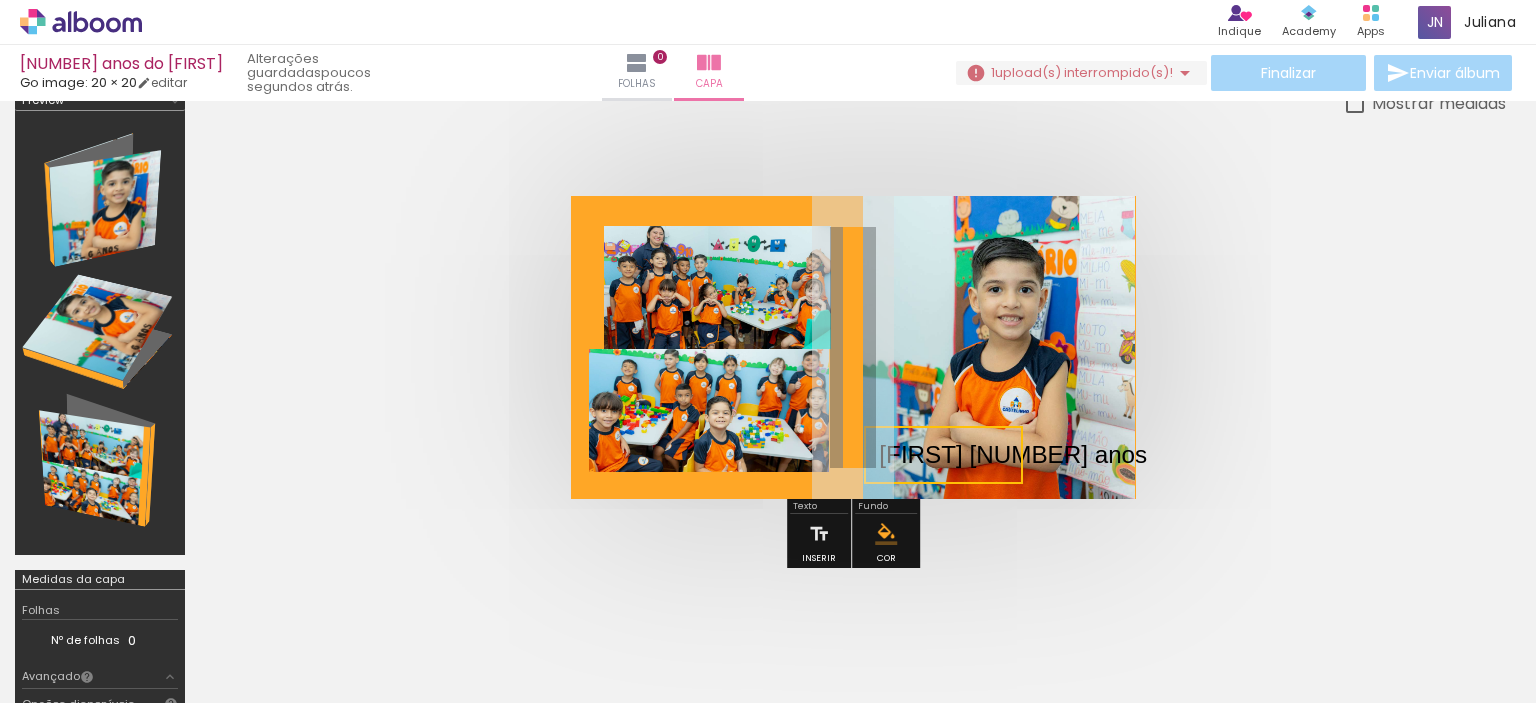 click at bounding box center (943, 455) 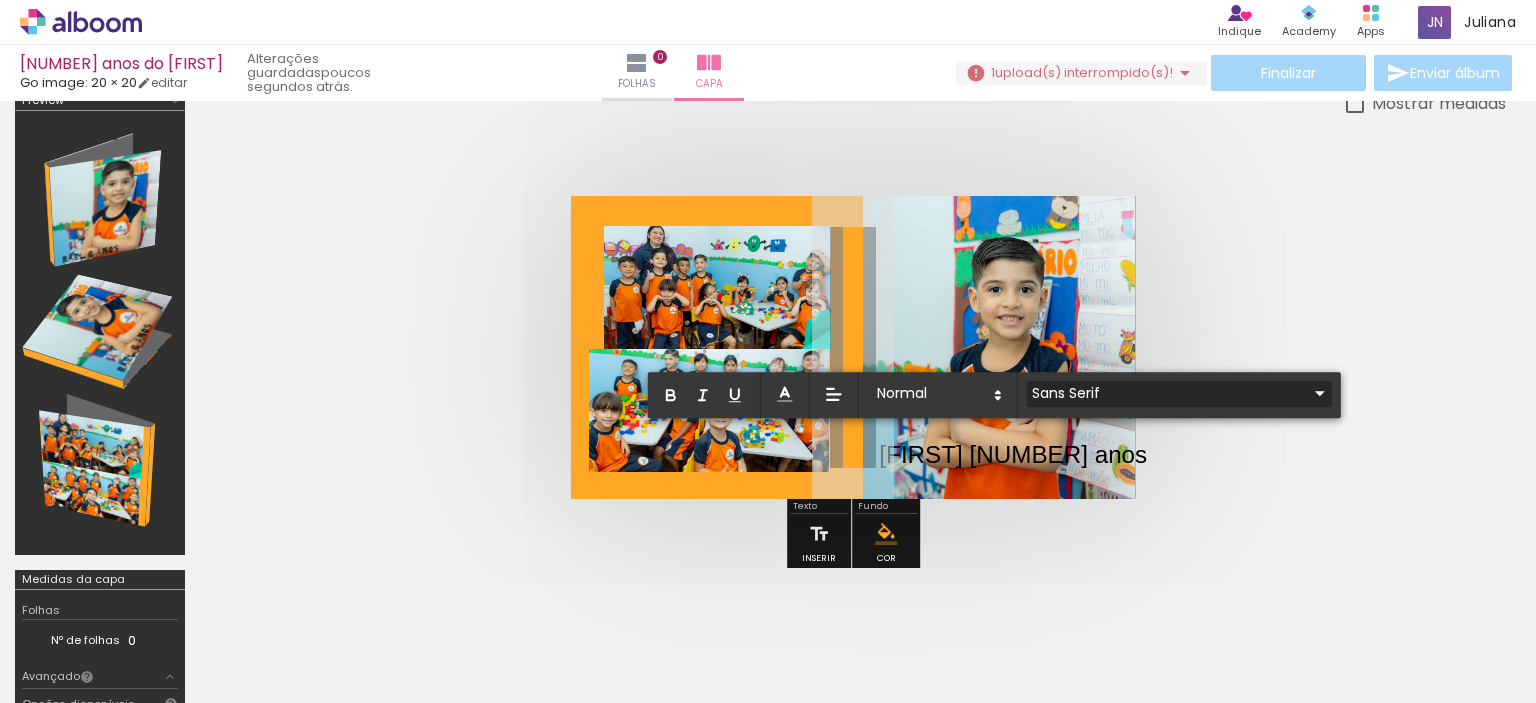 click on "Sans Serif" at bounding box center (1167, 393) 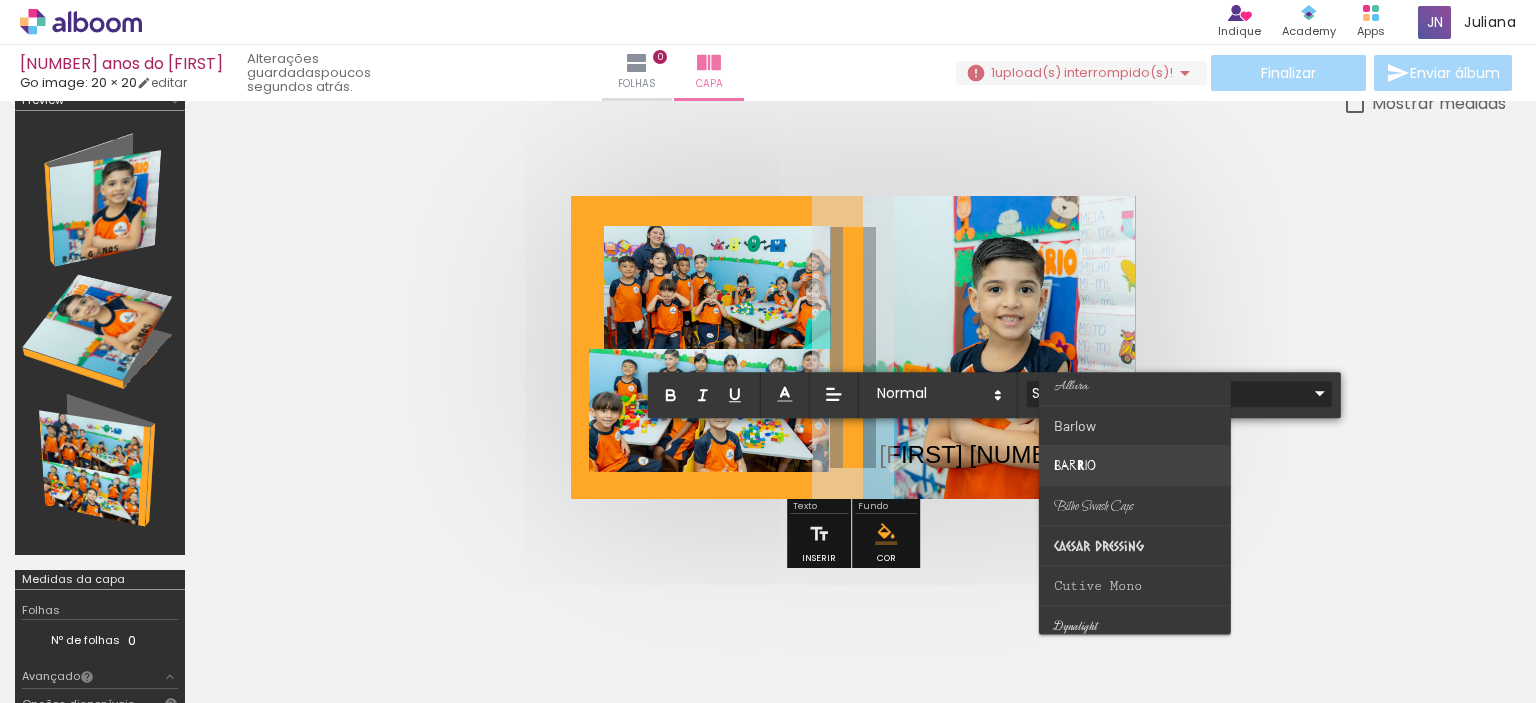 click at bounding box center (1135, 466) 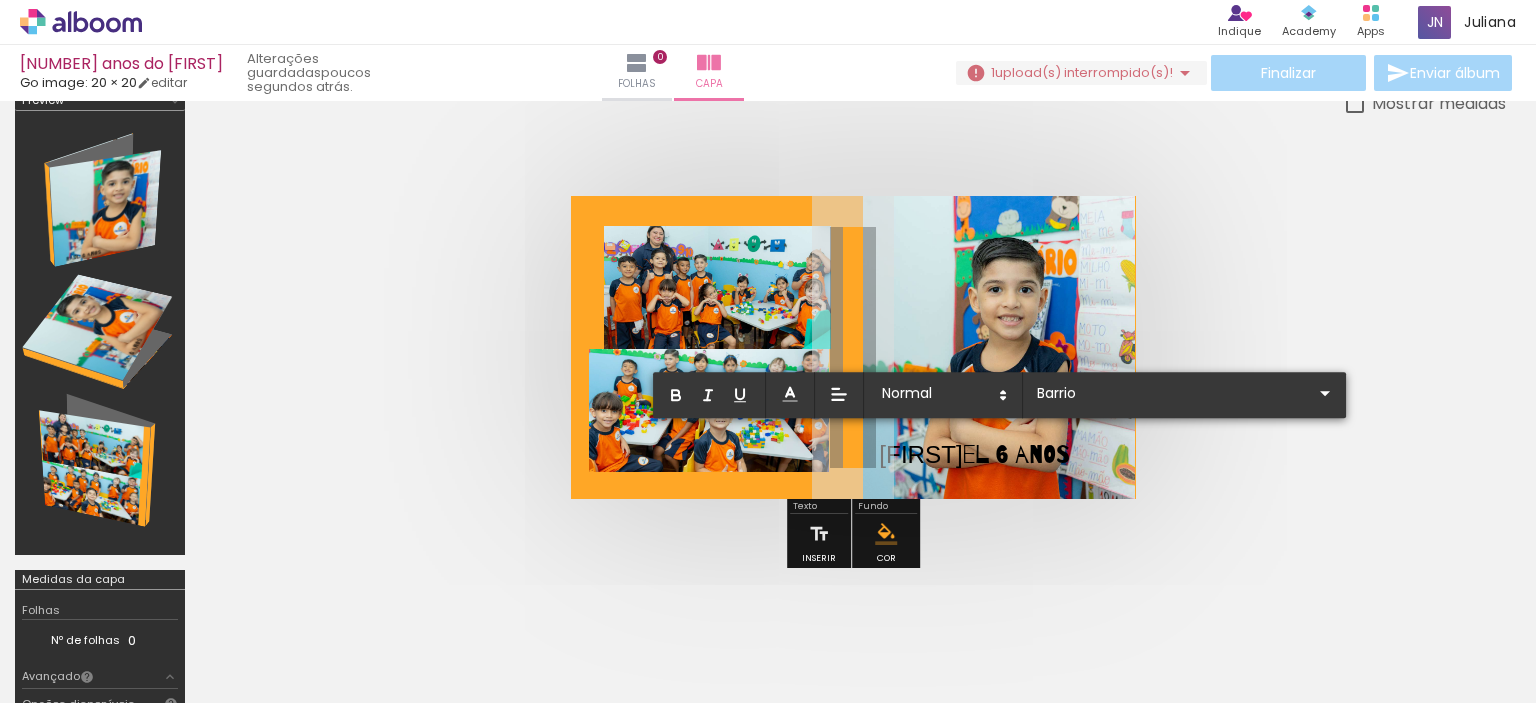 click on "el 6 anos" at bounding box center (1016, 455) 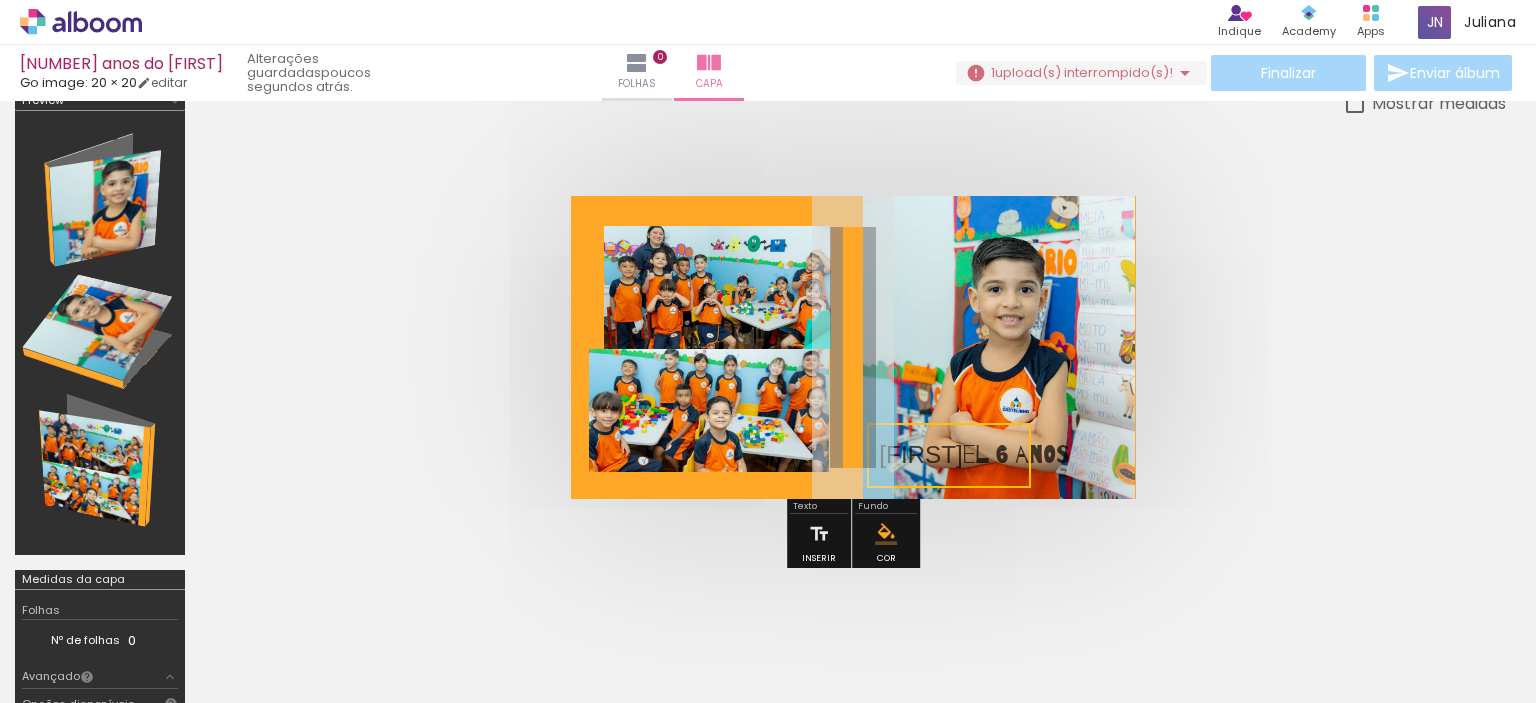 click at bounding box center [949, 455] 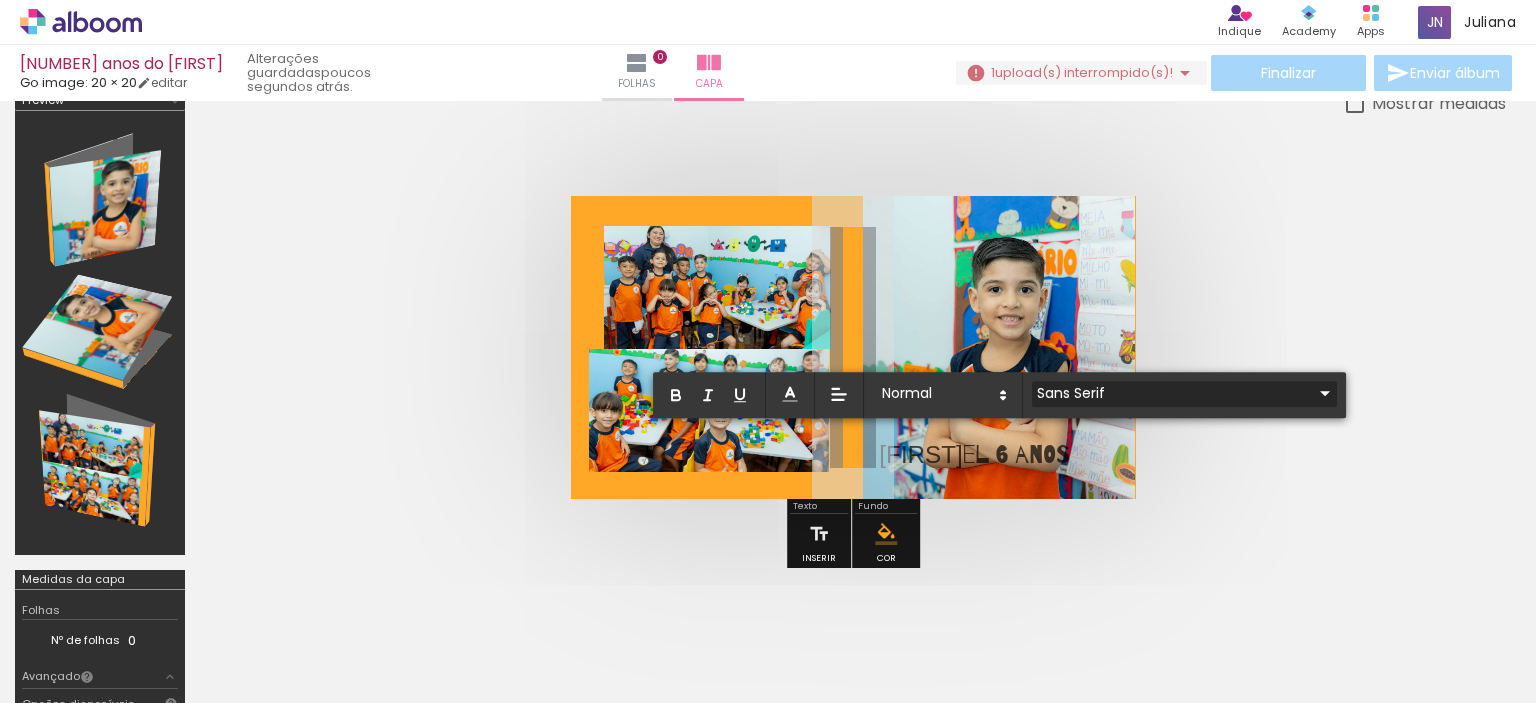 click on "Sans Serif" at bounding box center [1172, 393] 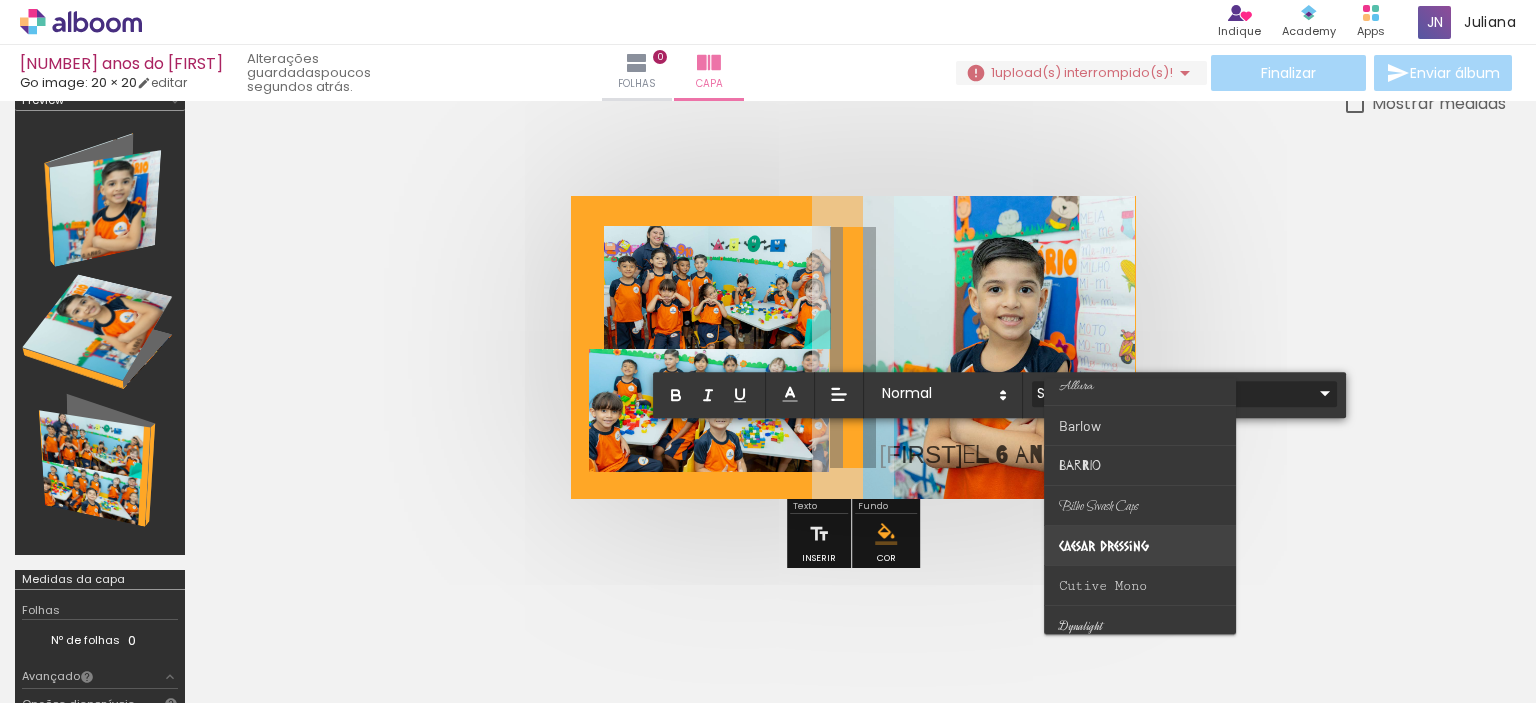 click on "Caesar Dressing" at bounding box center [1087, 305] 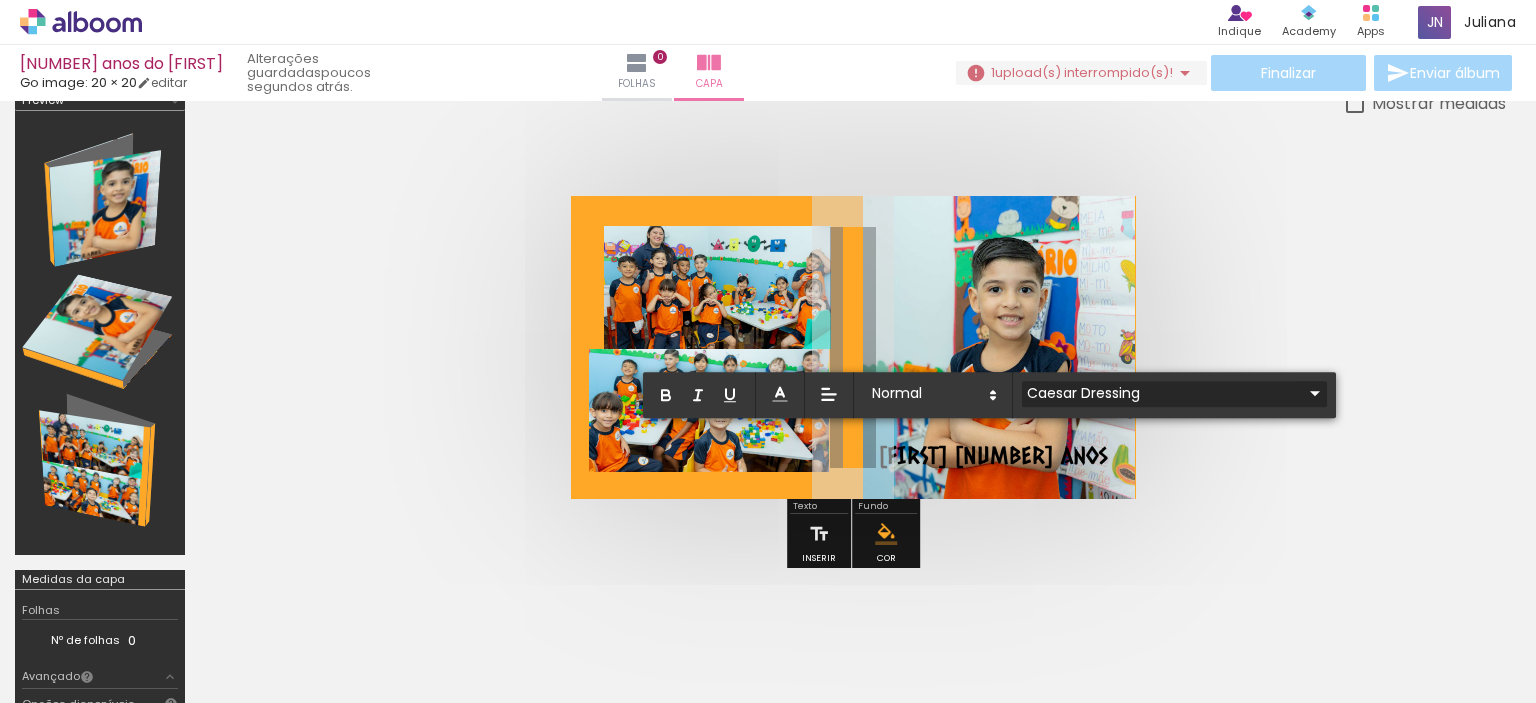 click on "Caesar Dressing" at bounding box center [1162, 393] 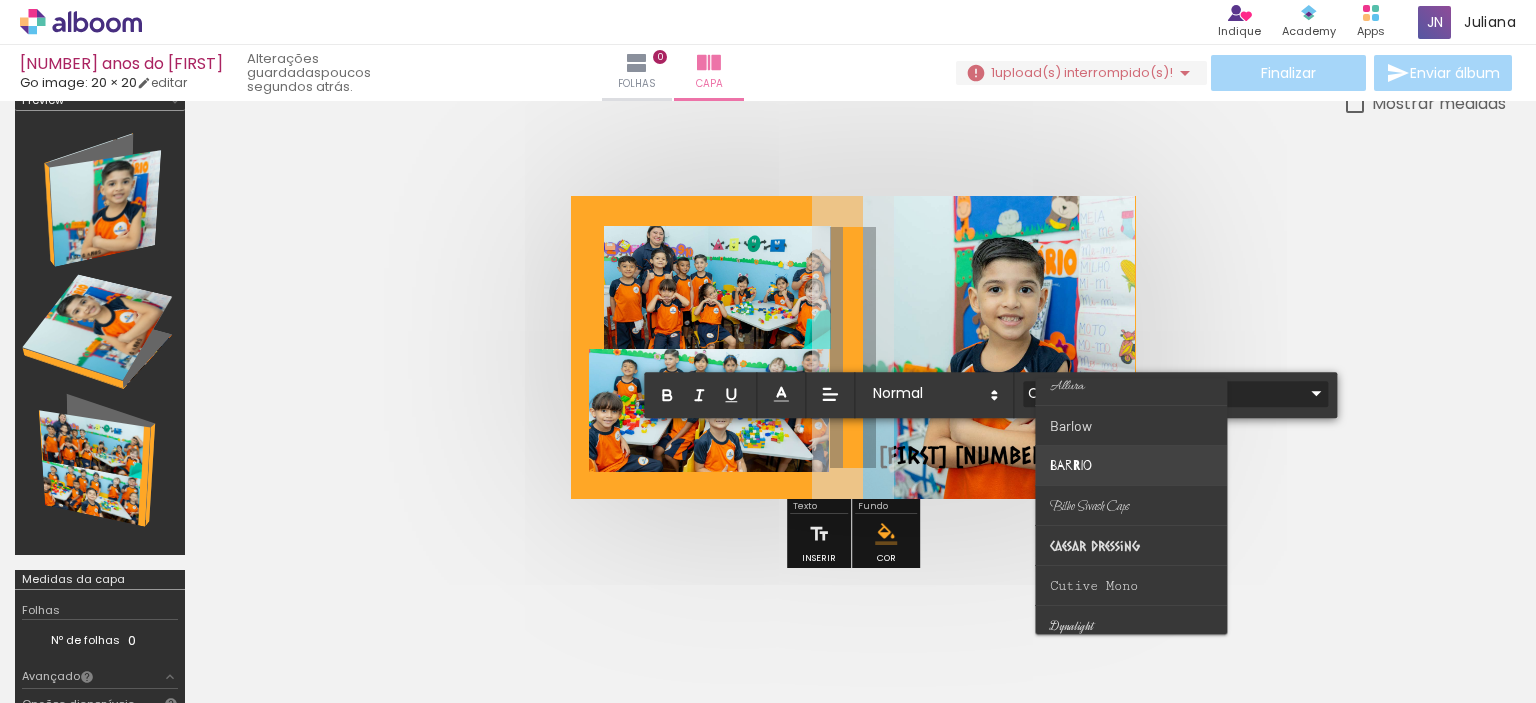 click at bounding box center (1132, 466) 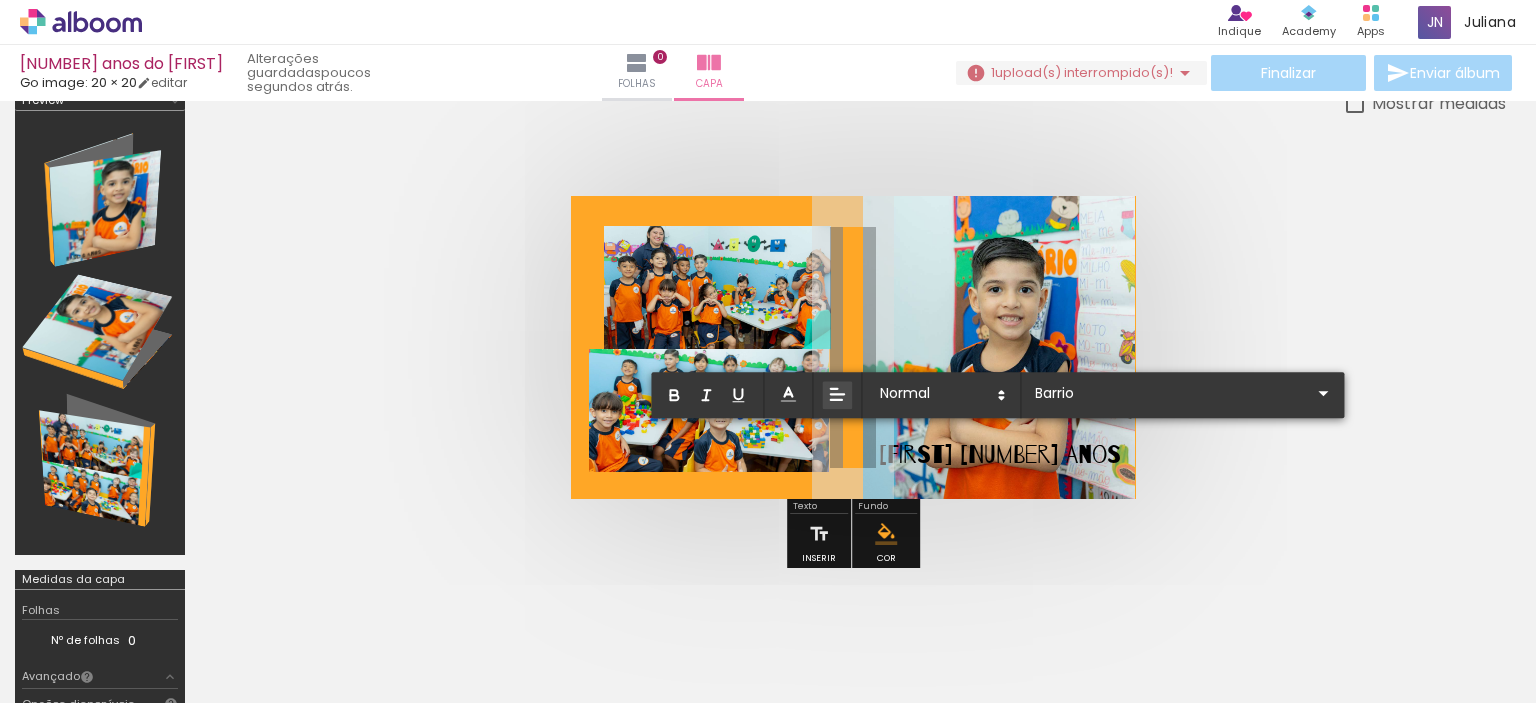 click 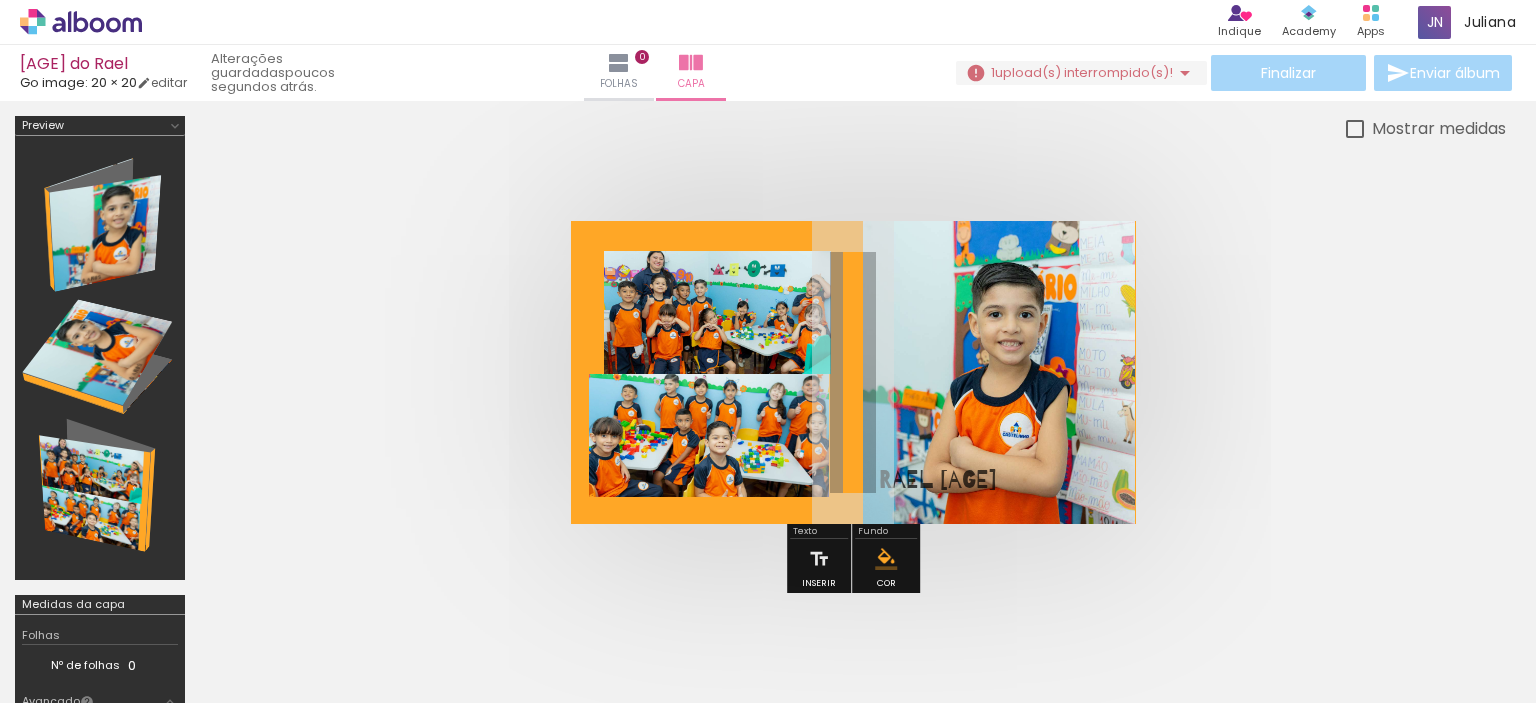 scroll, scrollTop: 0, scrollLeft: 0, axis: both 